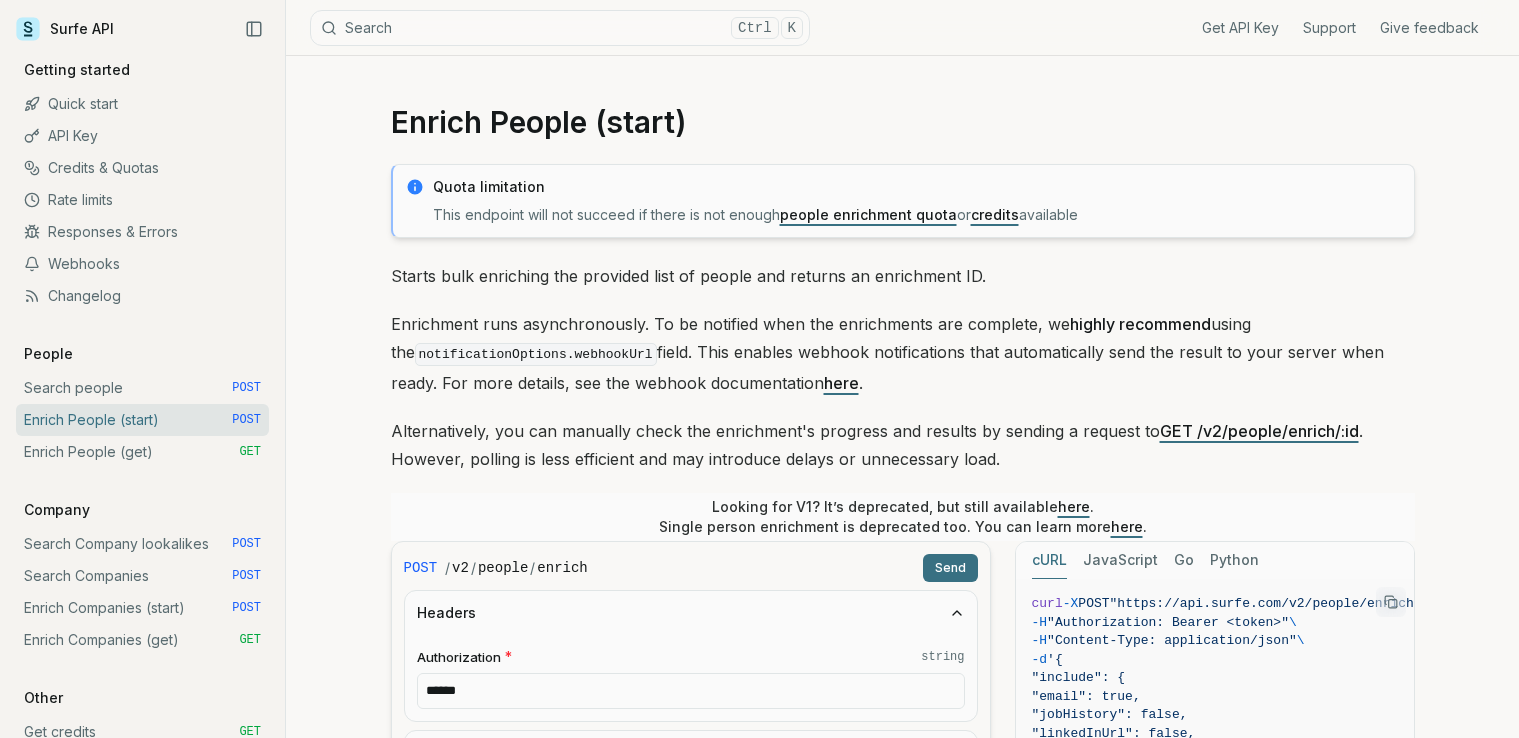 select on "****" 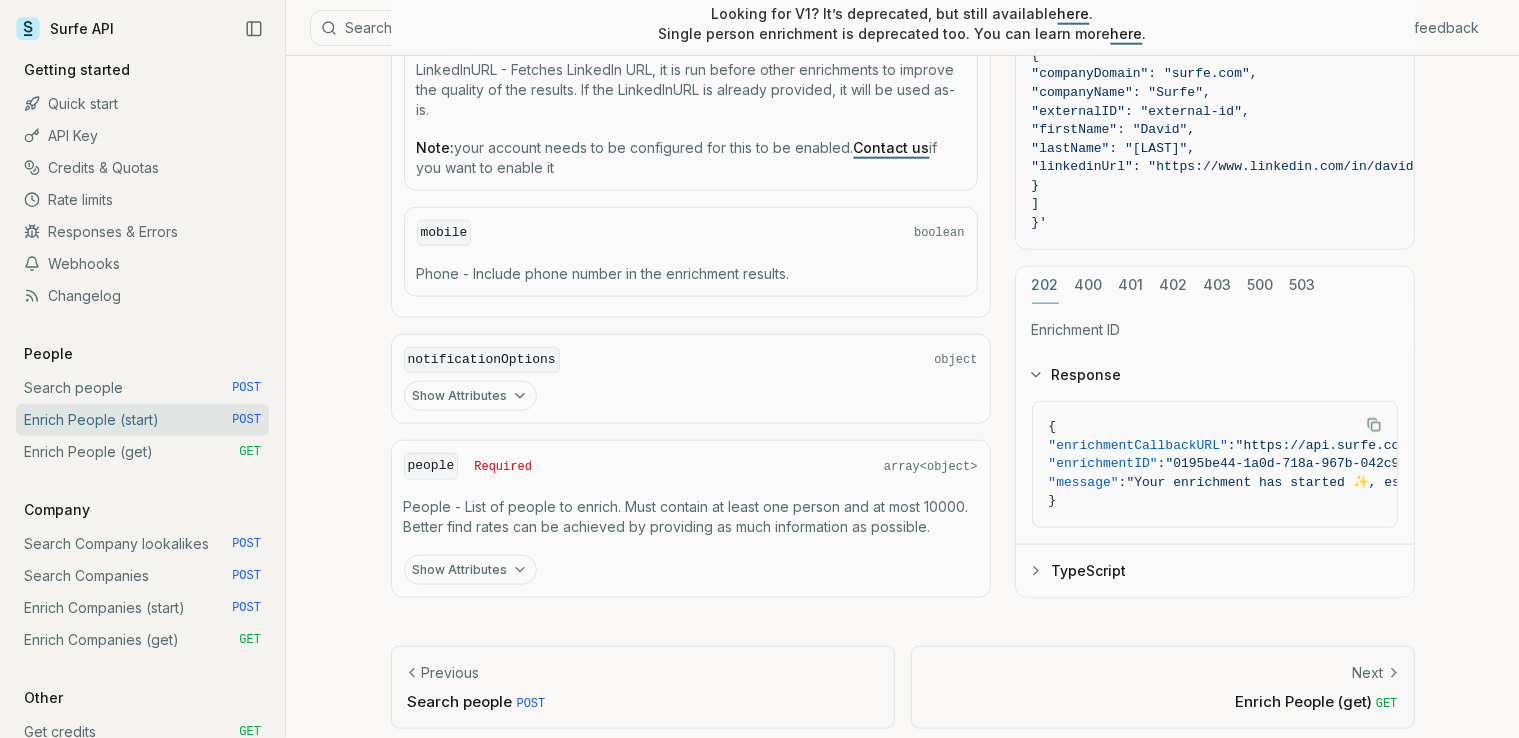 scroll, scrollTop: 58, scrollLeft: 0, axis: vertical 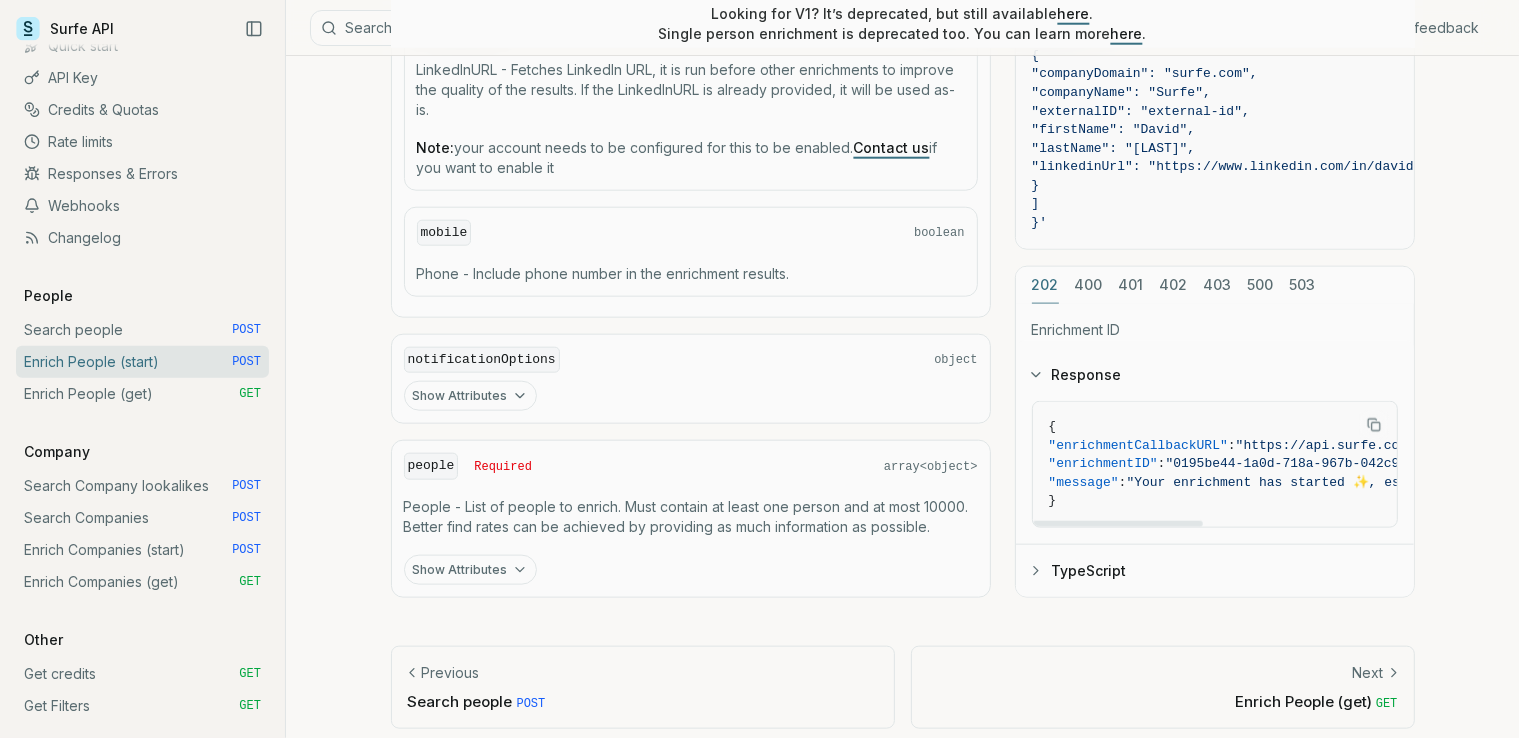drag, startPoint x: 1144, startPoint y: 509, endPoint x: 1104, endPoint y: 511, distance: 40.04997 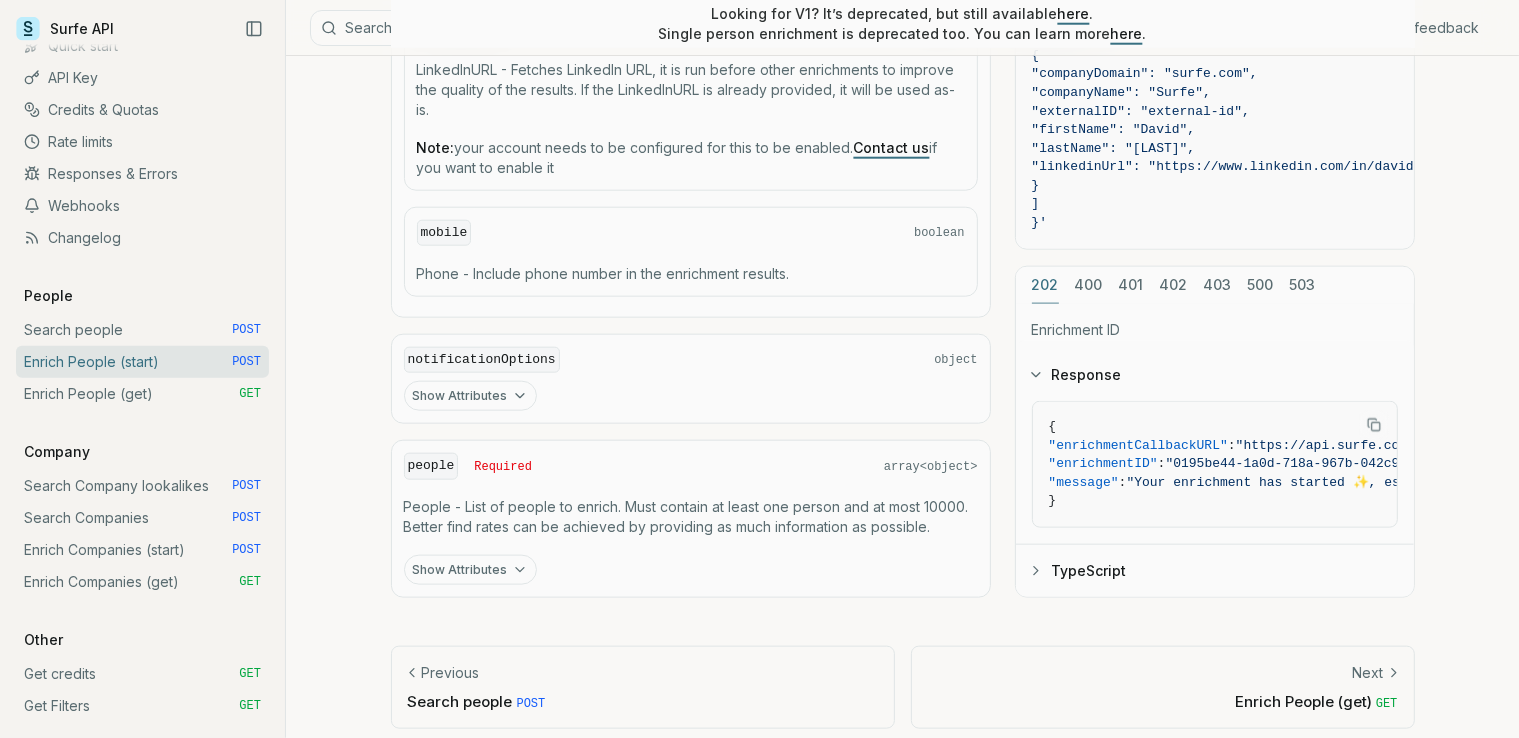 click on "202 400 401 402 403 500 503 Enrichment ID Response {
"enrichmentCallbackURL" :  "https://api.surfe.com/v2/people/enrich/0195be44-1a0d-718a-967b-042c9d17ffd7" ,
"enrichmentID" :  "0195be44-1a0d-718a-967b-042c9d17ffd7" ,
"message" :  "Your enrichment has started ✨, estimated time: 2 seconds."
} TypeScript" at bounding box center (1215, 432) 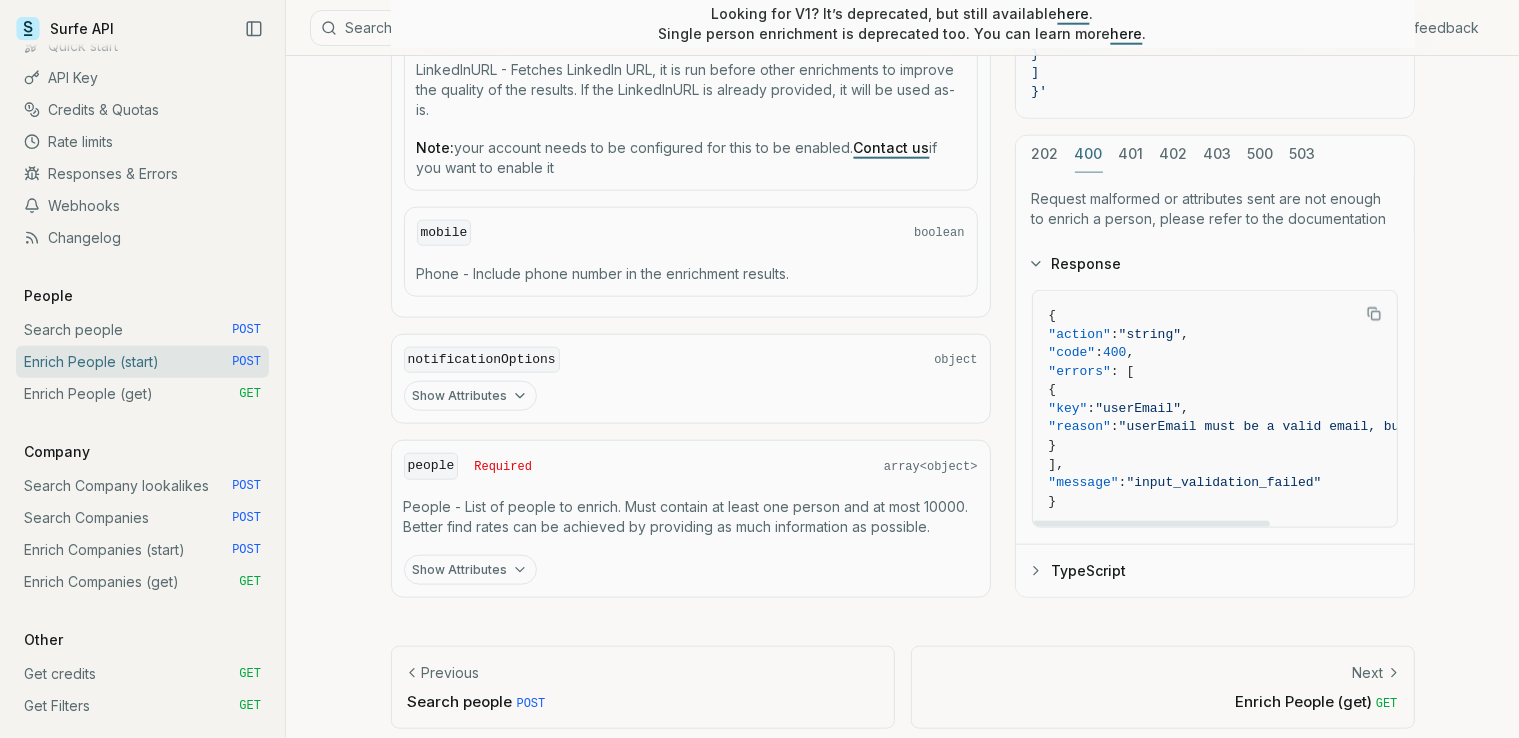 drag, startPoint x: 1198, startPoint y: 503, endPoint x: 1272, endPoint y: 503, distance: 74 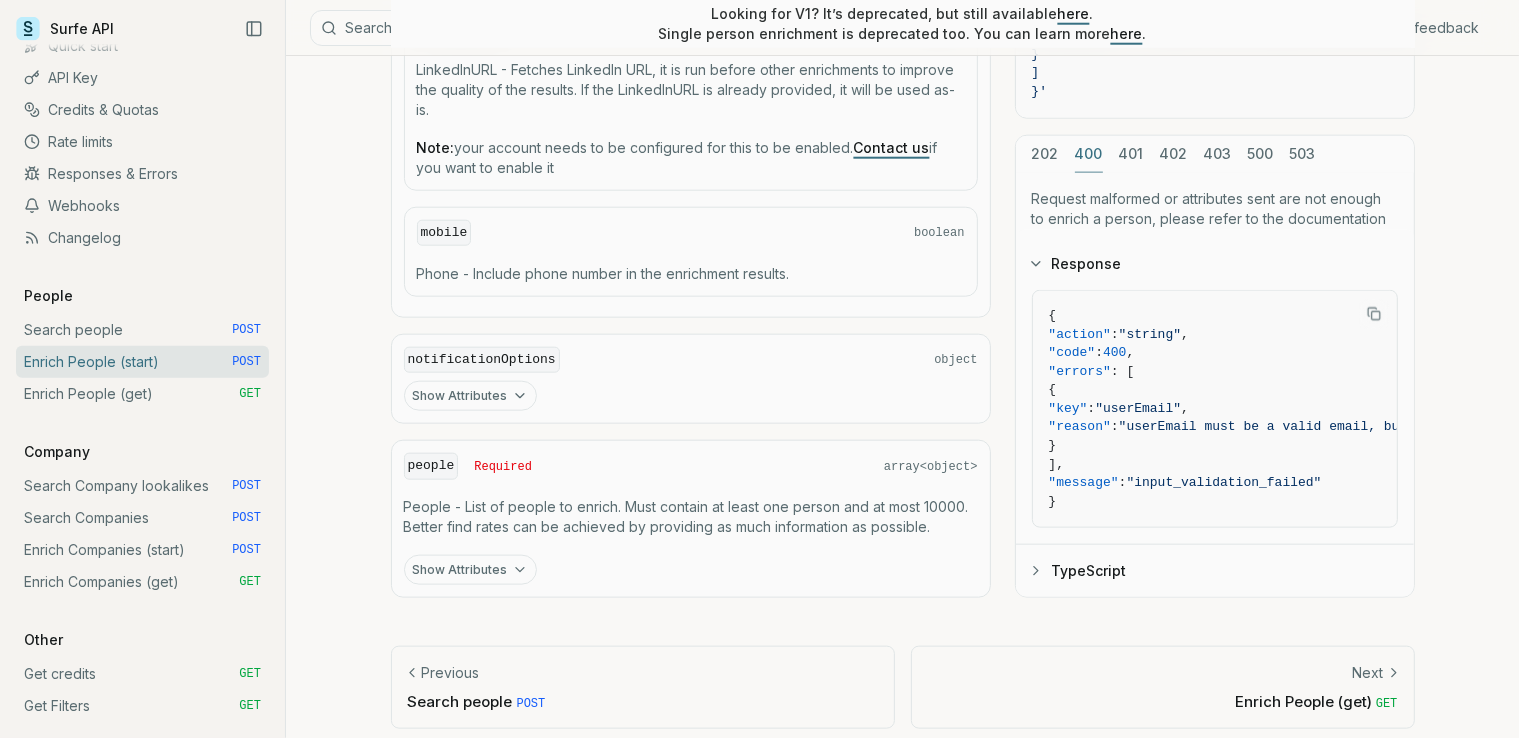 click on "cURL JavaScript Go Python curl  -X  POST  "https://api.surfe.com/v2/people/enrich"  \
-H  "Authorization: Bearer <token>"  \
-H  "Content-Type: application/json"  \
-d  '{
"include": {
"email": true,
"jobHistory": false,
"linkedInUrl": false,
"mobile": true
},
"notificationOptions": {
"webhookUrl": ""
},
"people": [
{
"companyDomain": "surfe.com",
"companyName": "Surfe",
"externalID": "external-id",
"firstName": "David",
"lastName": "Chevalier",
"linkedinUrl": "https://www.linkedin.com/in/david-maurice-chevalier"
}
]
}' 202 400 401 402 403 500 503 Request malformed or attributes sent are not enough to enrich a person, please refer to the documentation Response {
"action" :  "string" ,
"code" :  400 ,
"errors" : [
{
"key" :  "userEmail" ,
"reason" :  "userEmail must be a valid email, but got '[EMAIL]'"" at bounding box center (1215, 100) 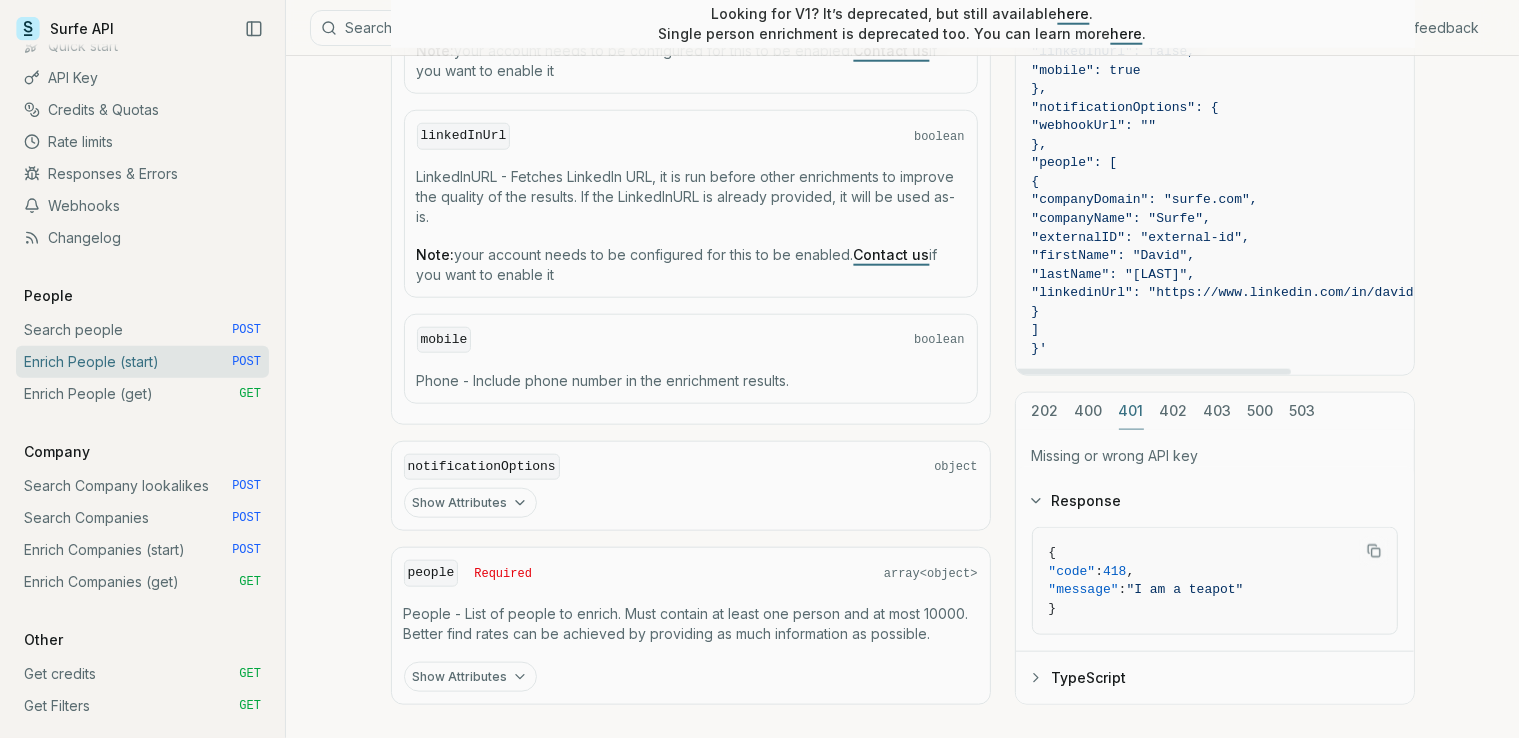 scroll, scrollTop: 2109, scrollLeft: 0, axis: vertical 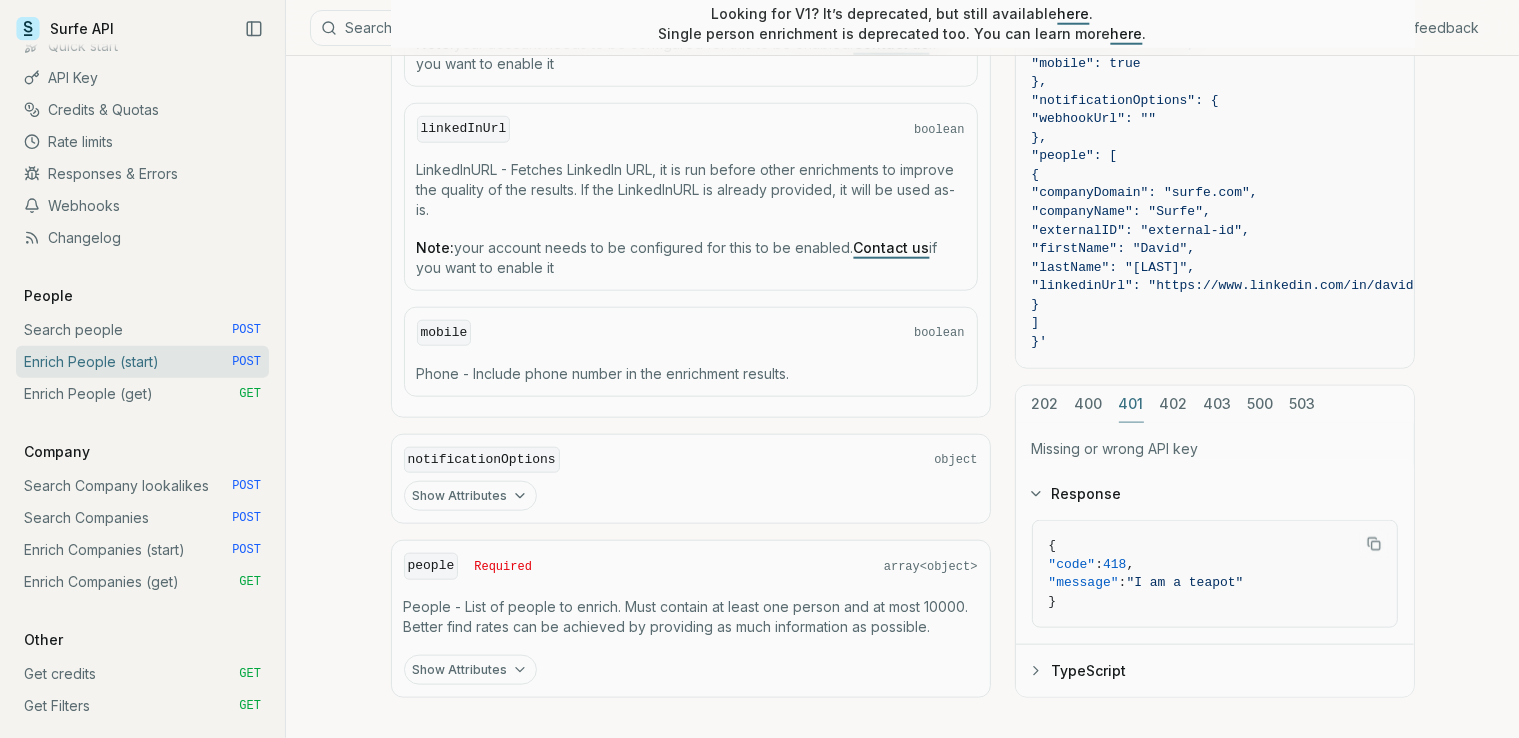 click on "402" at bounding box center [1174, 403] 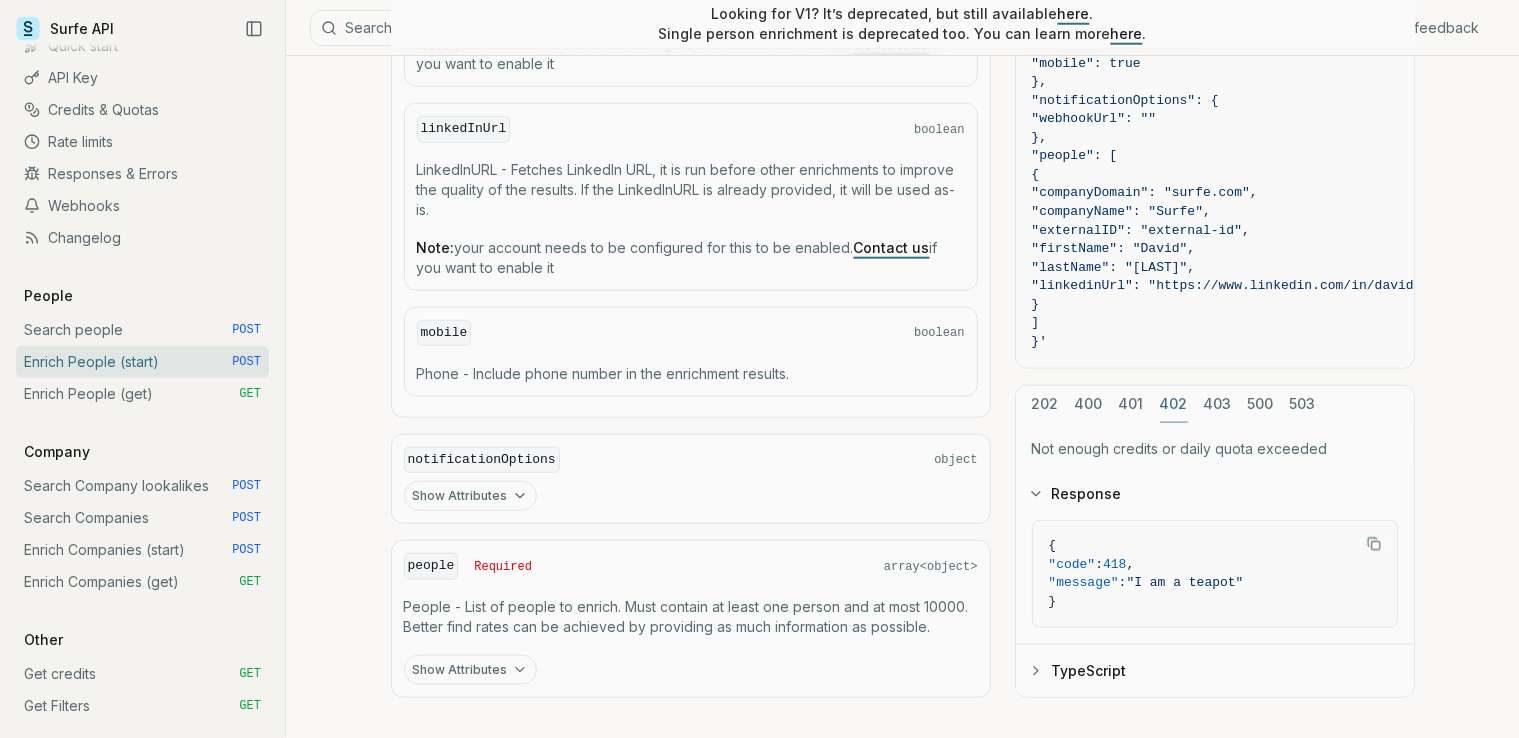 click on "401" at bounding box center (1131, 403) 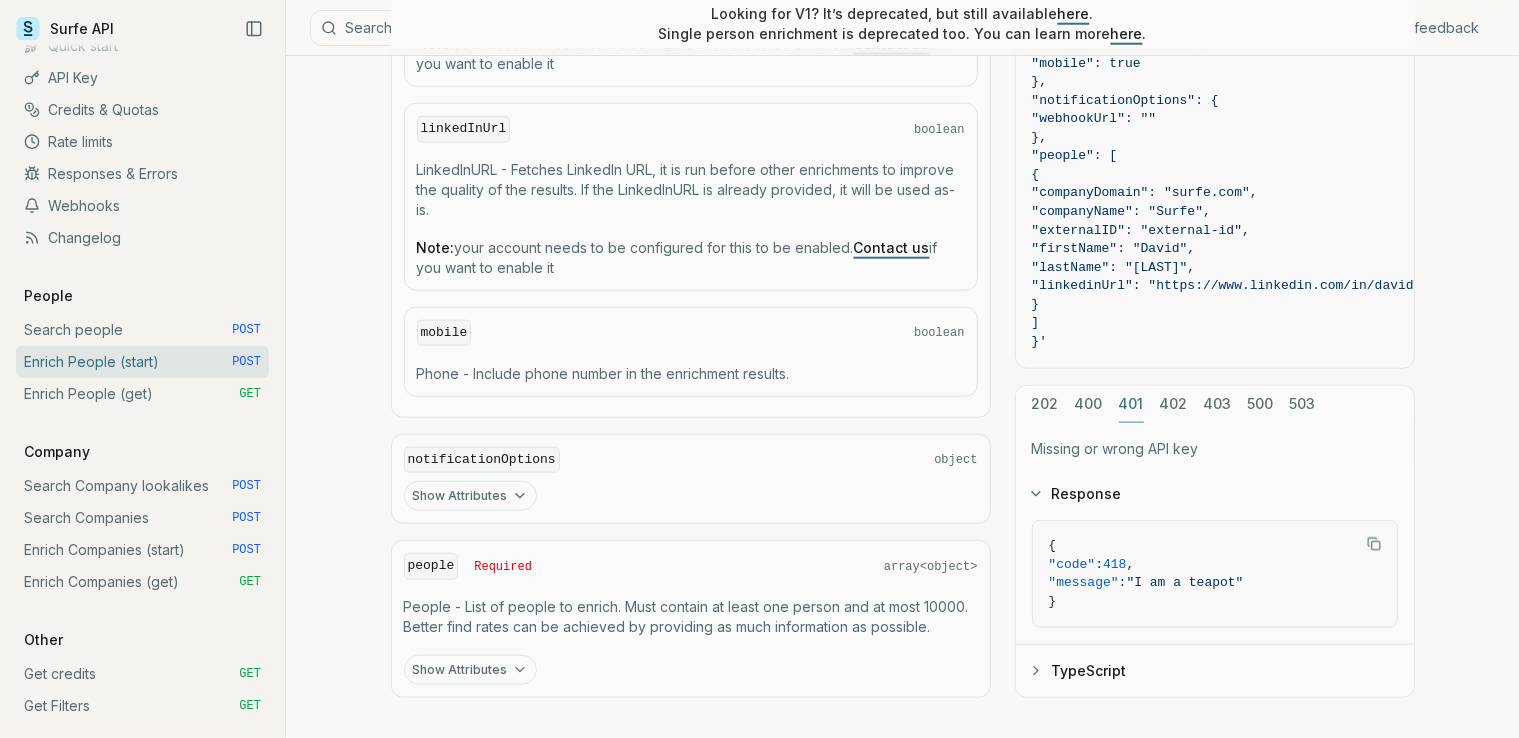 click on "402" at bounding box center [1174, 403] 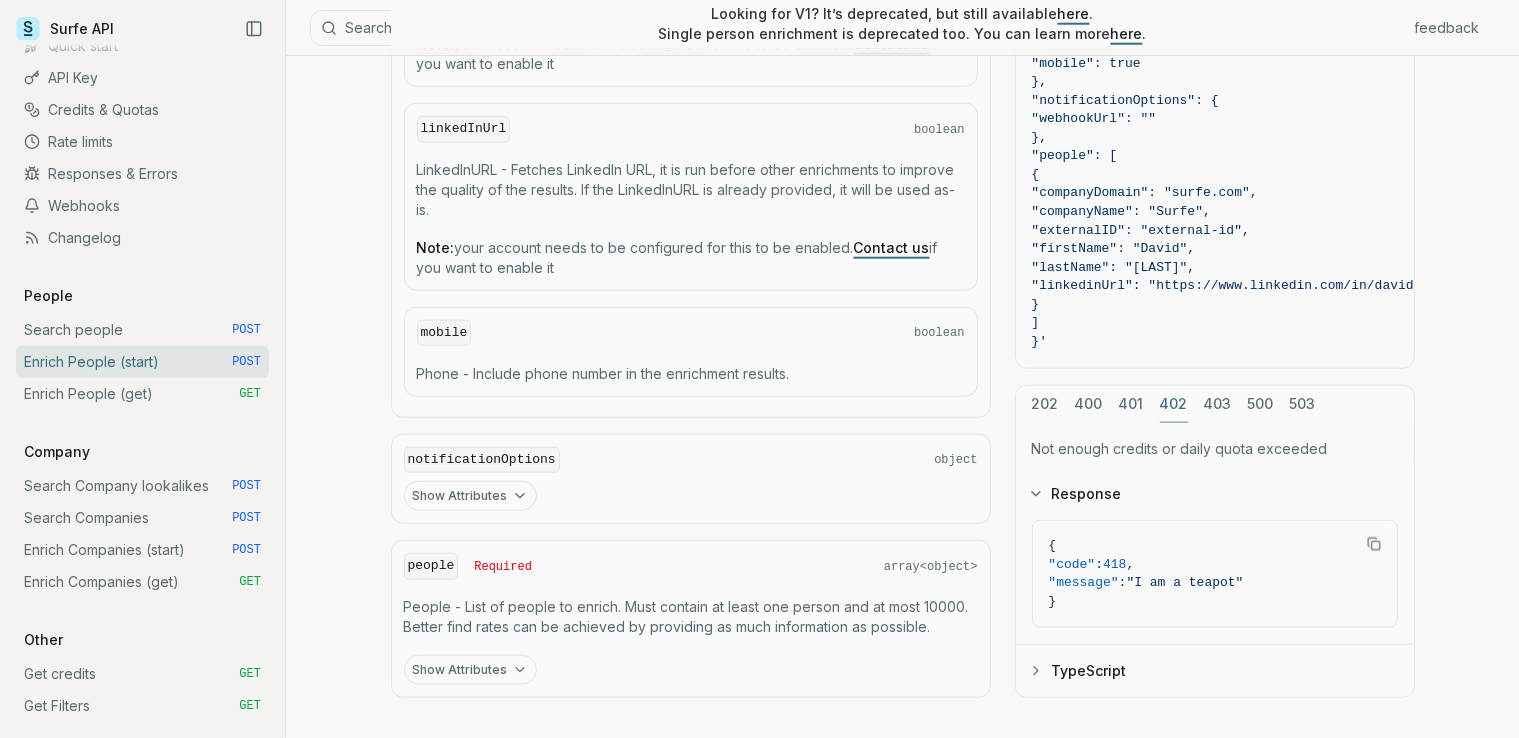 click on "401" at bounding box center (1131, 403) 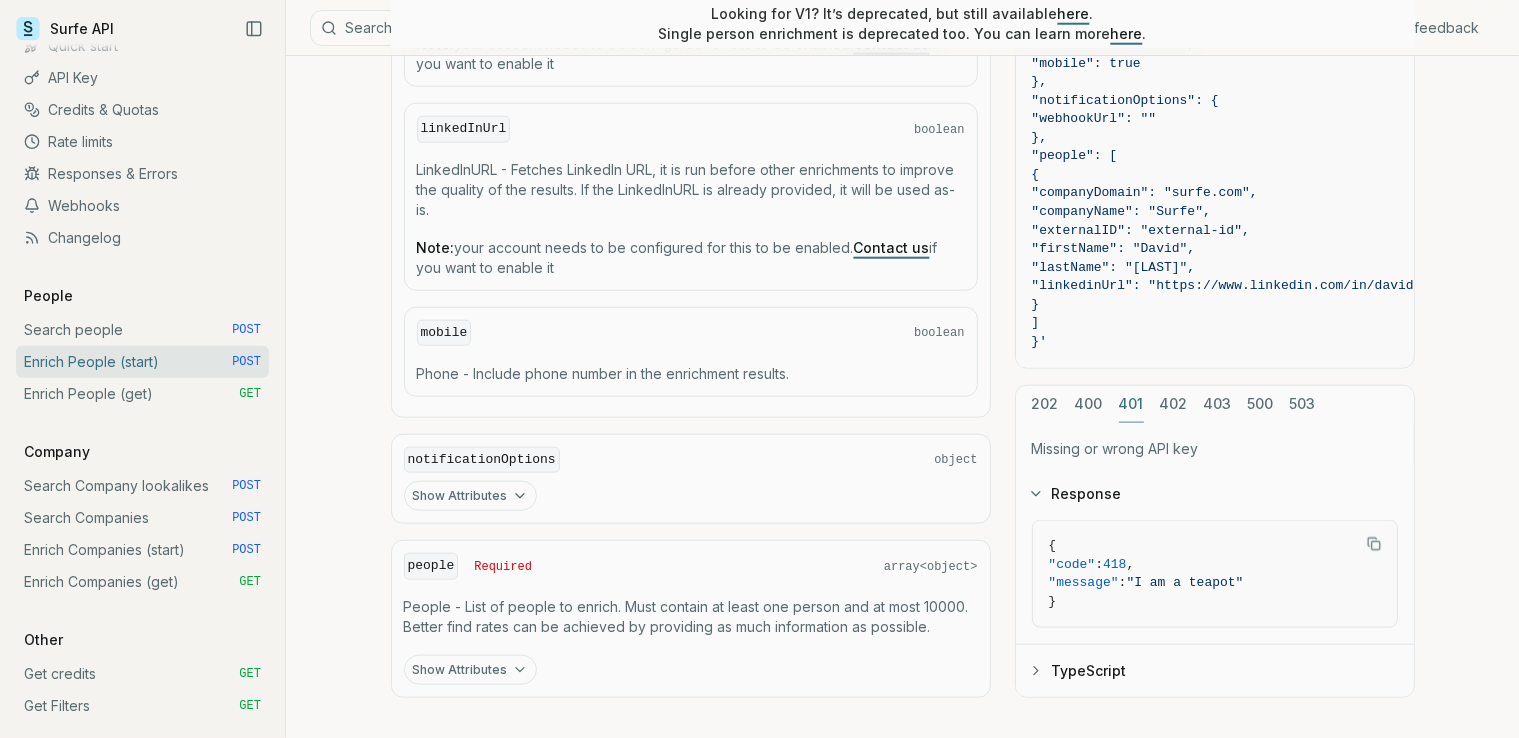 click on "402" at bounding box center (1174, 403) 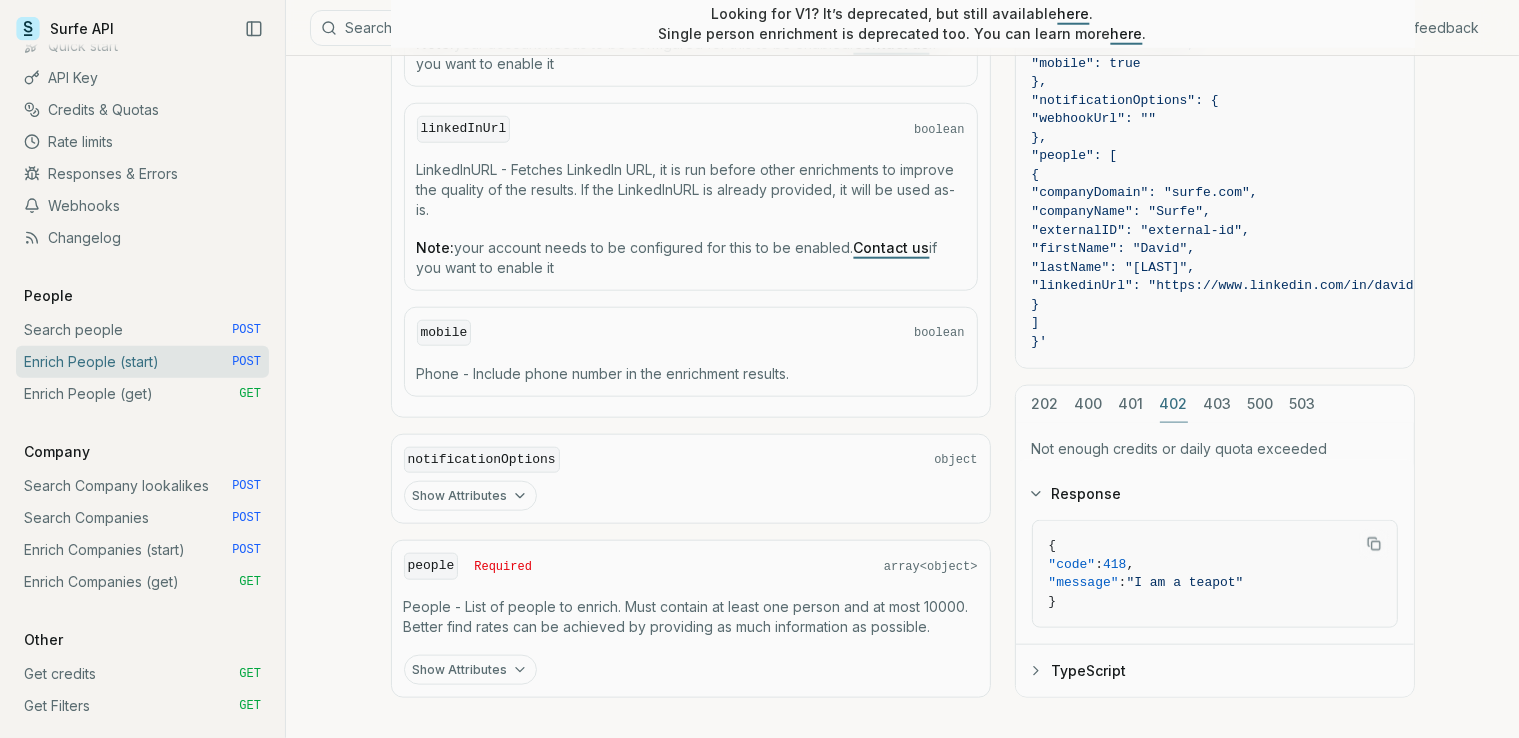 click on "401" at bounding box center (1131, 403) 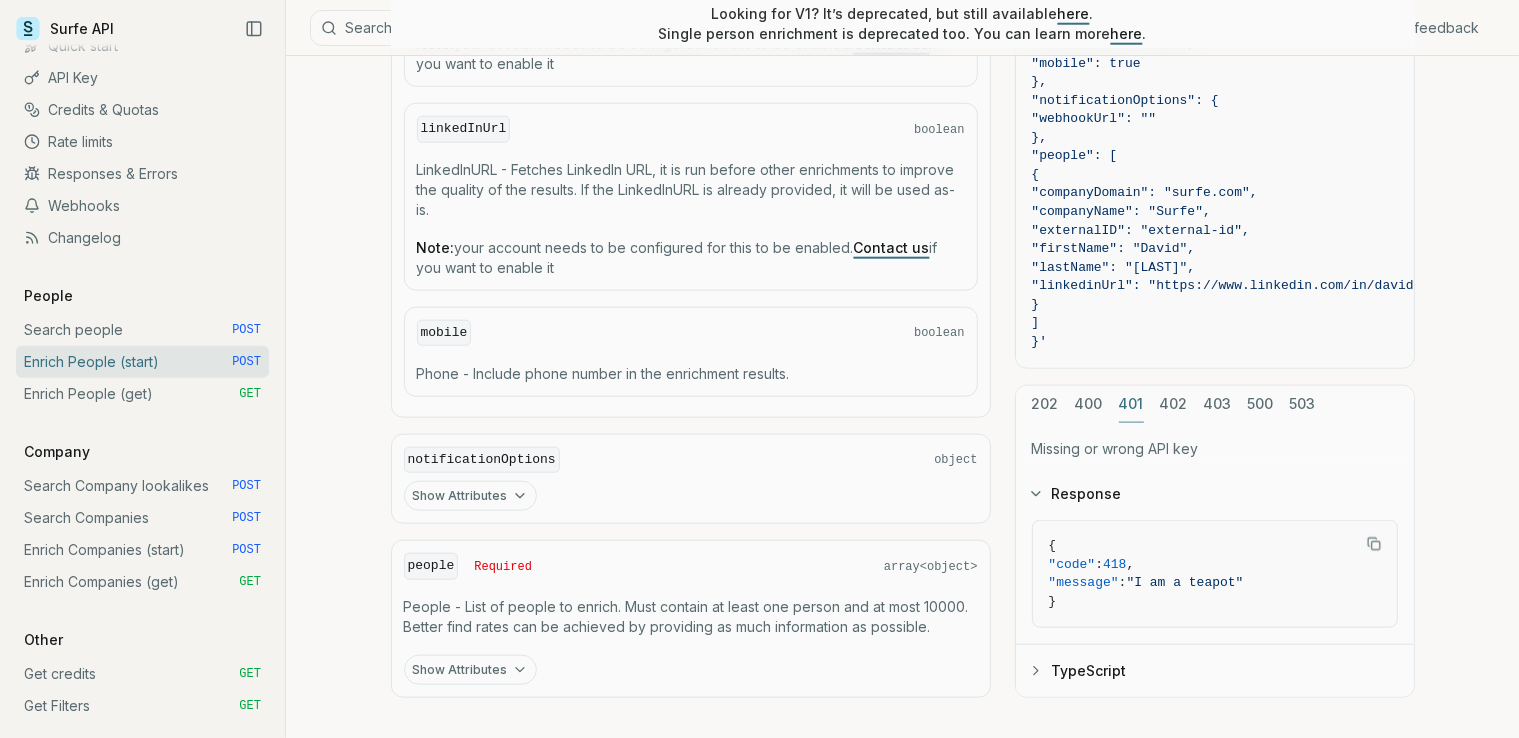 click on "402" at bounding box center (1174, 403) 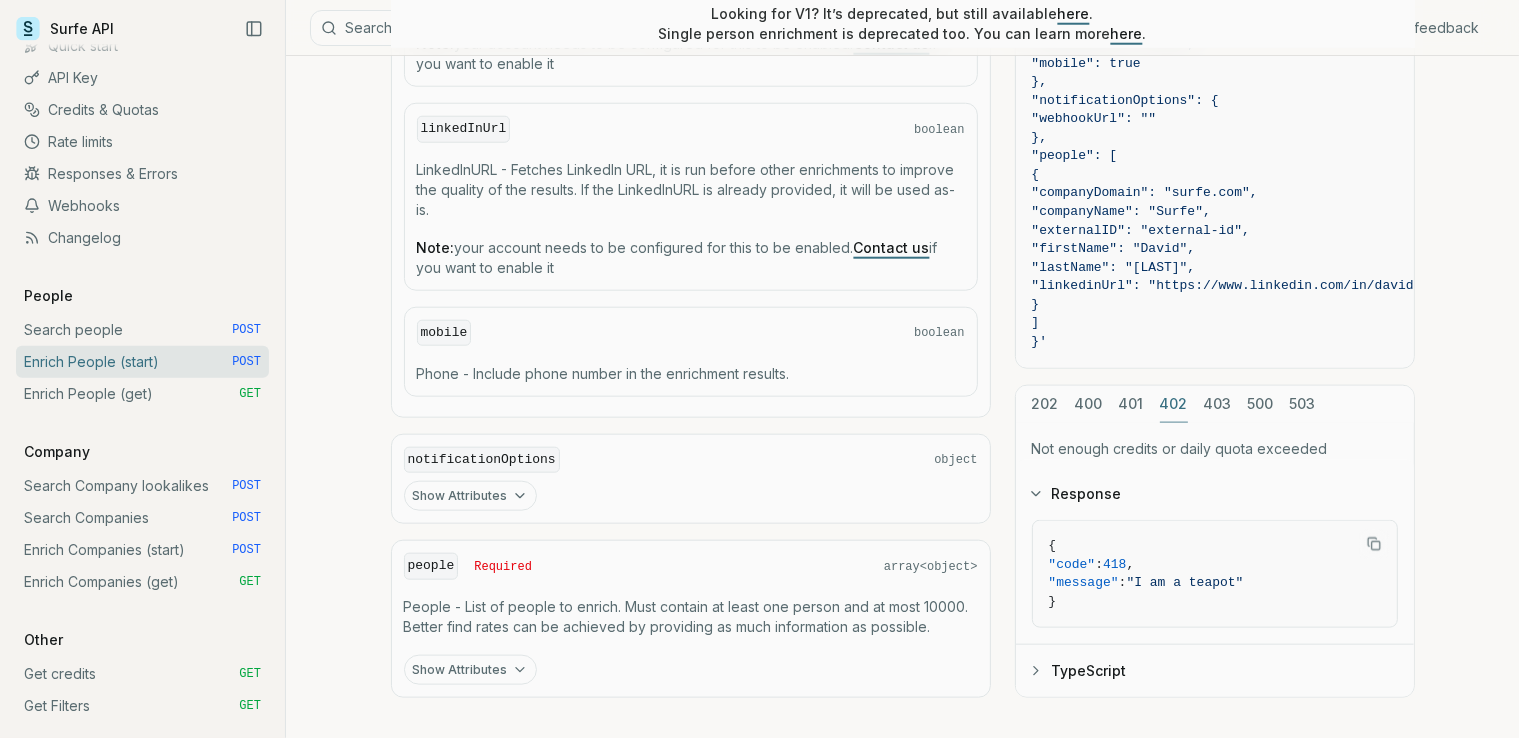 click on "401" at bounding box center [1131, 403] 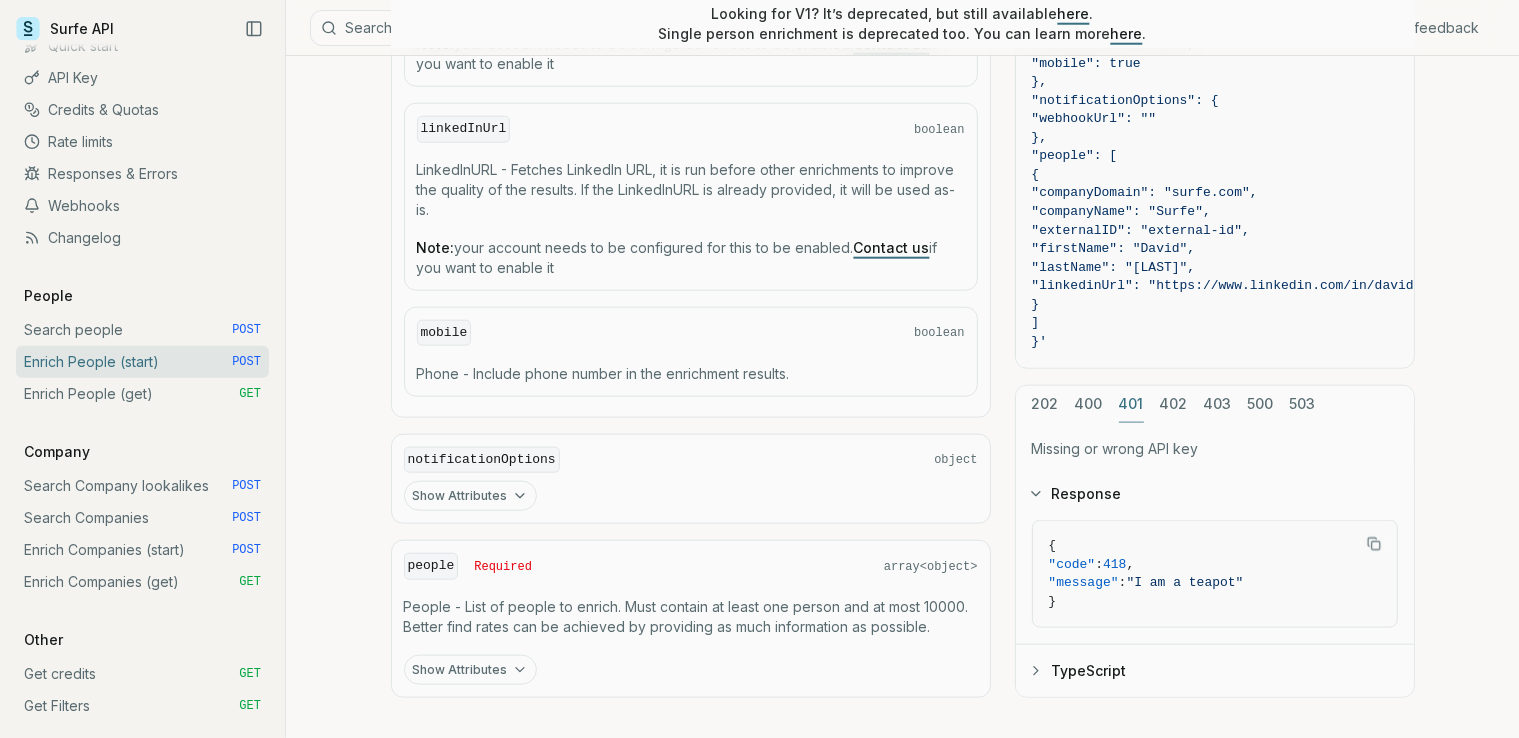 click on "402" at bounding box center (1174, 403) 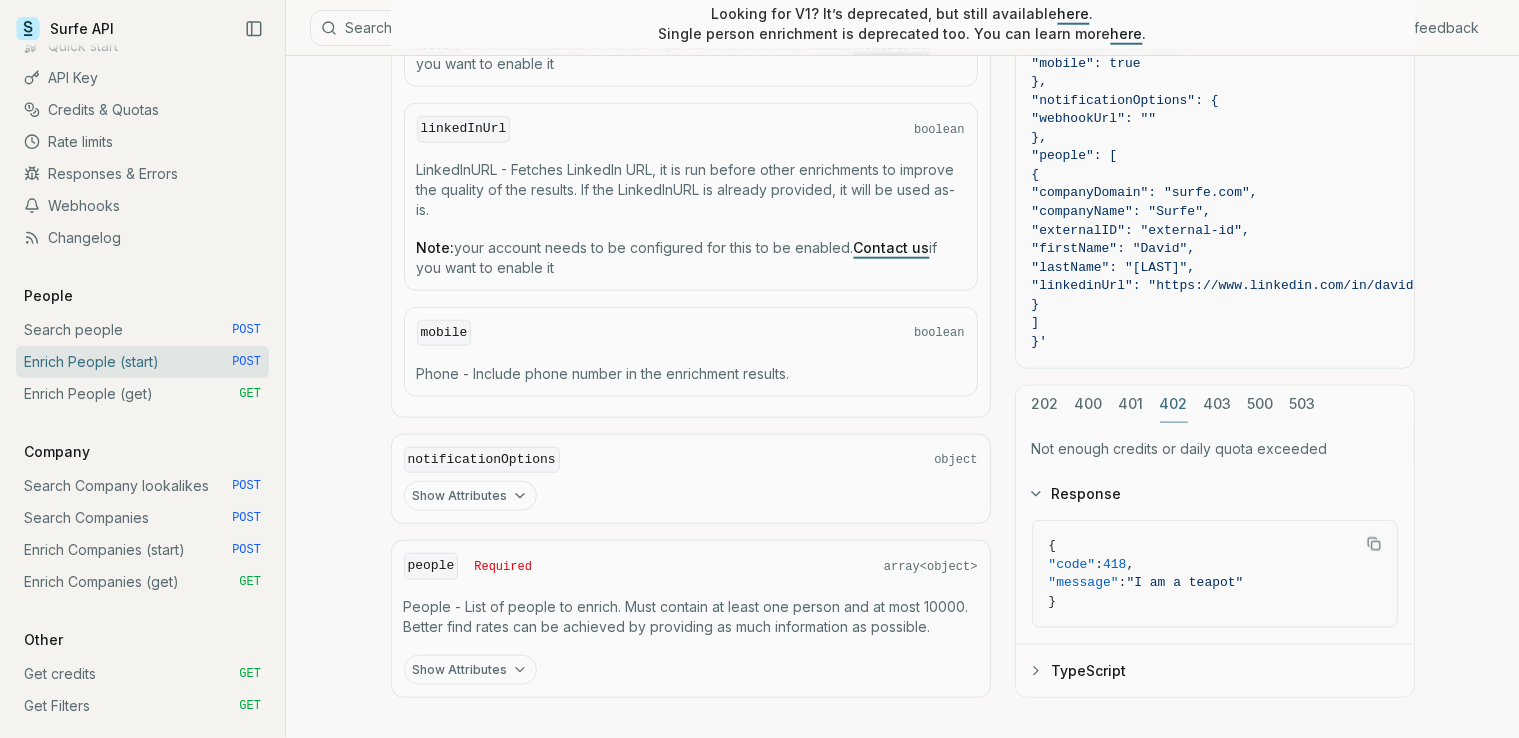 click on "401" at bounding box center [1131, 403] 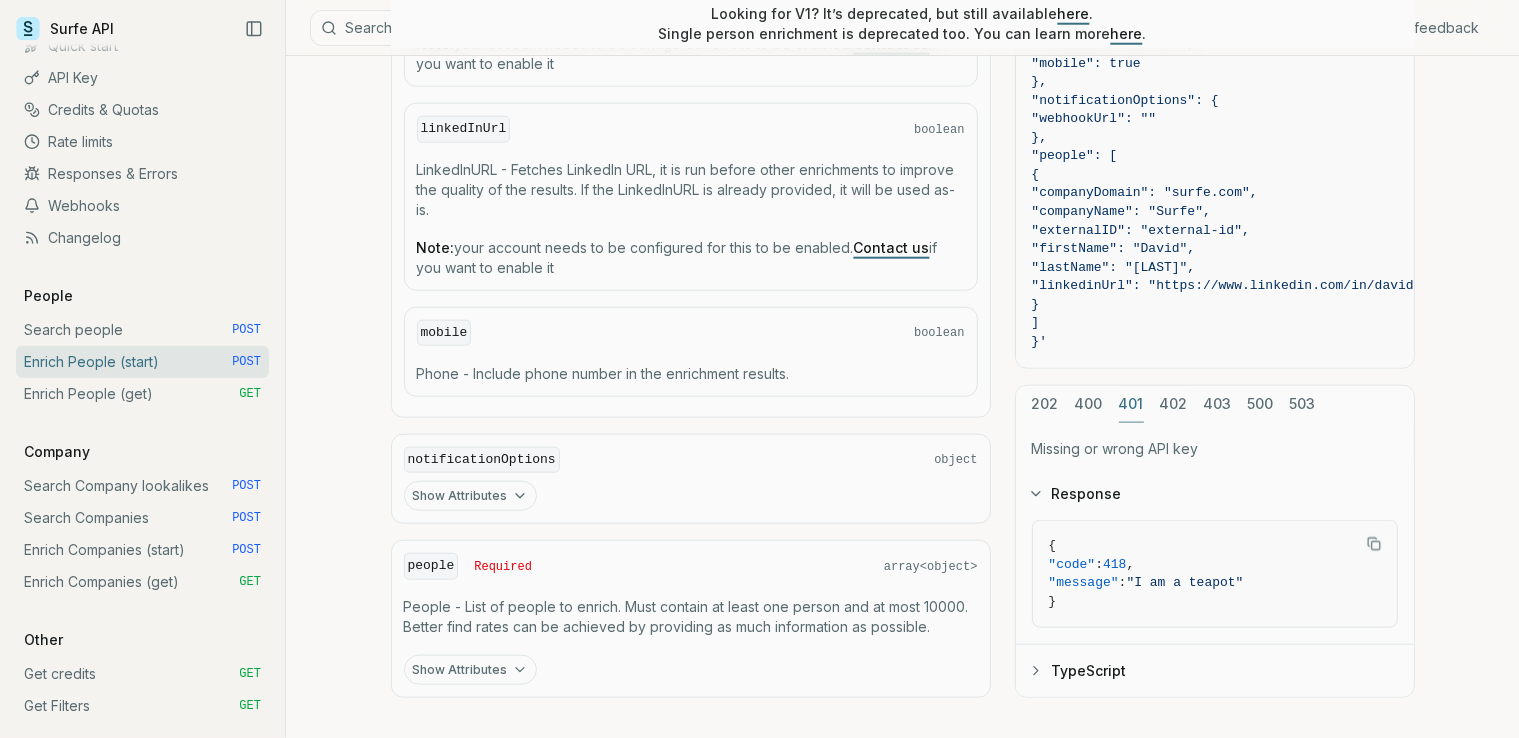 click on "402" at bounding box center (1174, 403) 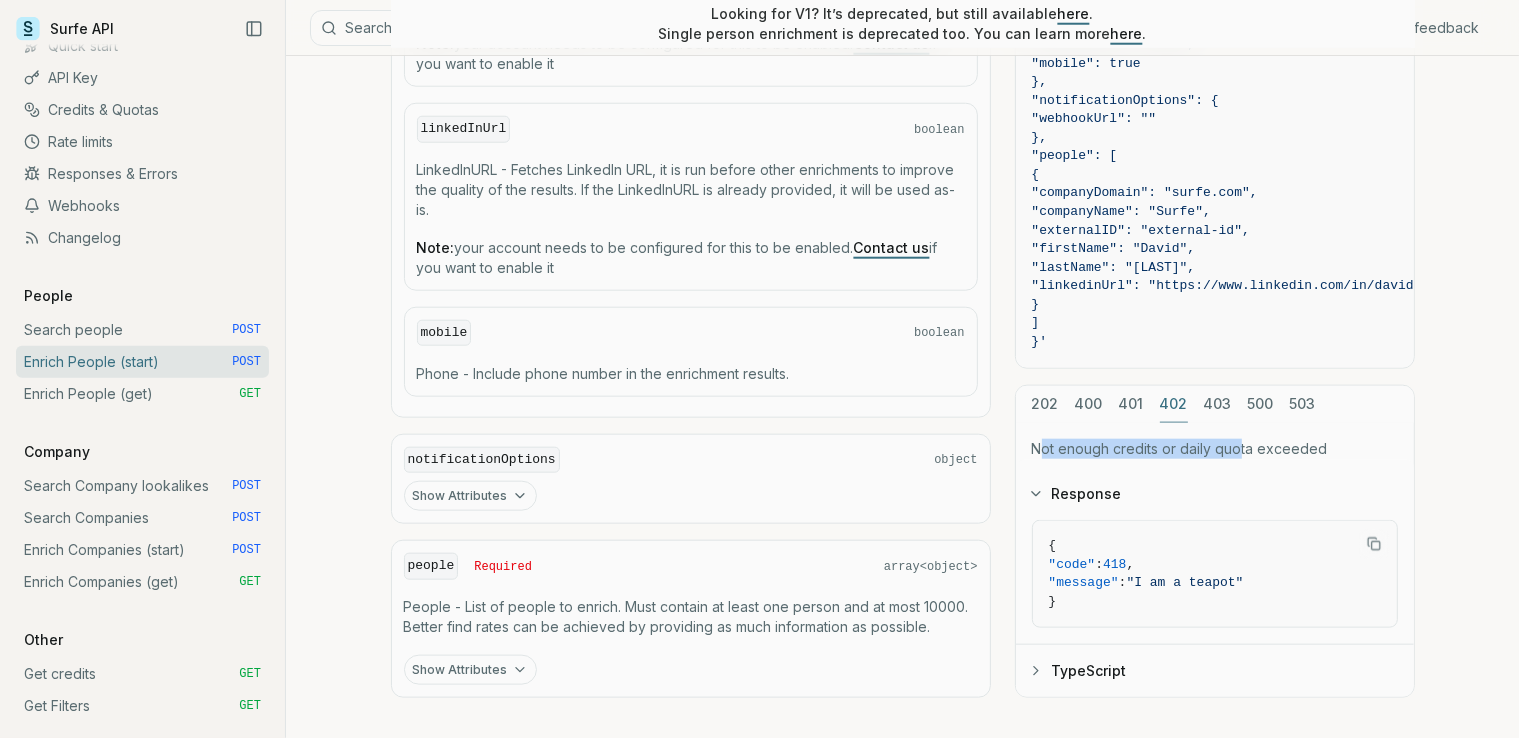drag, startPoint x: 1044, startPoint y: 431, endPoint x: 1240, endPoint y: 435, distance: 196.04082 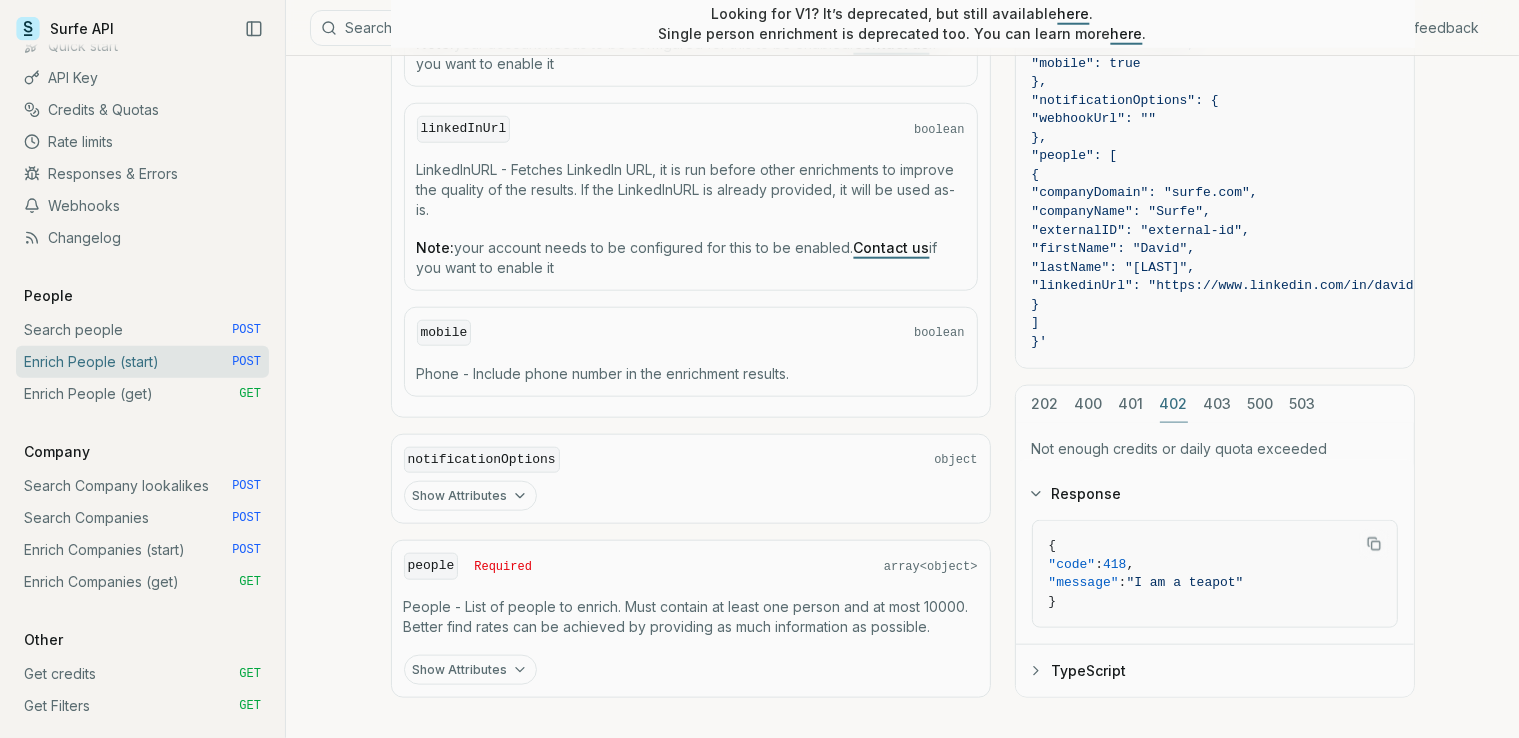 click on "Response {
"code" :  418 ,
"message" :  "I am a teapot"
} TypeScript" at bounding box center (1215, 578) 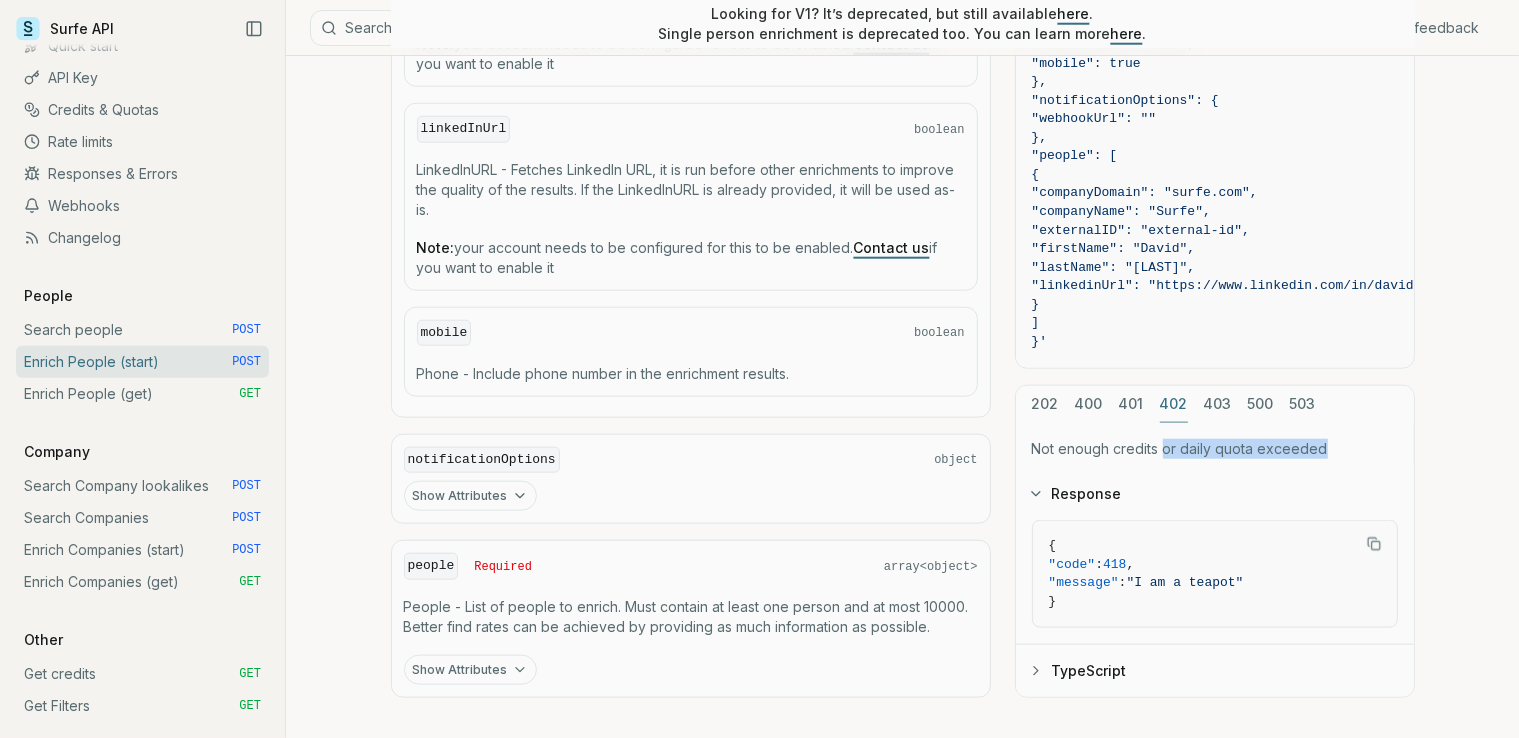 drag, startPoint x: 1336, startPoint y: 433, endPoint x: 1164, endPoint y: 433, distance: 172 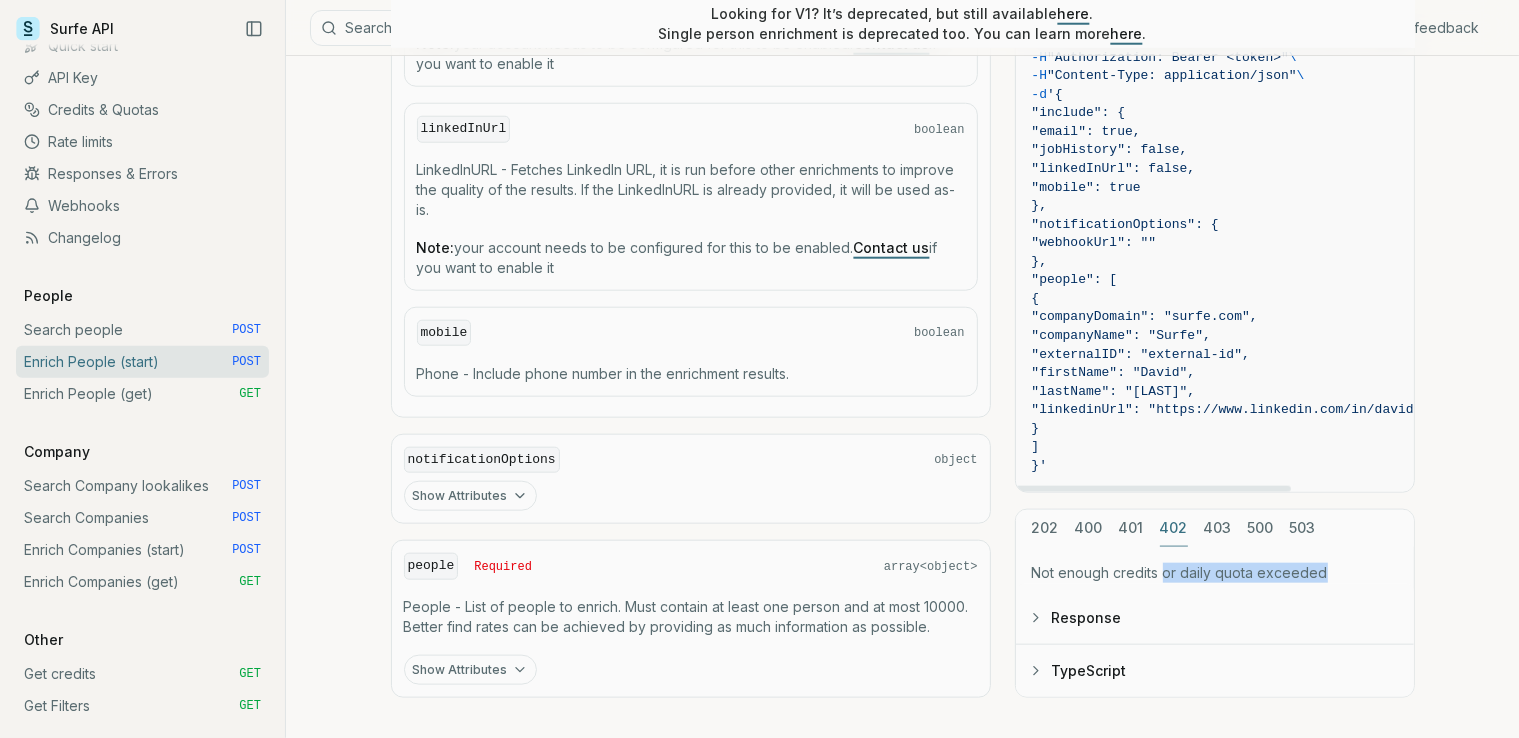 click on "Not enough credits or daily quota exceeded" at bounding box center (1215, 572) 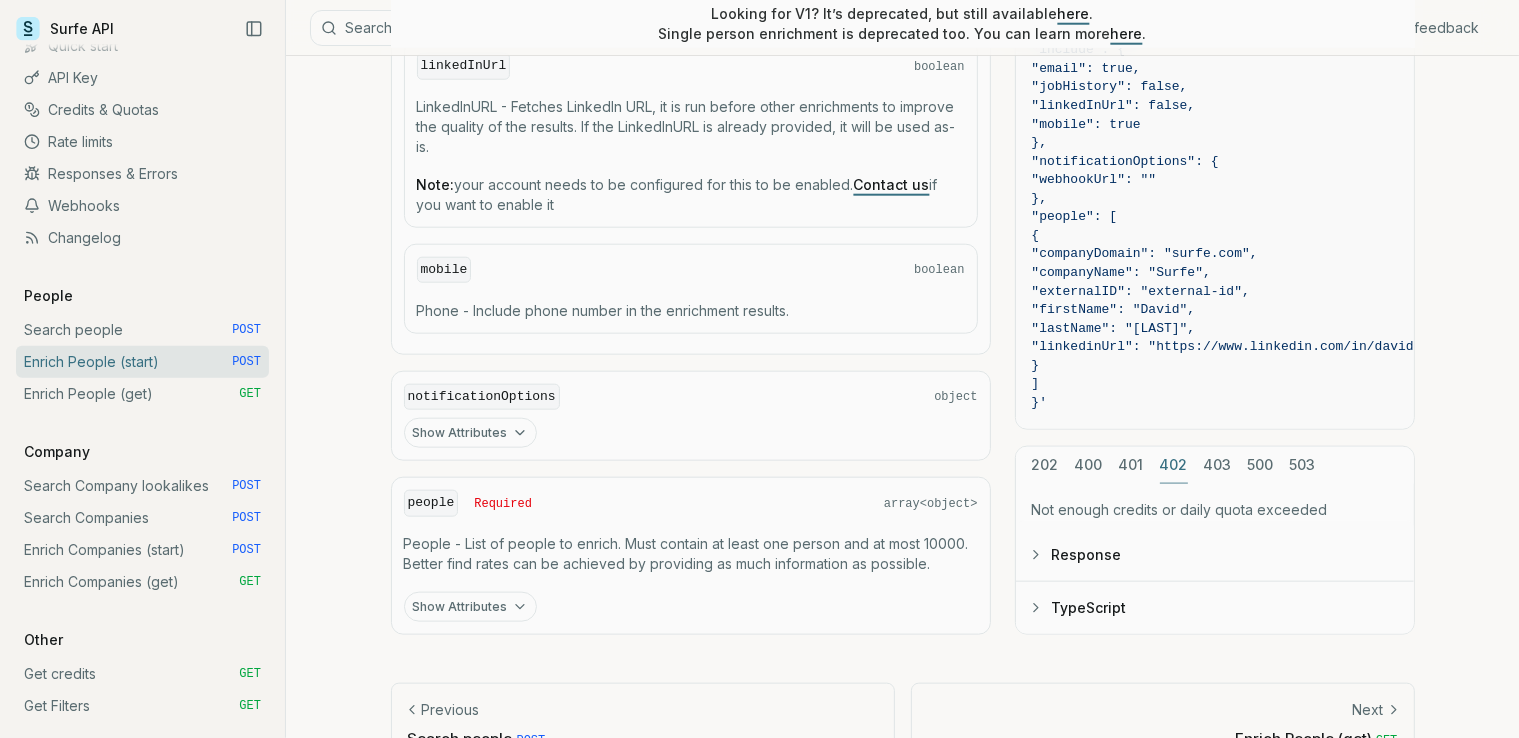scroll, scrollTop: 2209, scrollLeft: 0, axis: vertical 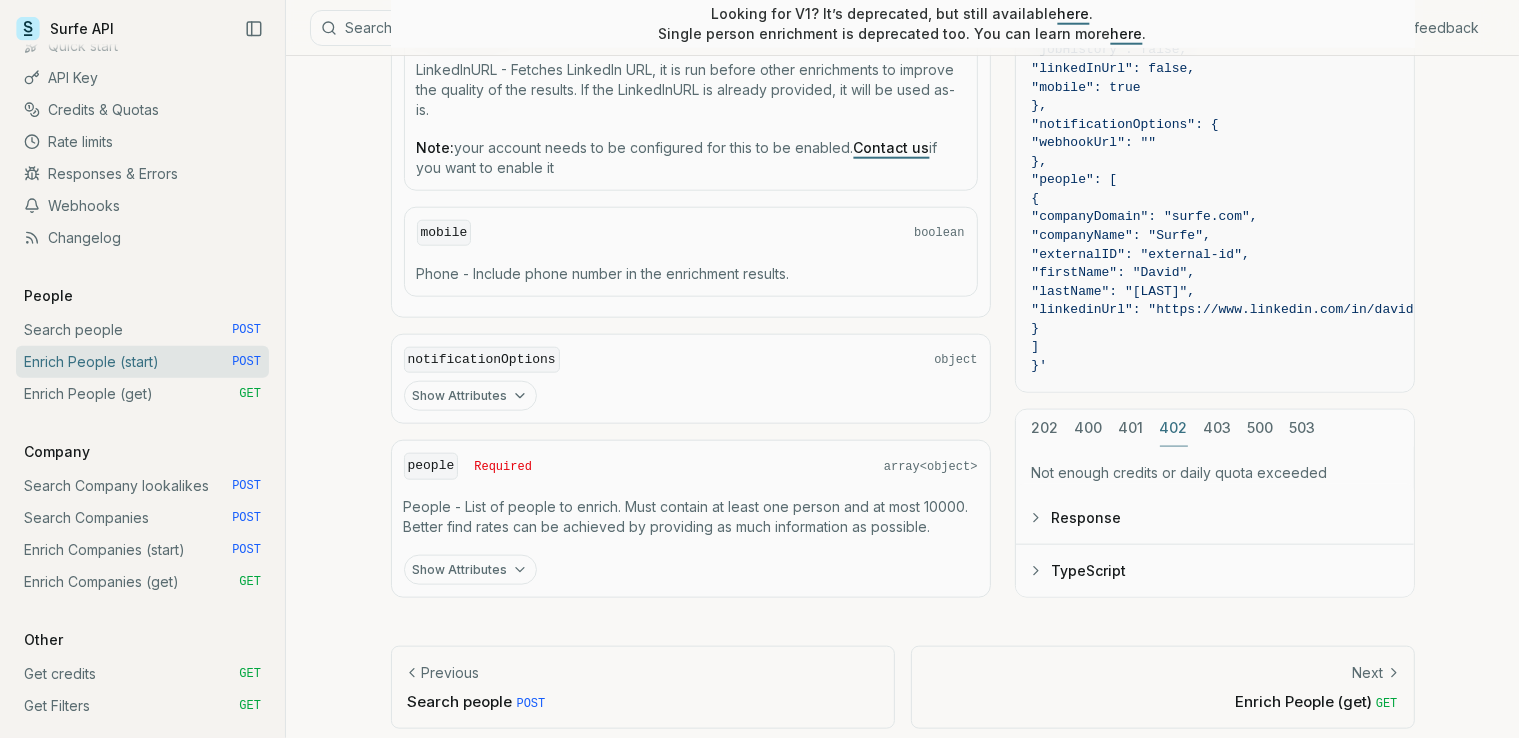 click on "202 400 401 402 403 500 503 Not enough credits or daily quota exceeded Response TypeScript" at bounding box center (1215, 503) 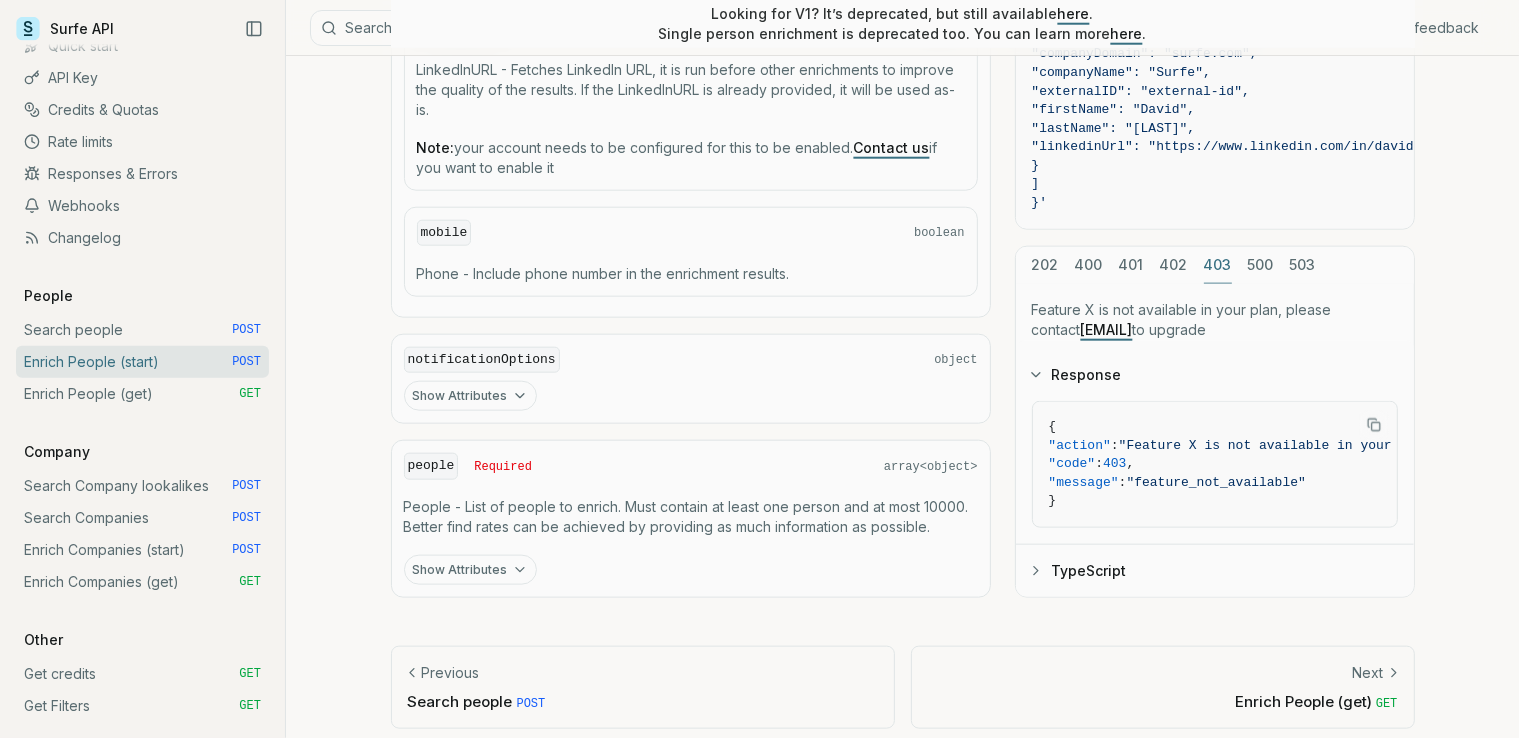 click on "500" at bounding box center (1261, 265) 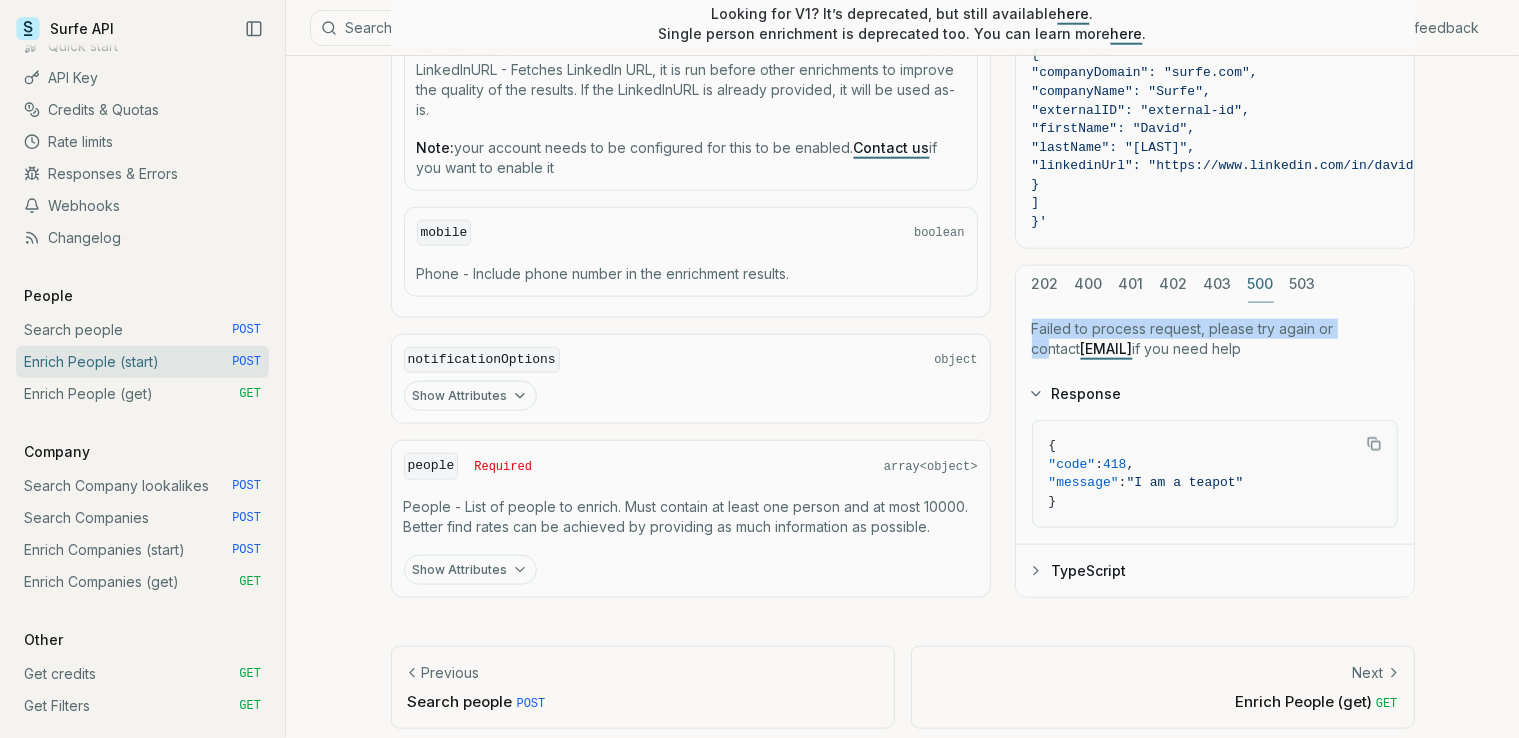 drag, startPoint x: 1032, startPoint y: 313, endPoint x: 1350, endPoint y: 313, distance: 318 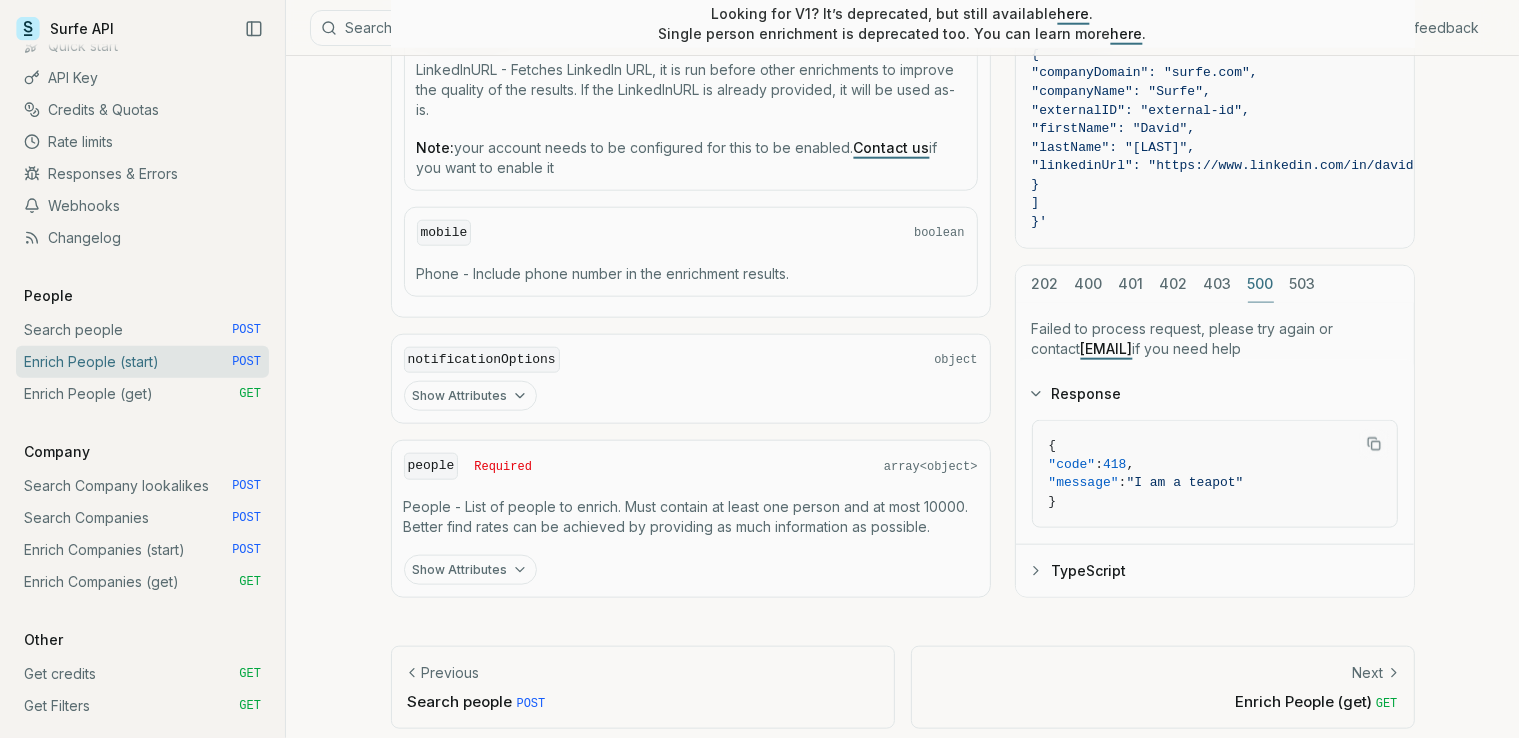 click on "Failed to process request, please try again or contact  [EMAIL]  if you need help Response {
"code" :  418 ,
"message" :  "I am a teapot"
} TypeScript" at bounding box center [1215, 449] 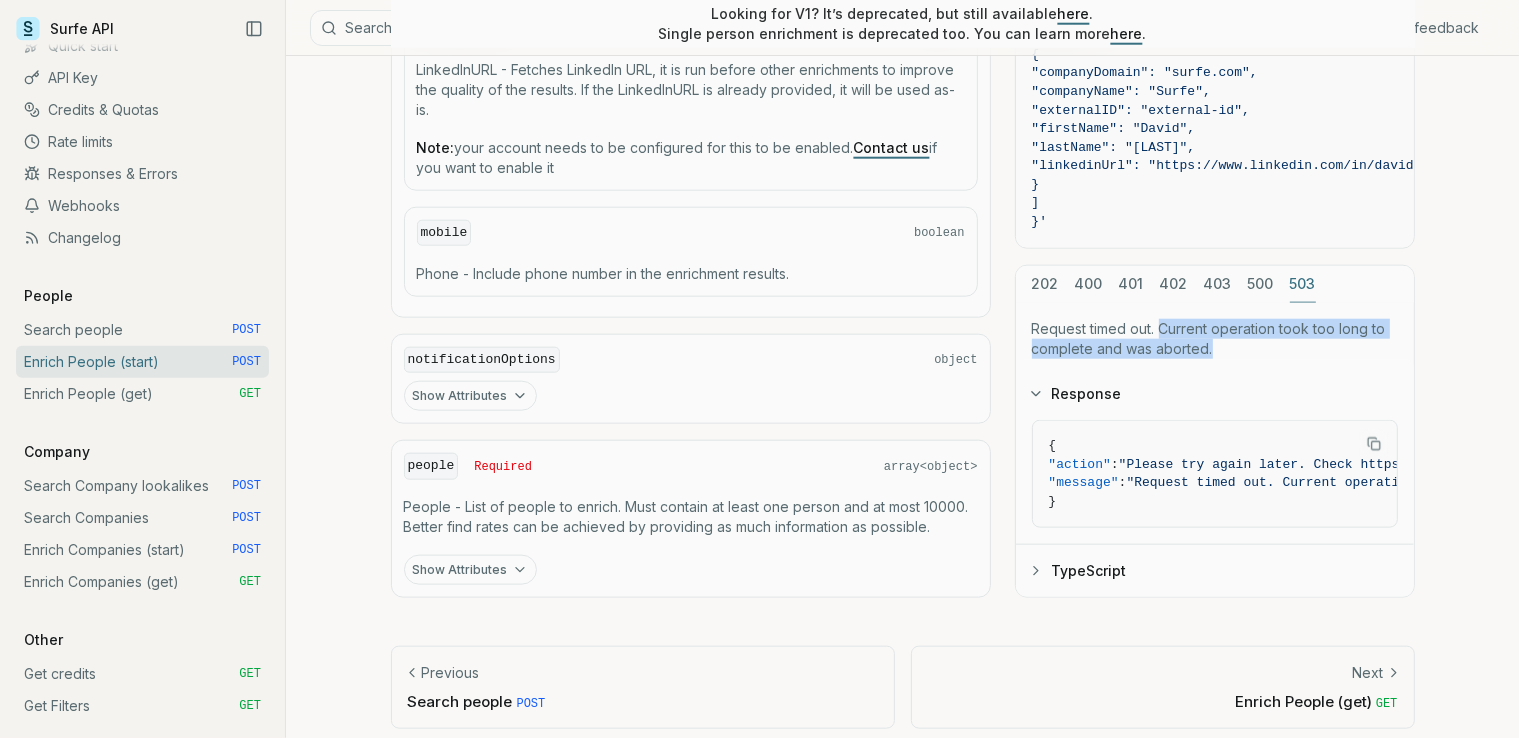 drag, startPoint x: 1158, startPoint y: 314, endPoint x: 1272, endPoint y: 333, distance: 115.57249 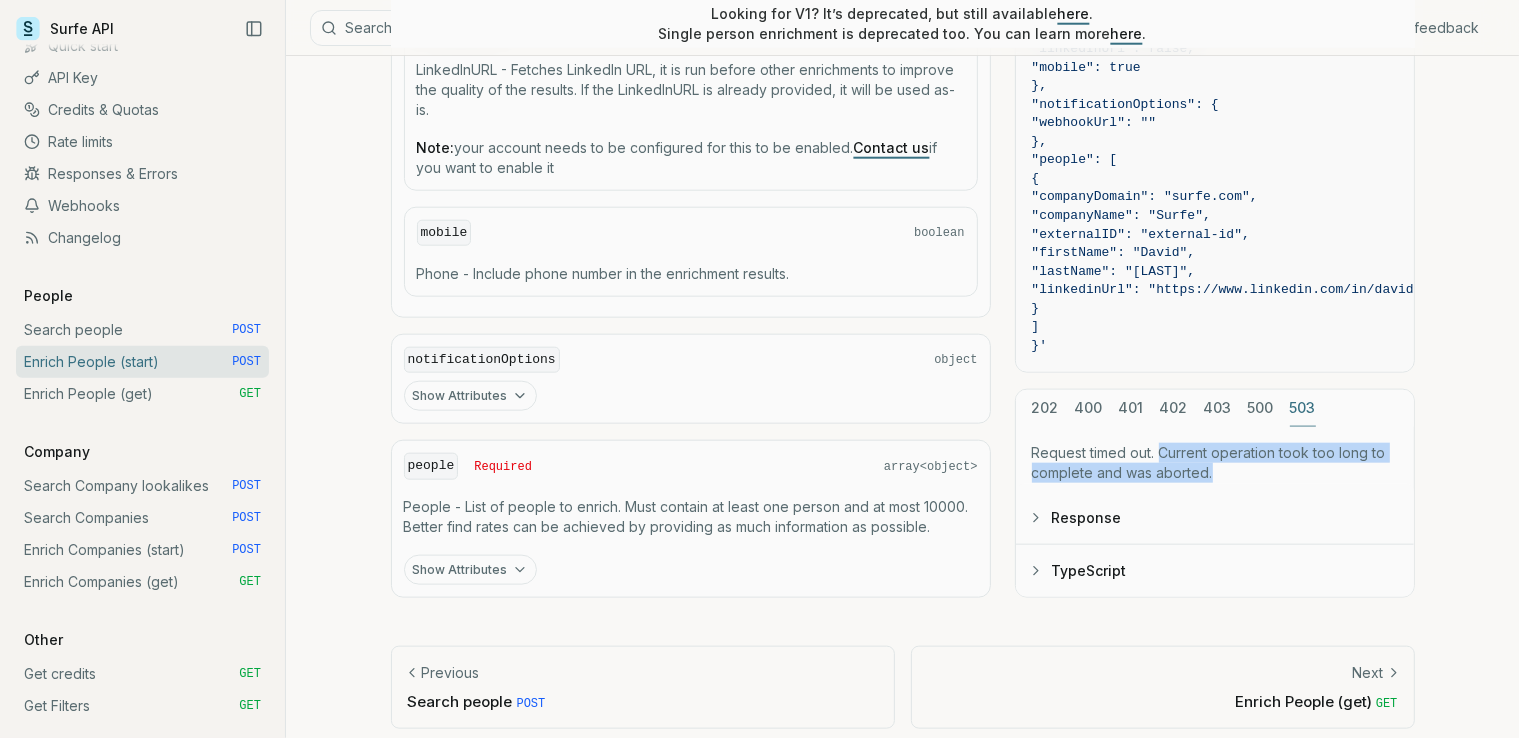 click on "Response" at bounding box center (1215, 518) 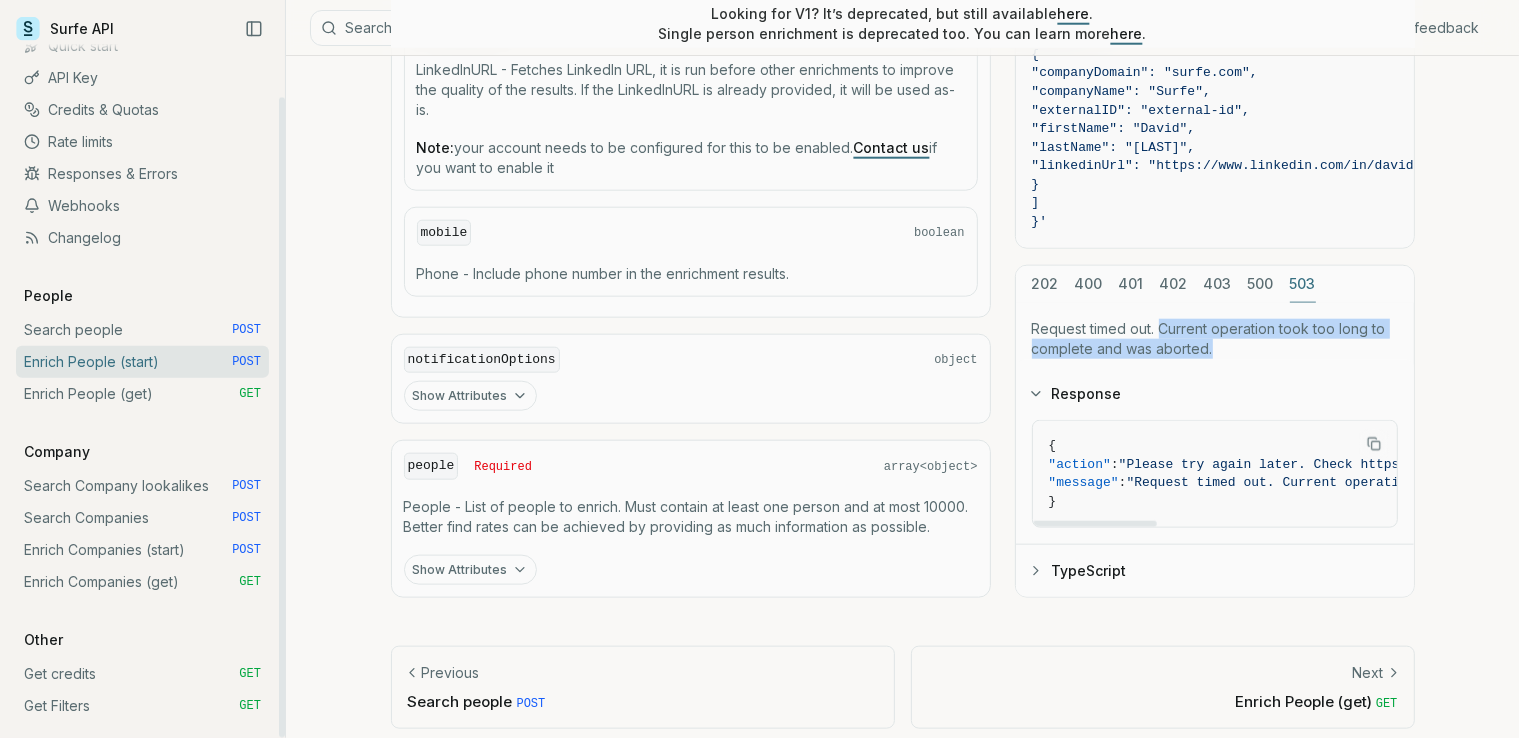 click on "Enrich People (get)   GET" at bounding box center [142, 394] 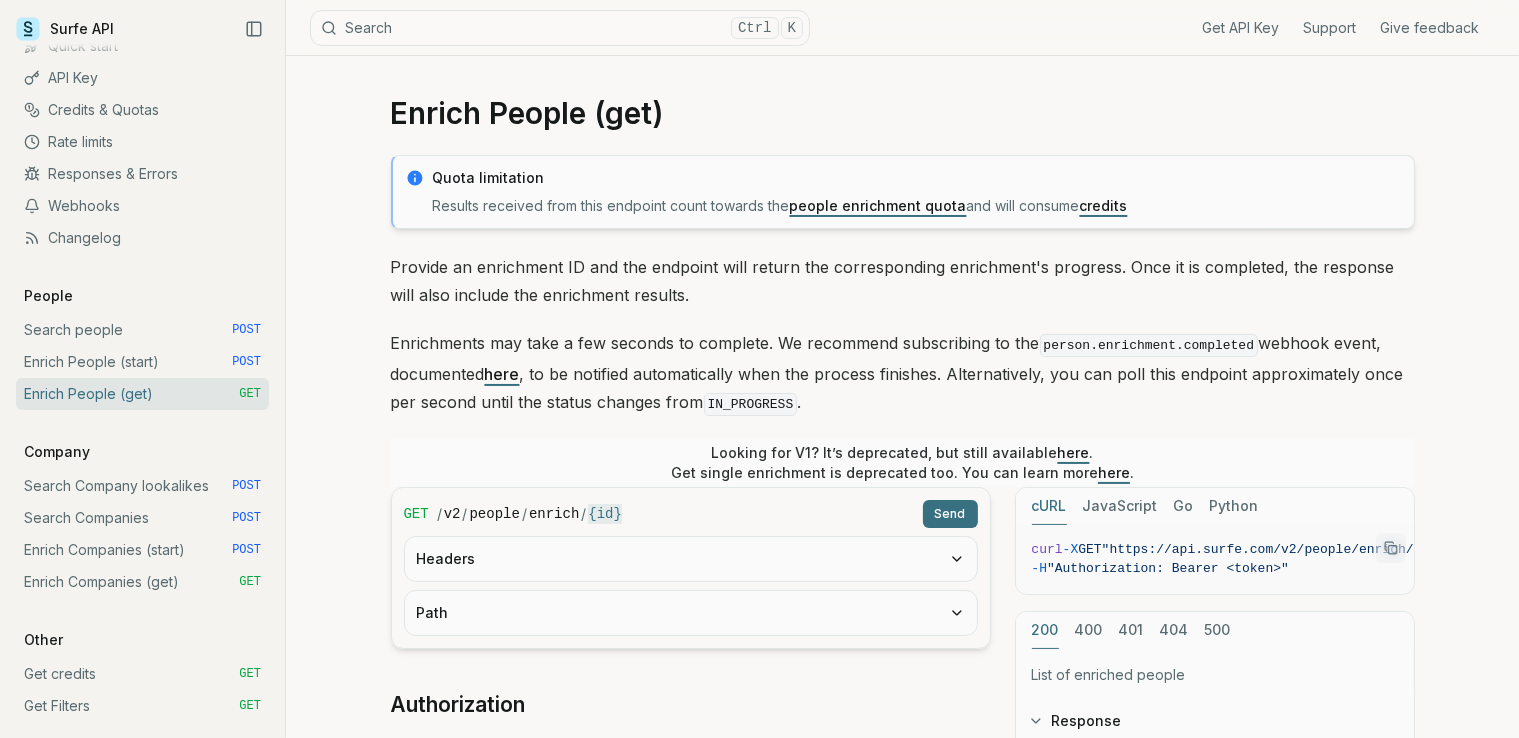 scroll, scrollTop: 0, scrollLeft: 0, axis: both 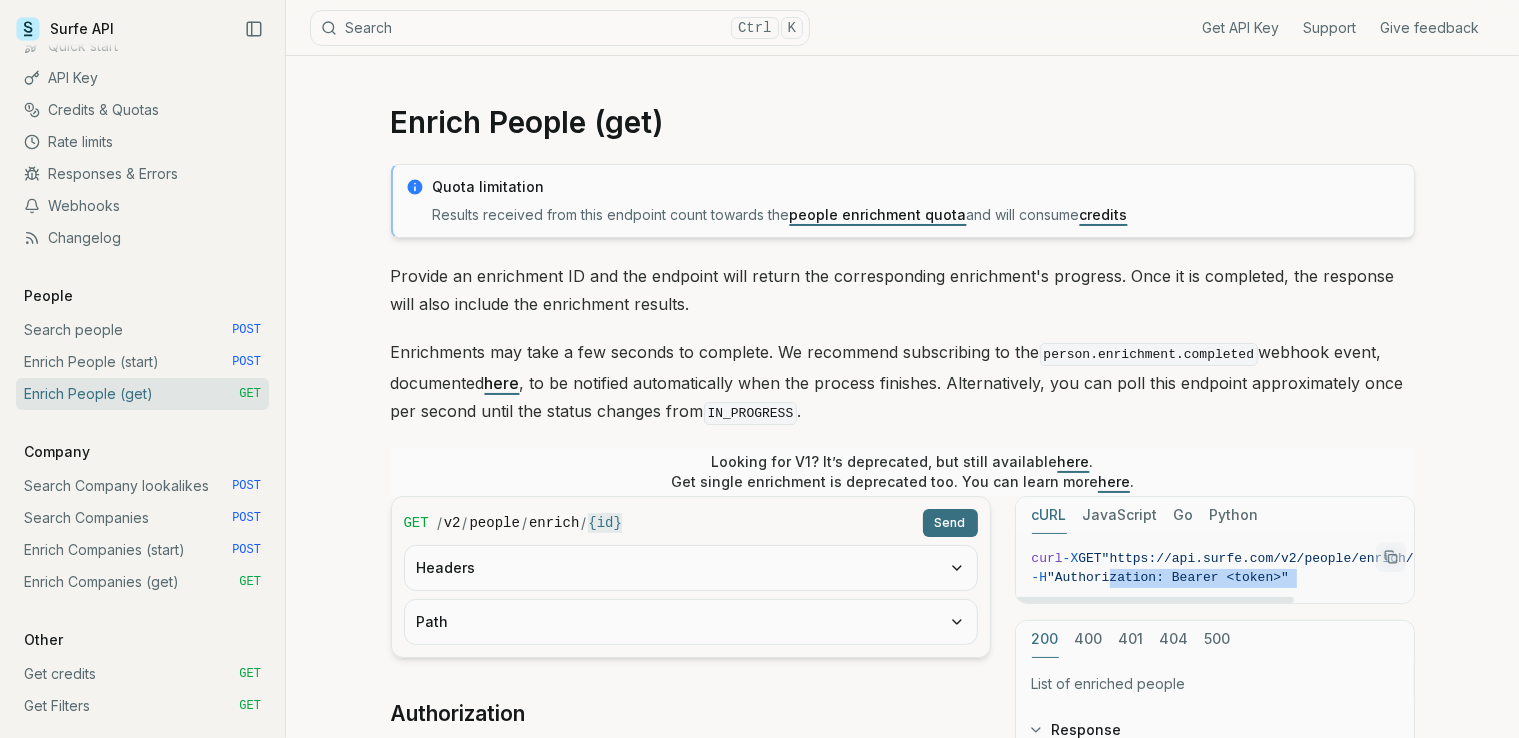 drag, startPoint x: 1126, startPoint y: 590, endPoint x: 1208, endPoint y: 595, distance: 82.1523 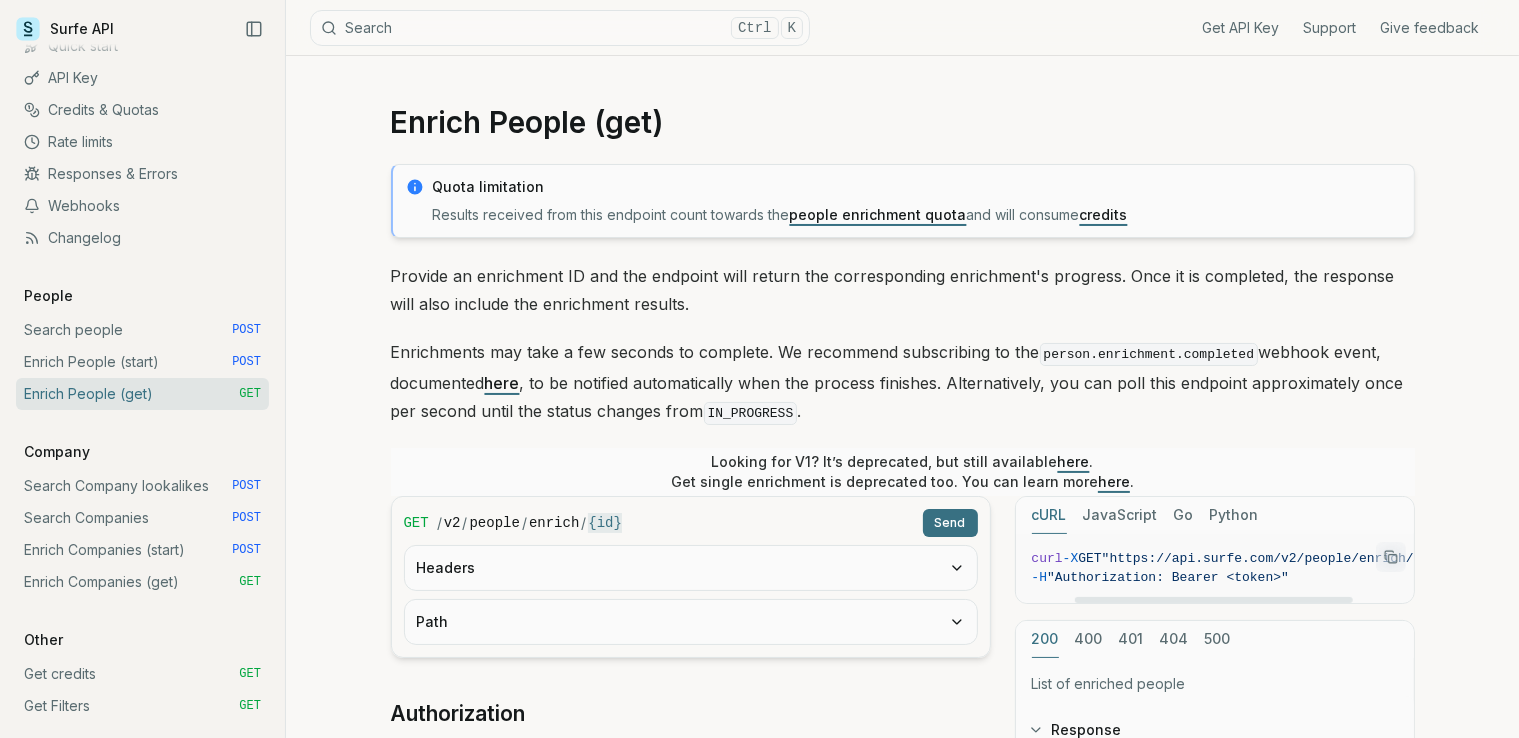 drag, startPoint x: 1257, startPoint y: 597, endPoint x: 1316, endPoint y: 601, distance: 59.135437 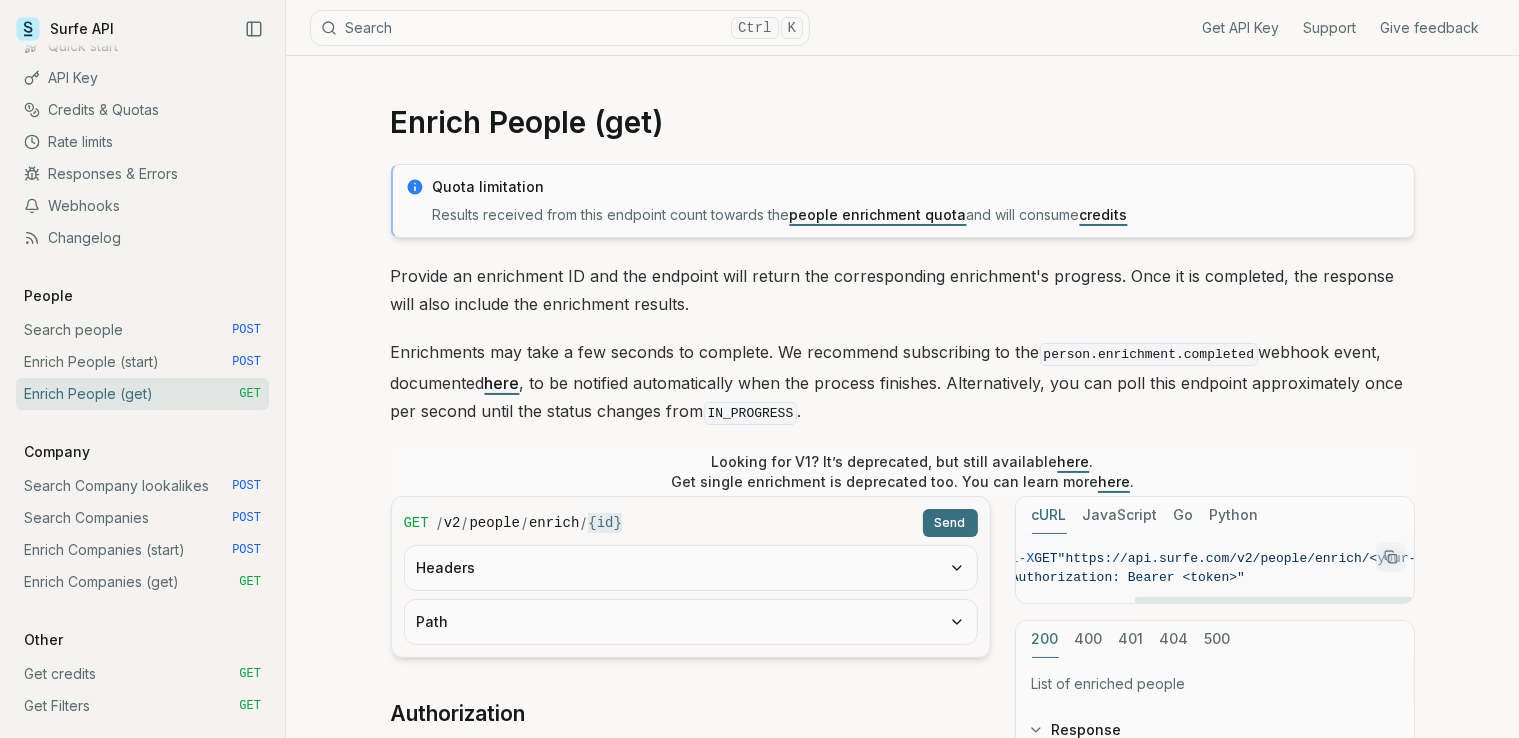 scroll, scrollTop: 0, scrollLeft: 0, axis: both 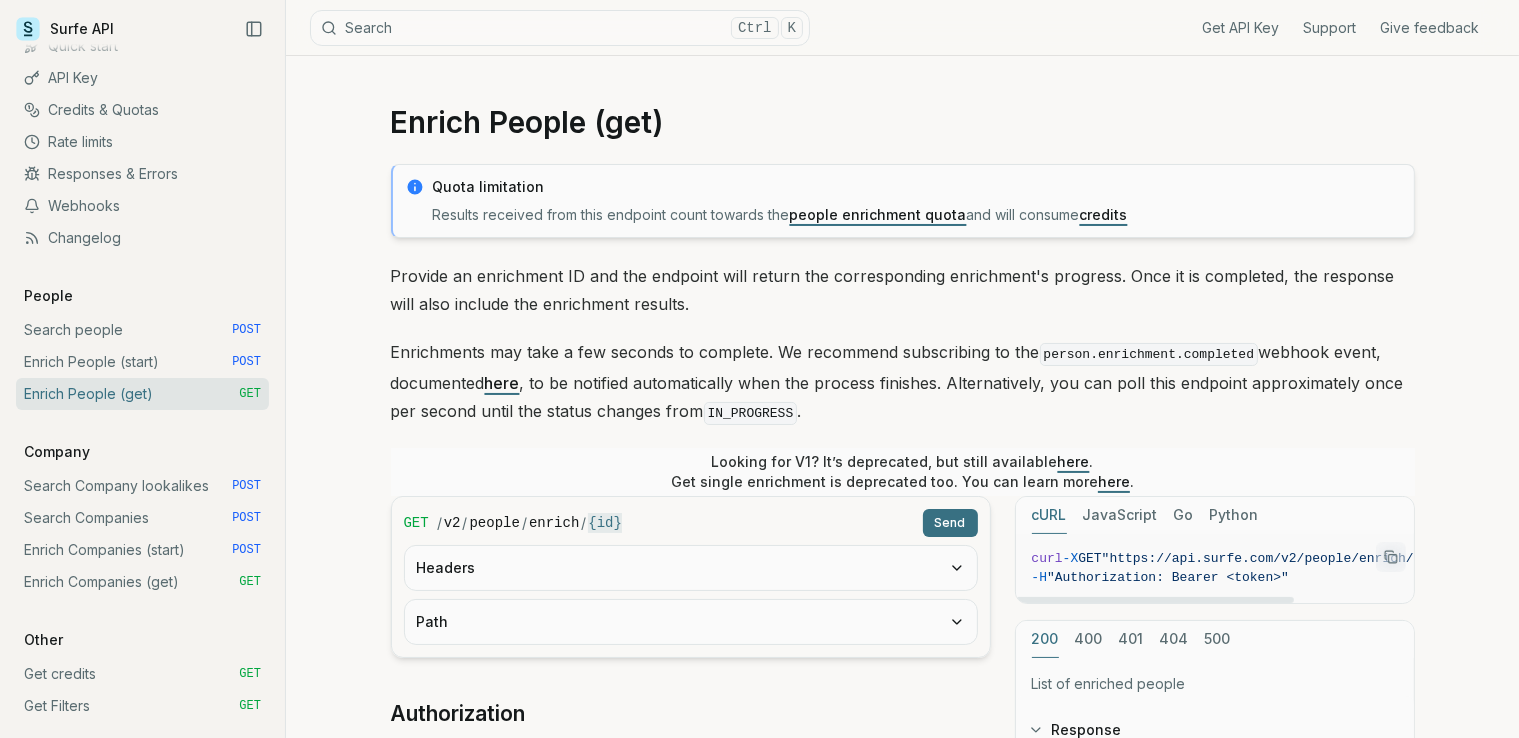 drag, startPoint x: 1264, startPoint y: 592, endPoint x: 1455, endPoint y: 637, distance: 196.22946 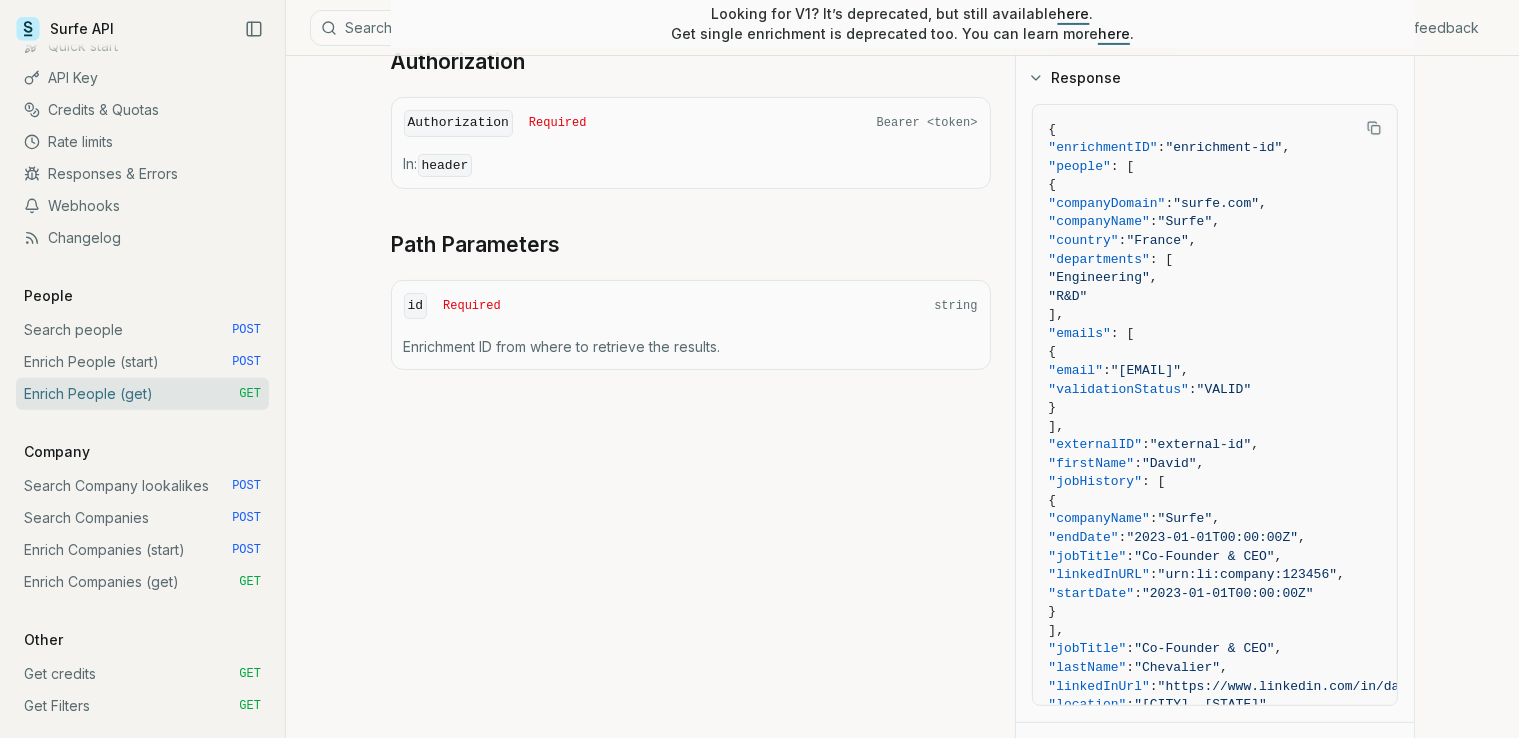 scroll, scrollTop: 700, scrollLeft: 0, axis: vertical 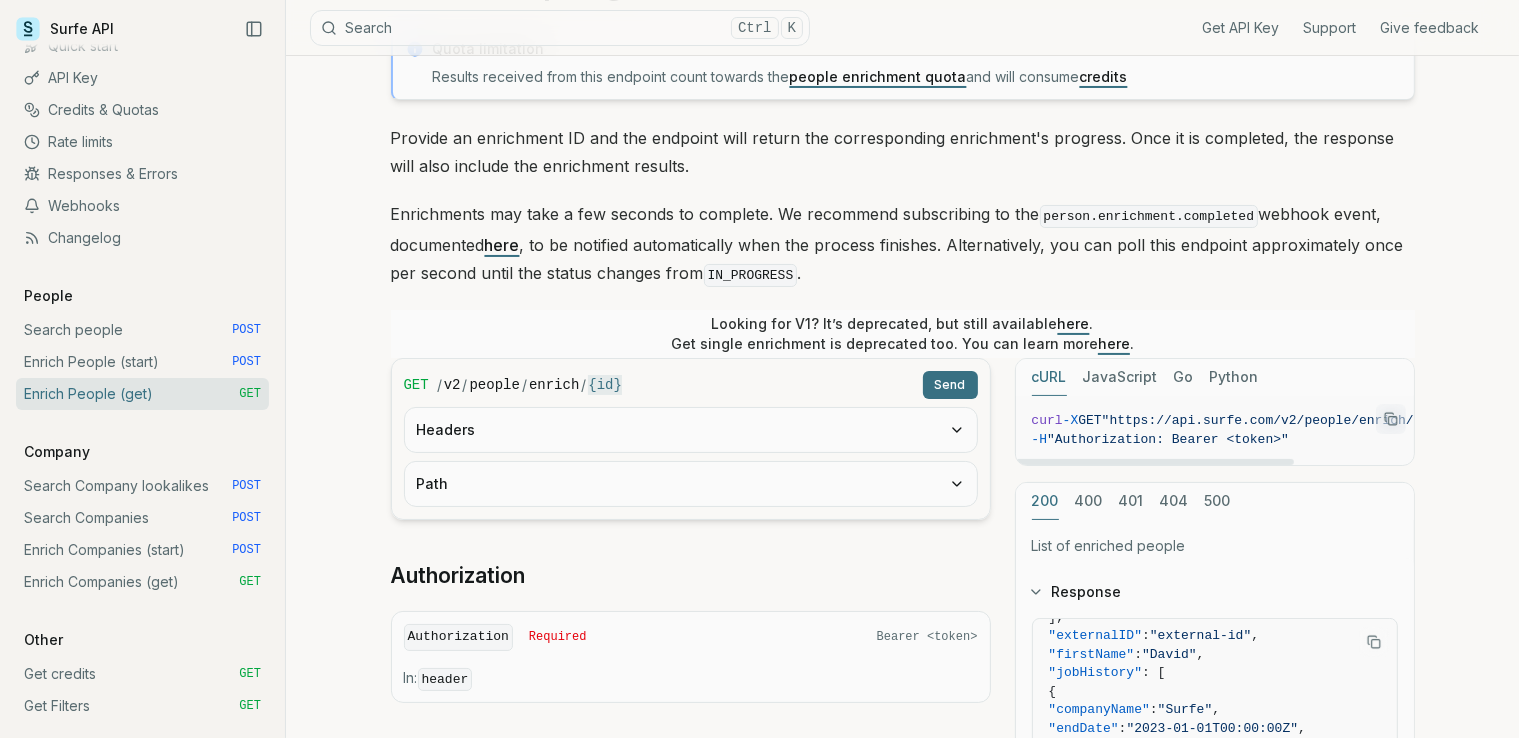 click on "400" at bounding box center [1089, 501] 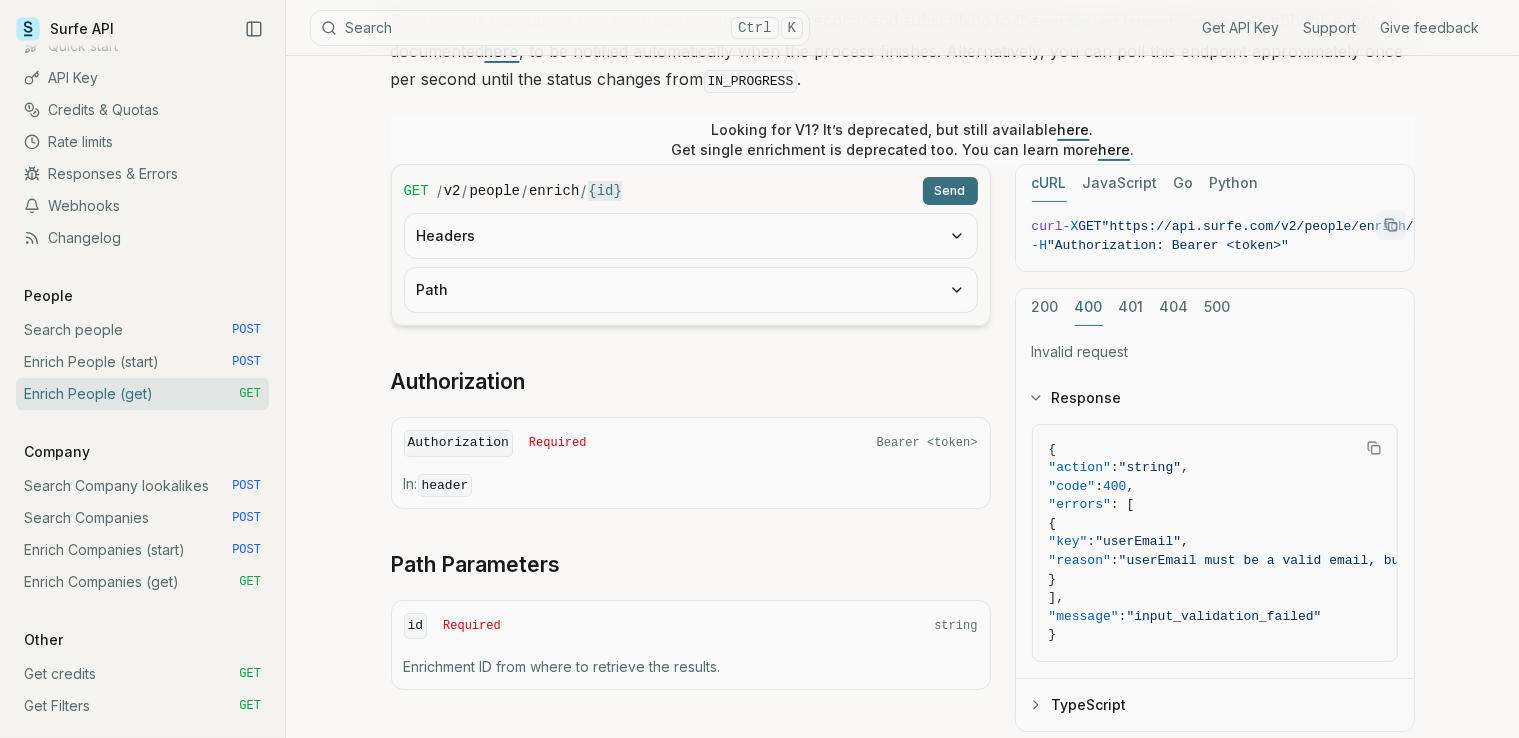 scroll, scrollTop: 338, scrollLeft: 0, axis: vertical 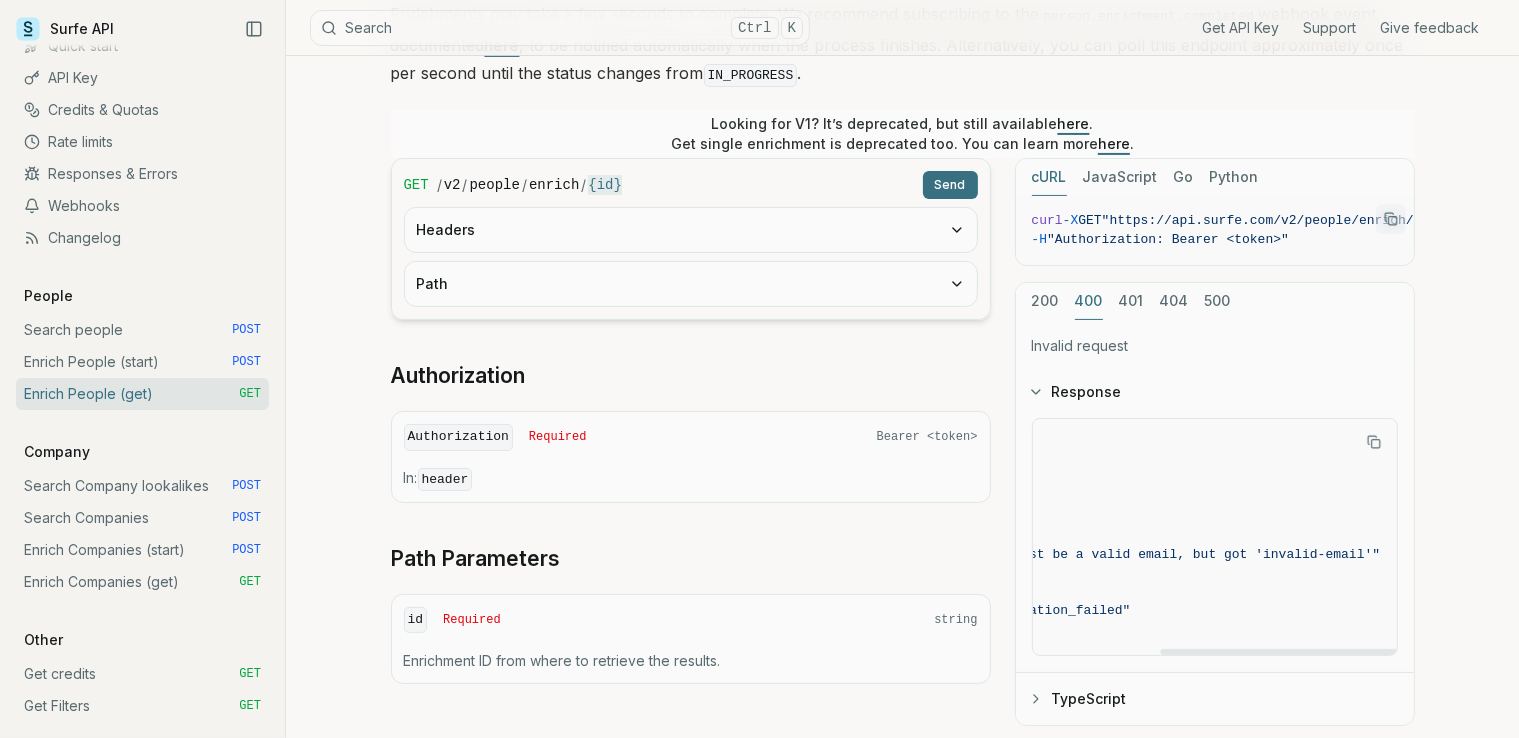 drag, startPoint x: 1209, startPoint y: 643, endPoint x: 1342, endPoint y: 641, distance: 133.01503 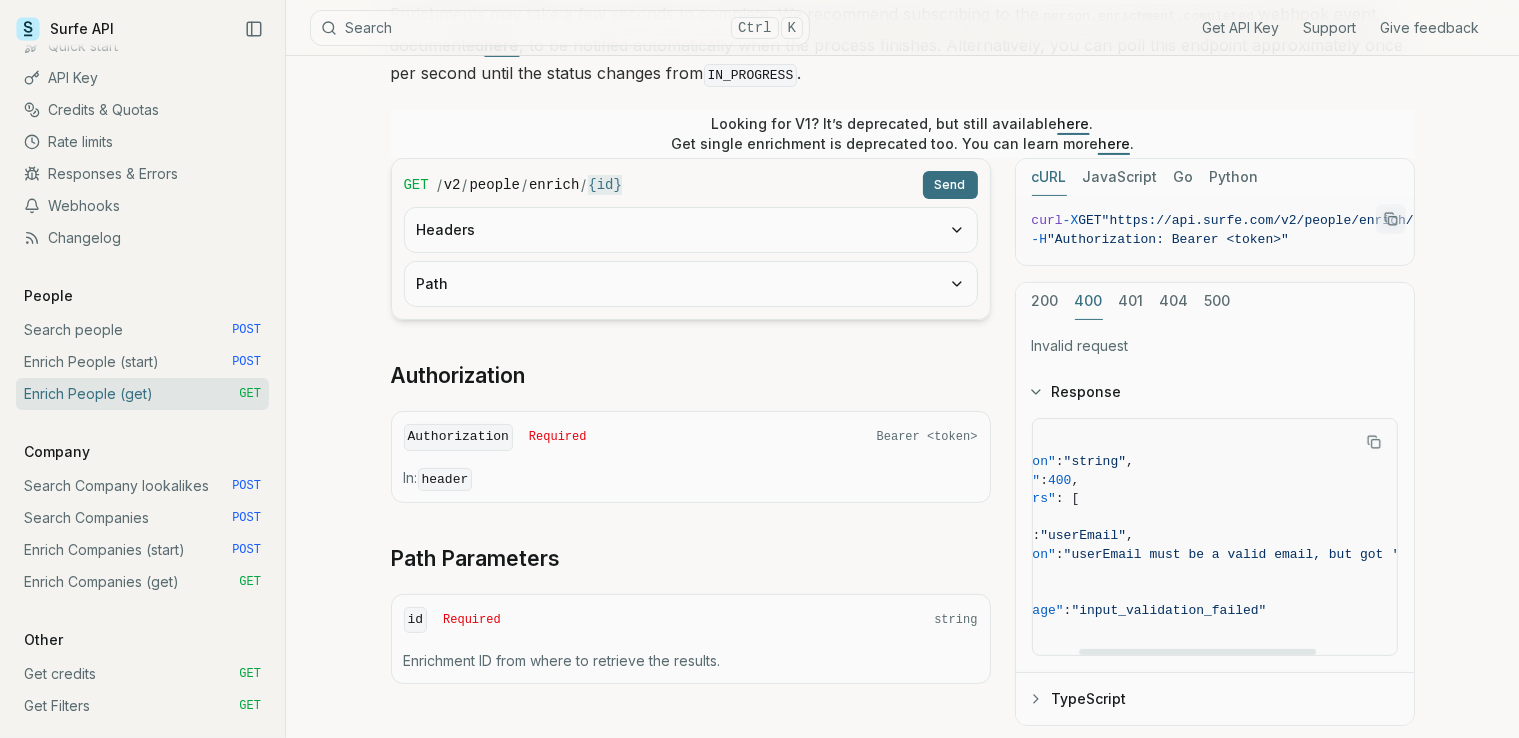 scroll, scrollTop: 0, scrollLeft: 29, axis: horizontal 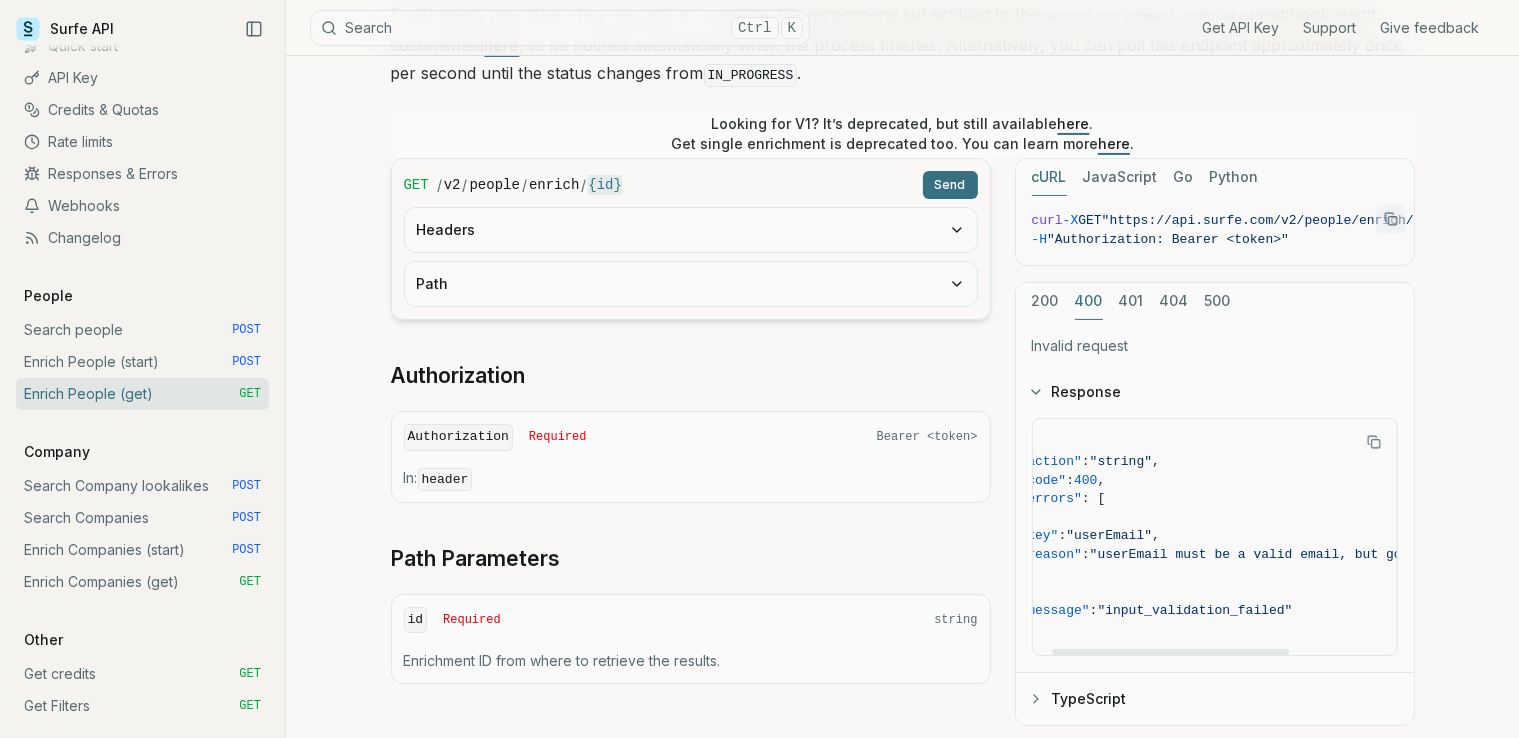 drag, startPoint x: 1220, startPoint y: 643, endPoint x: 1112, endPoint y: 637, distance: 108.16654 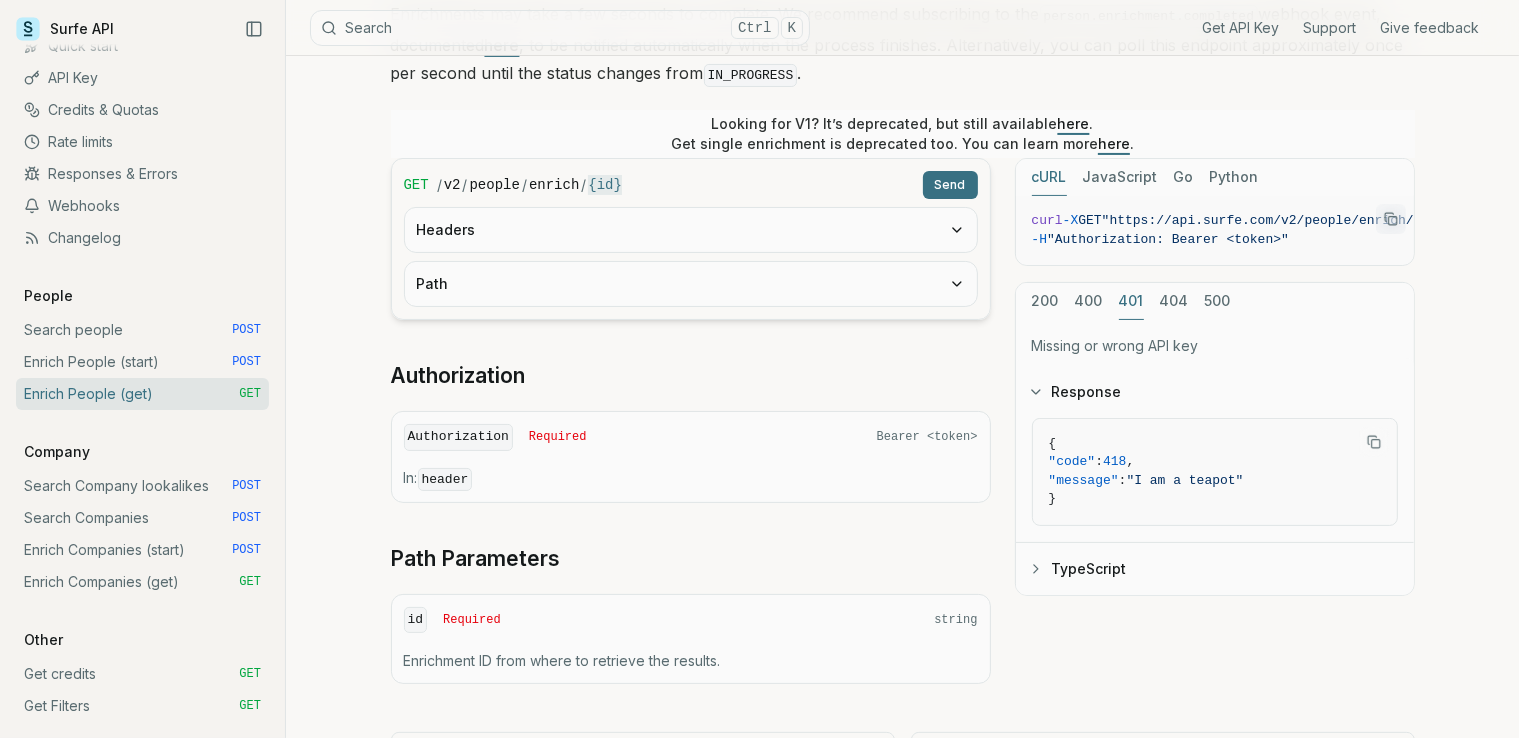 click on "200 400 401 404 500" at bounding box center (1215, 301) 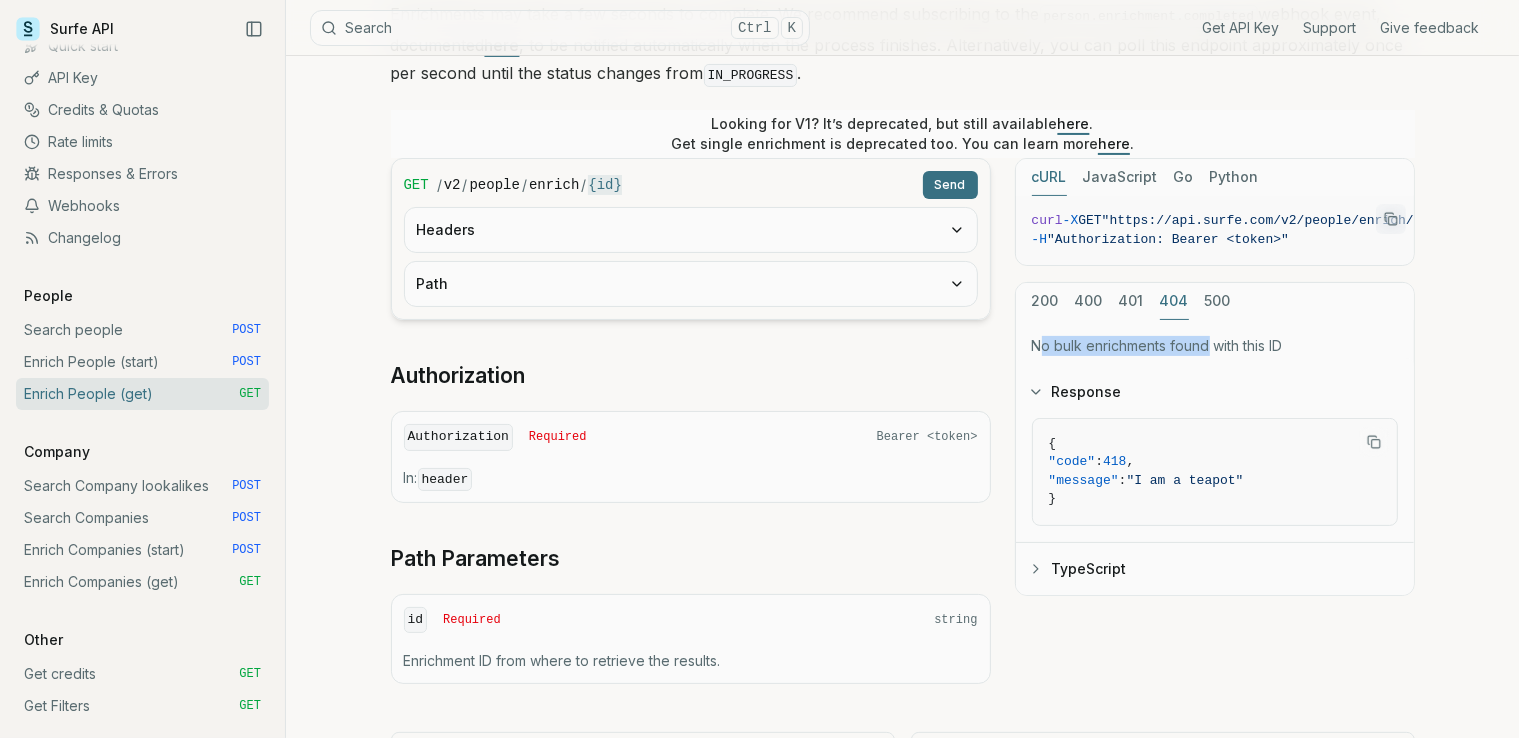 drag, startPoint x: 1036, startPoint y: 339, endPoint x: 1216, endPoint y: 347, distance: 180.17769 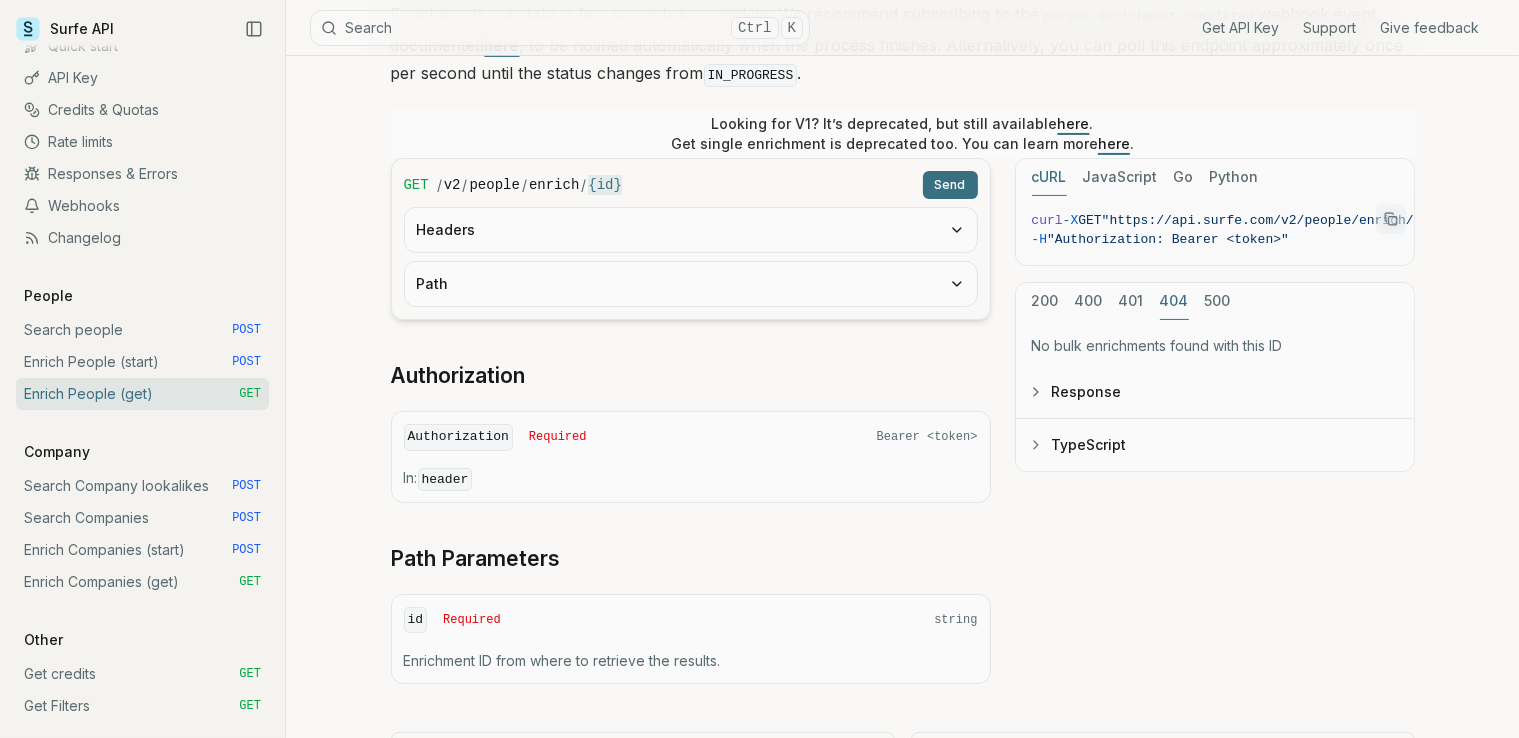 click on "No bulk enrichments found with this ID" at bounding box center [1215, 346] 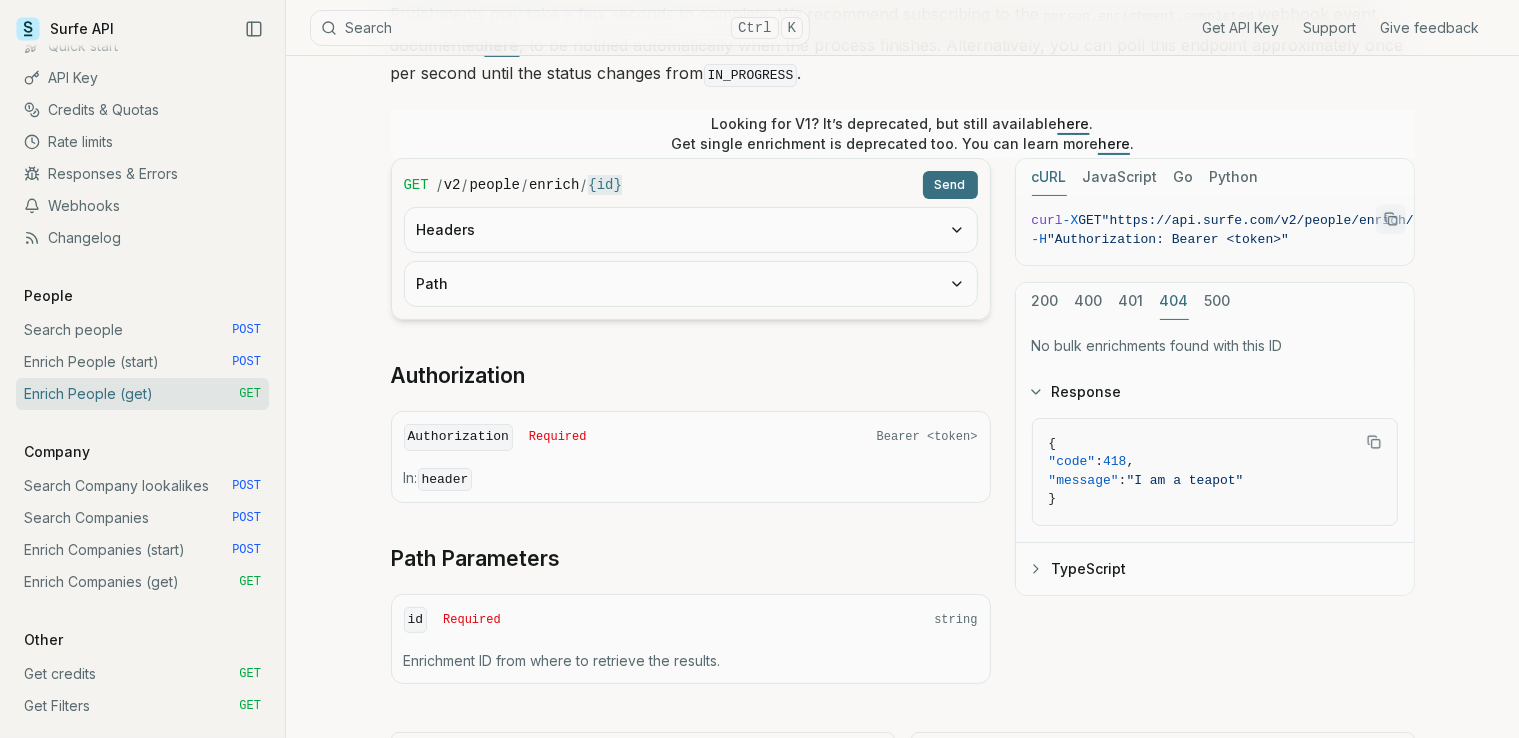 click on "500" at bounding box center (1218, 301) 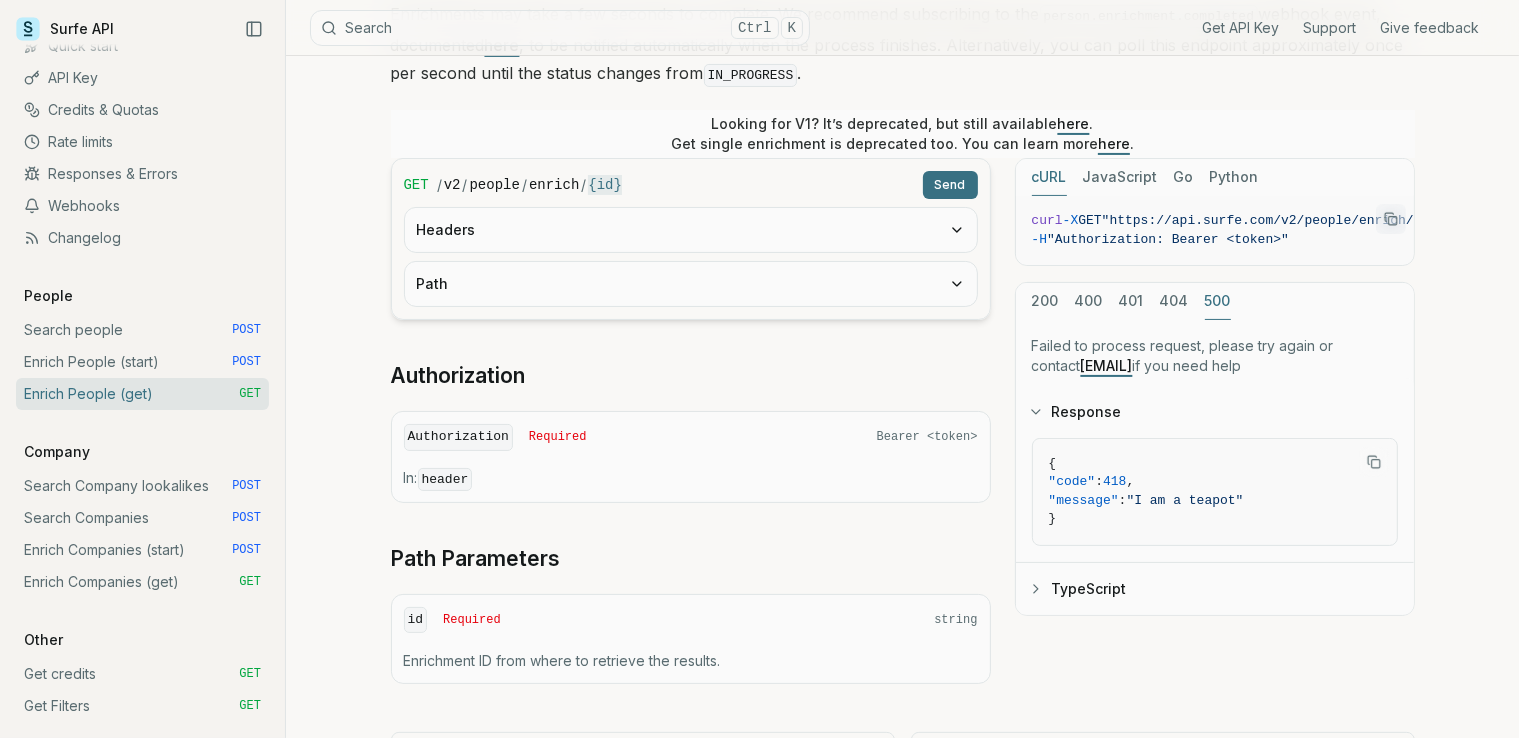 click on "200" at bounding box center (1045, 301) 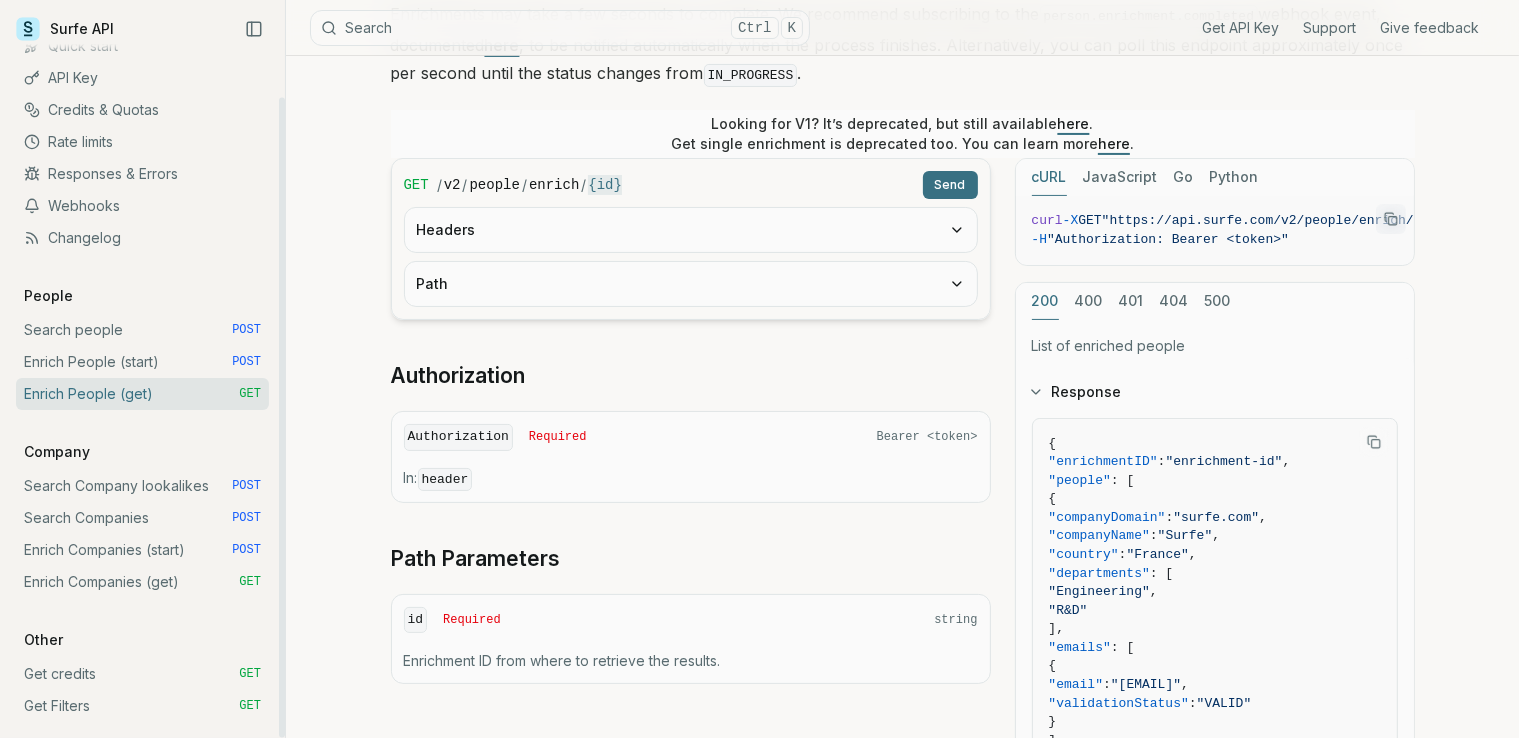 click on "Enrich People (start)   POST" at bounding box center [142, 362] 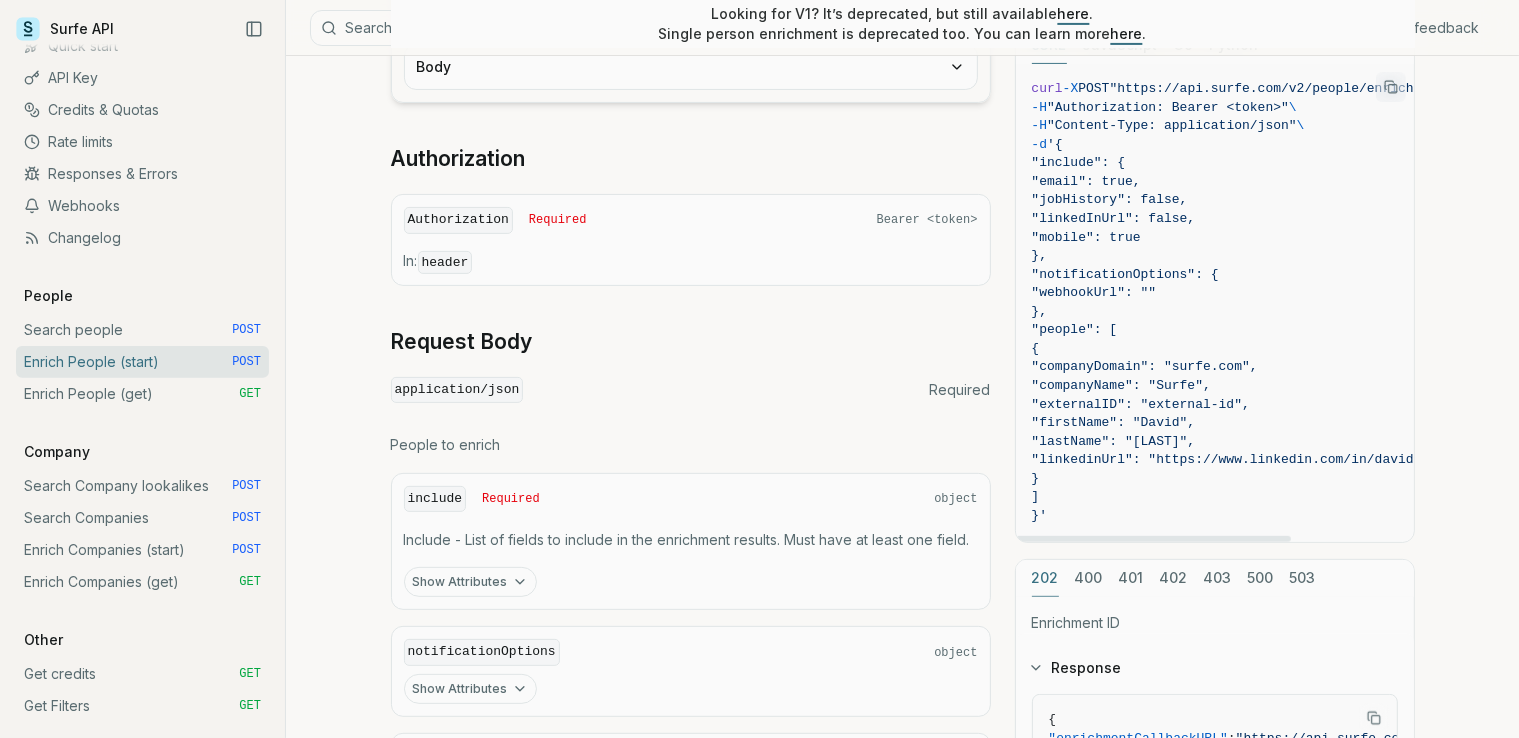 scroll, scrollTop: 400, scrollLeft: 0, axis: vertical 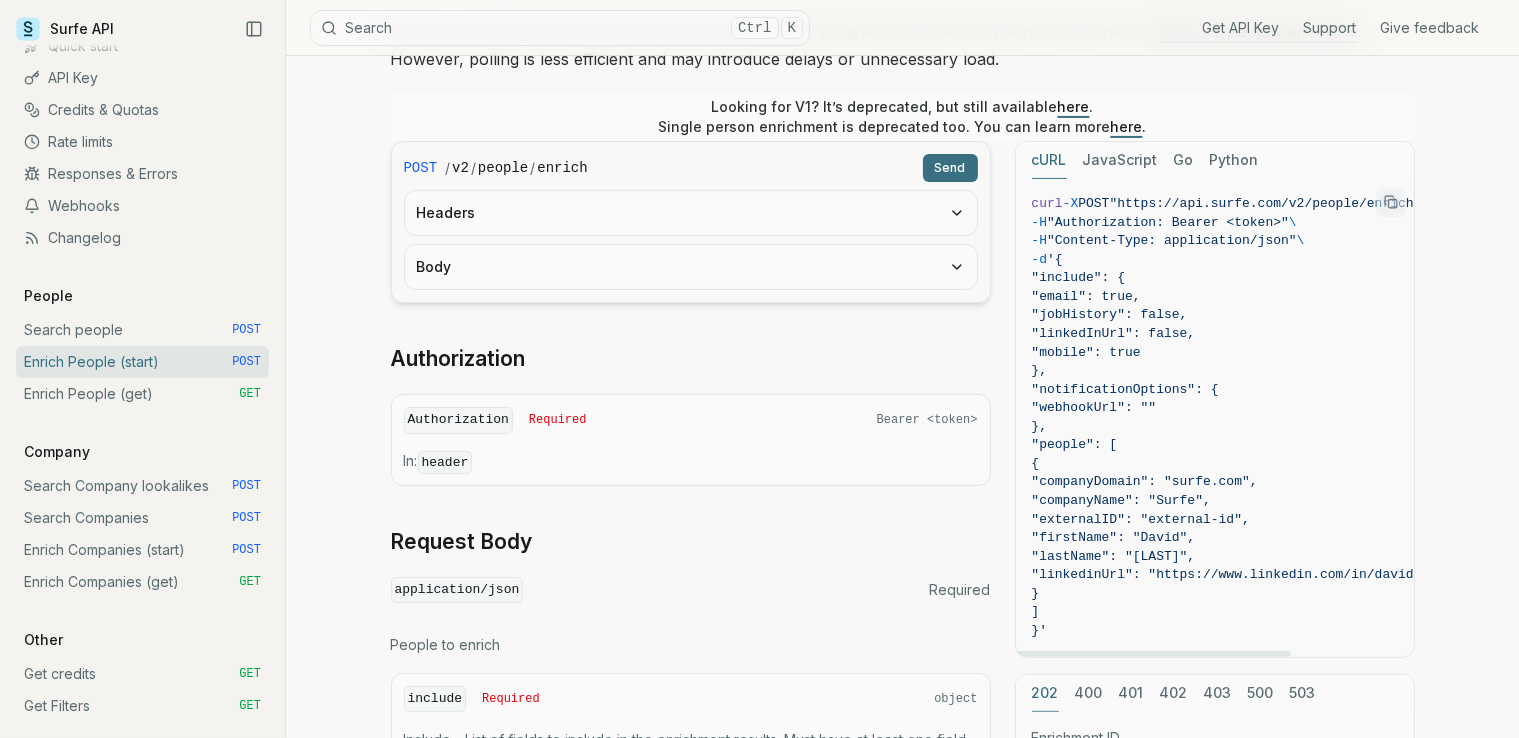 drag, startPoint x: 1076, startPoint y: 257, endPoint x: 1094, endPoint y: 581, distance: 324.4996 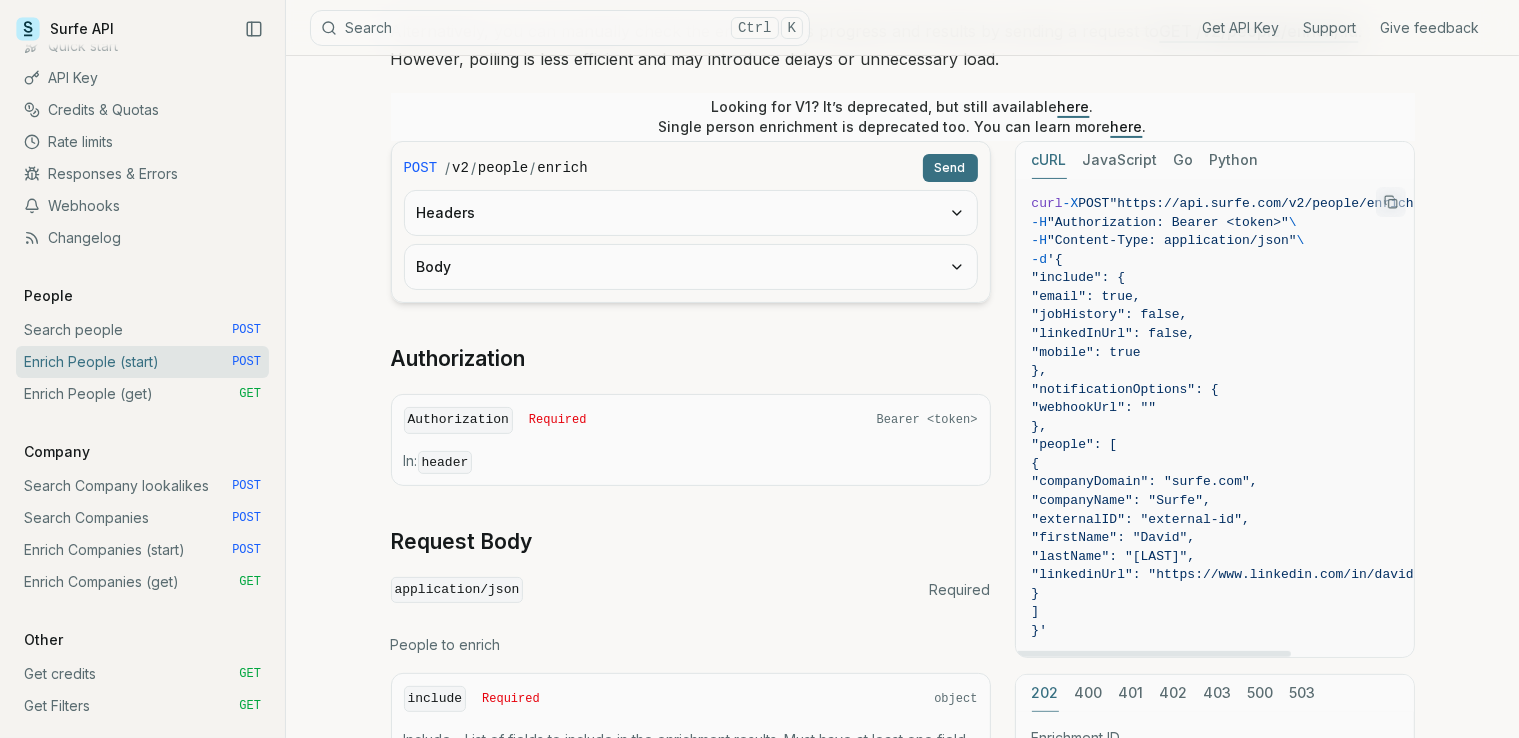 click on "}'" at bounding box center (1040, 630) 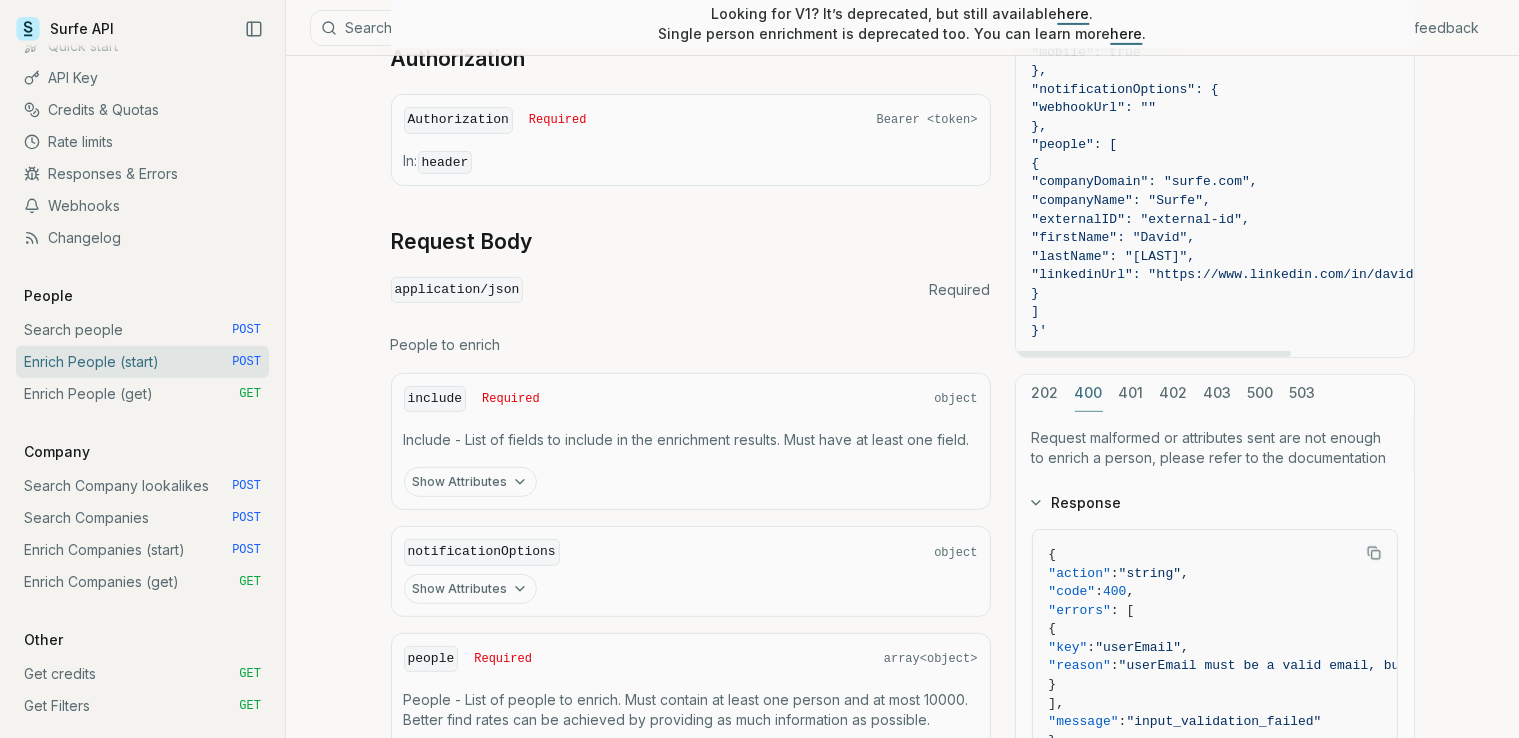 scroll, scrollTop: 800, scrollLeft: 0, axis: vertical 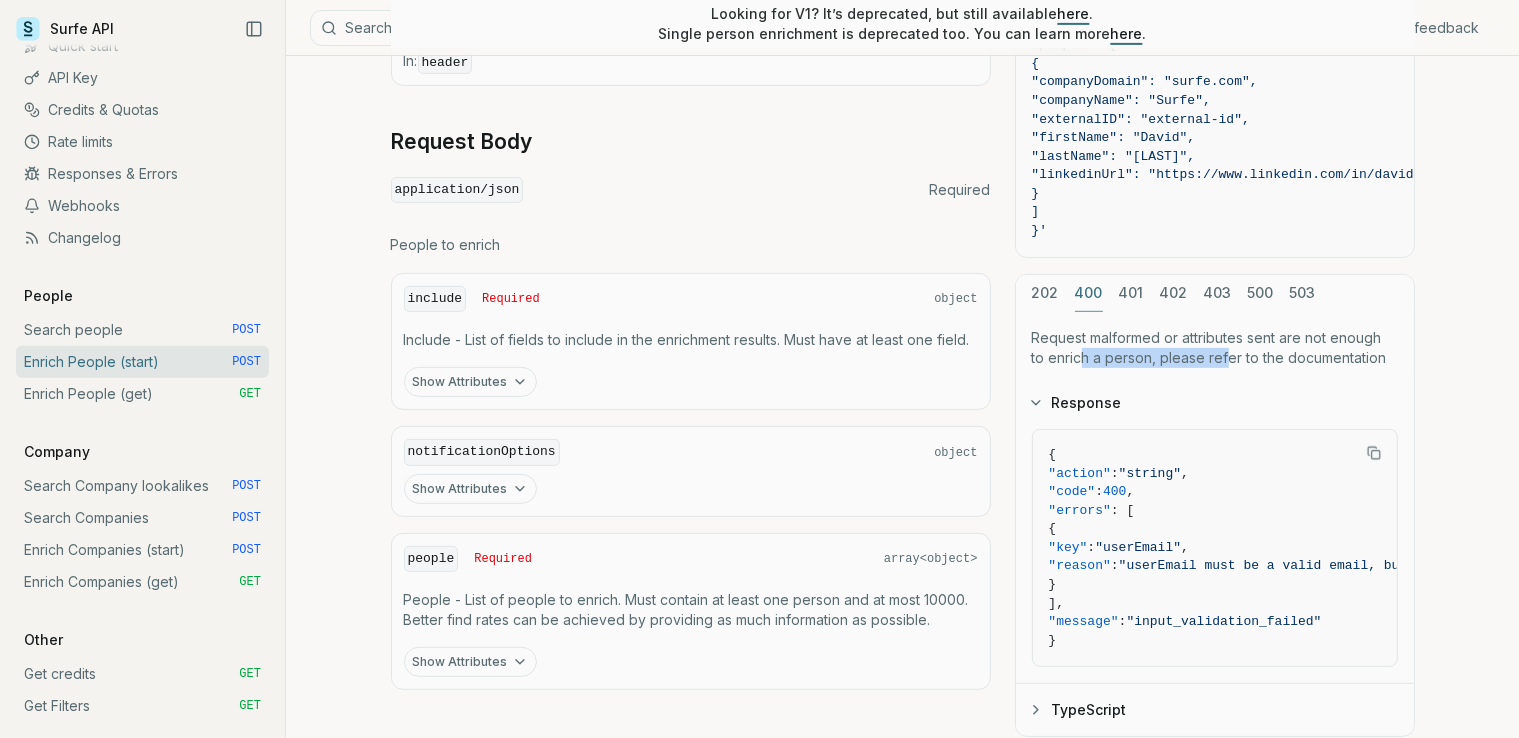 drag, startPoint x: 1084, startPoint y: 352, endPoint x: 1228, endPoint y: 361, distance: 144.28098 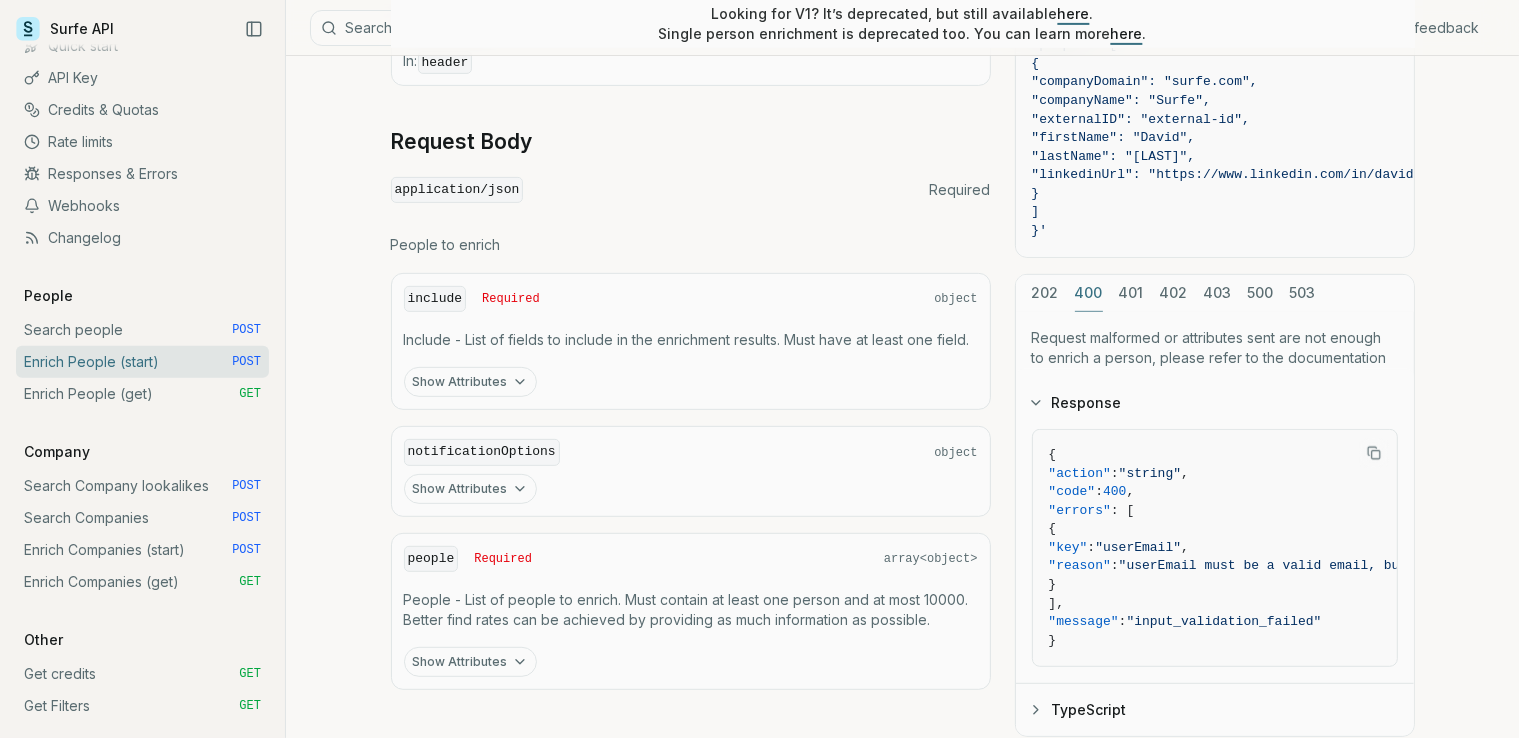 click on "Response {
"action" :  "string" ,
"code" :  400 ,
"errors" : [
{
"key" :  "userEmail" ,
"reason" :  "userEmail must be a valid email, but got 'invalid-email'"
}
],
"message" :  "input_validation_failed"
} TypeScript" at bounding box center [1215, 552] 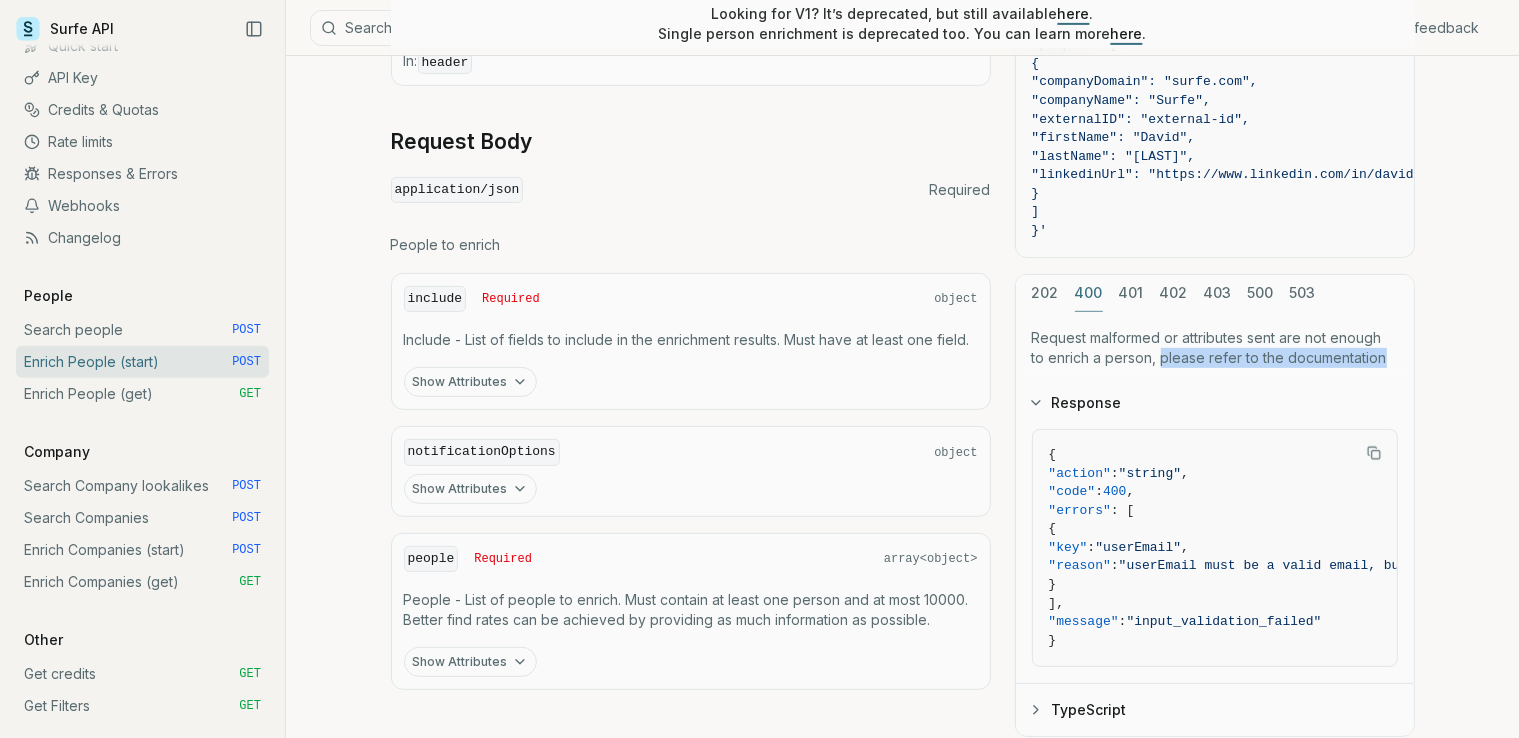 drag, startPoint x: 1161, startPoint y: 357, endPoint x: 1386, endPoint y: 355, distance: 225.0089 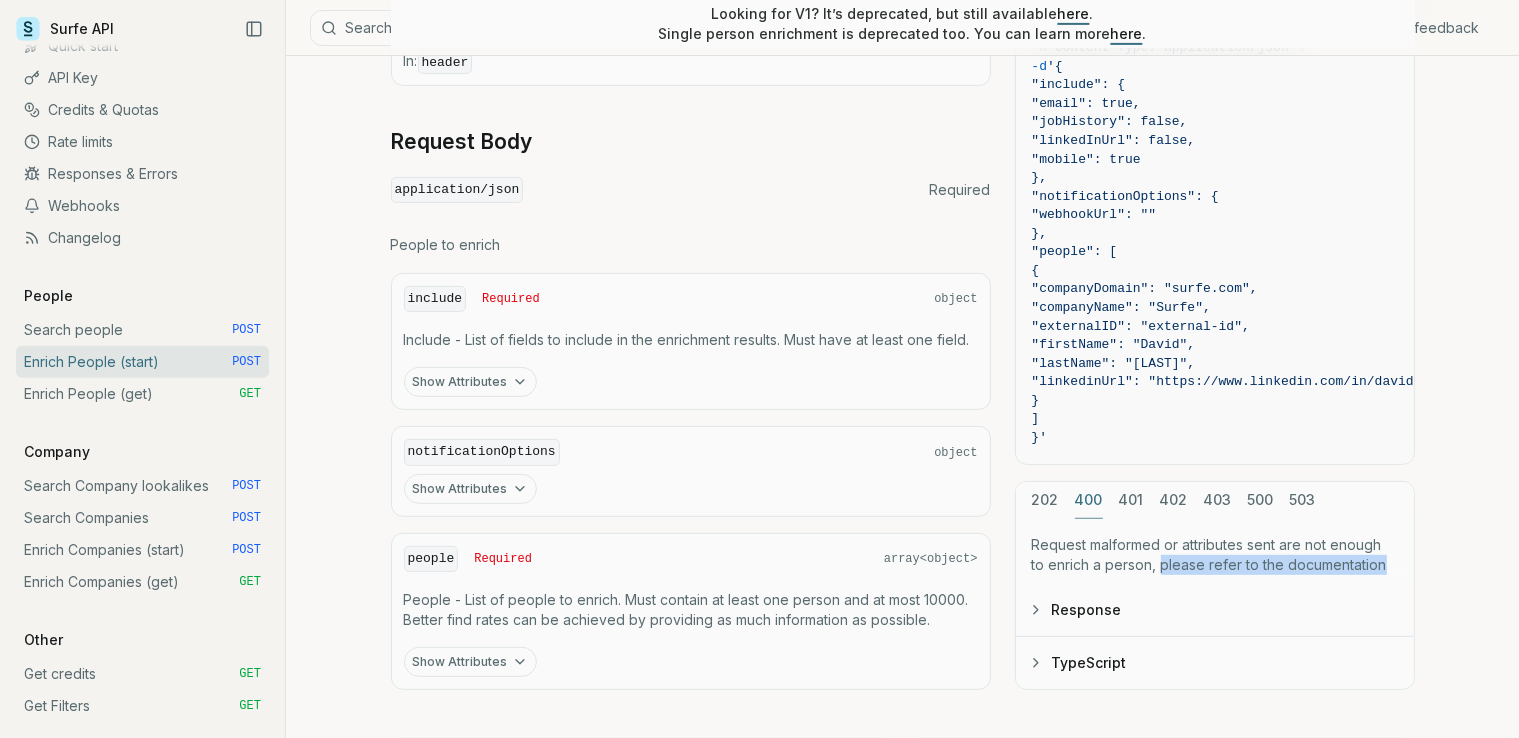 click 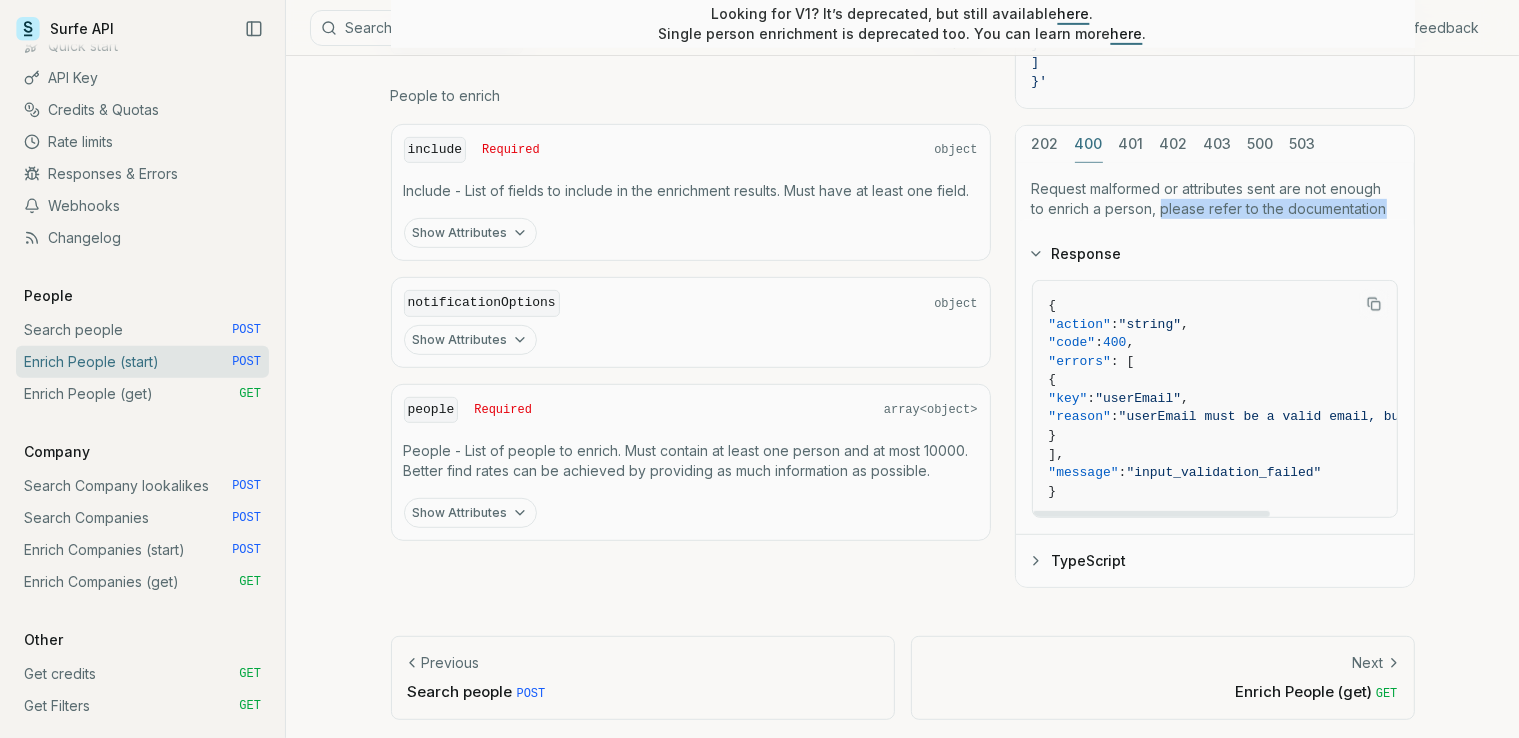 scroll, scrollTop: 950, scrollLeft: 0, axis: vertical 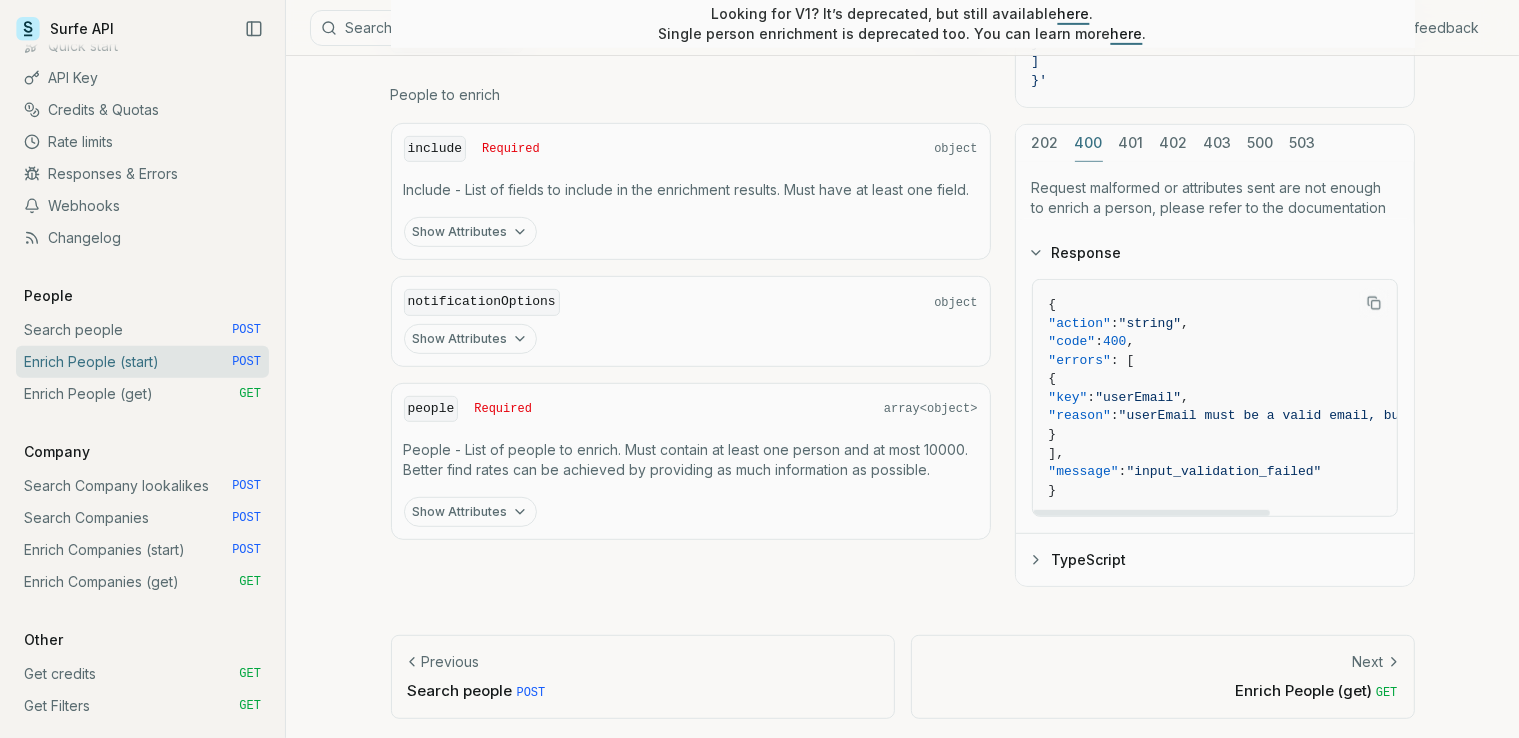 drag, startPoint x: 1084, startPoint y: 508, endPoint x: 1053, endPoint y: 497, distance: 32.89377 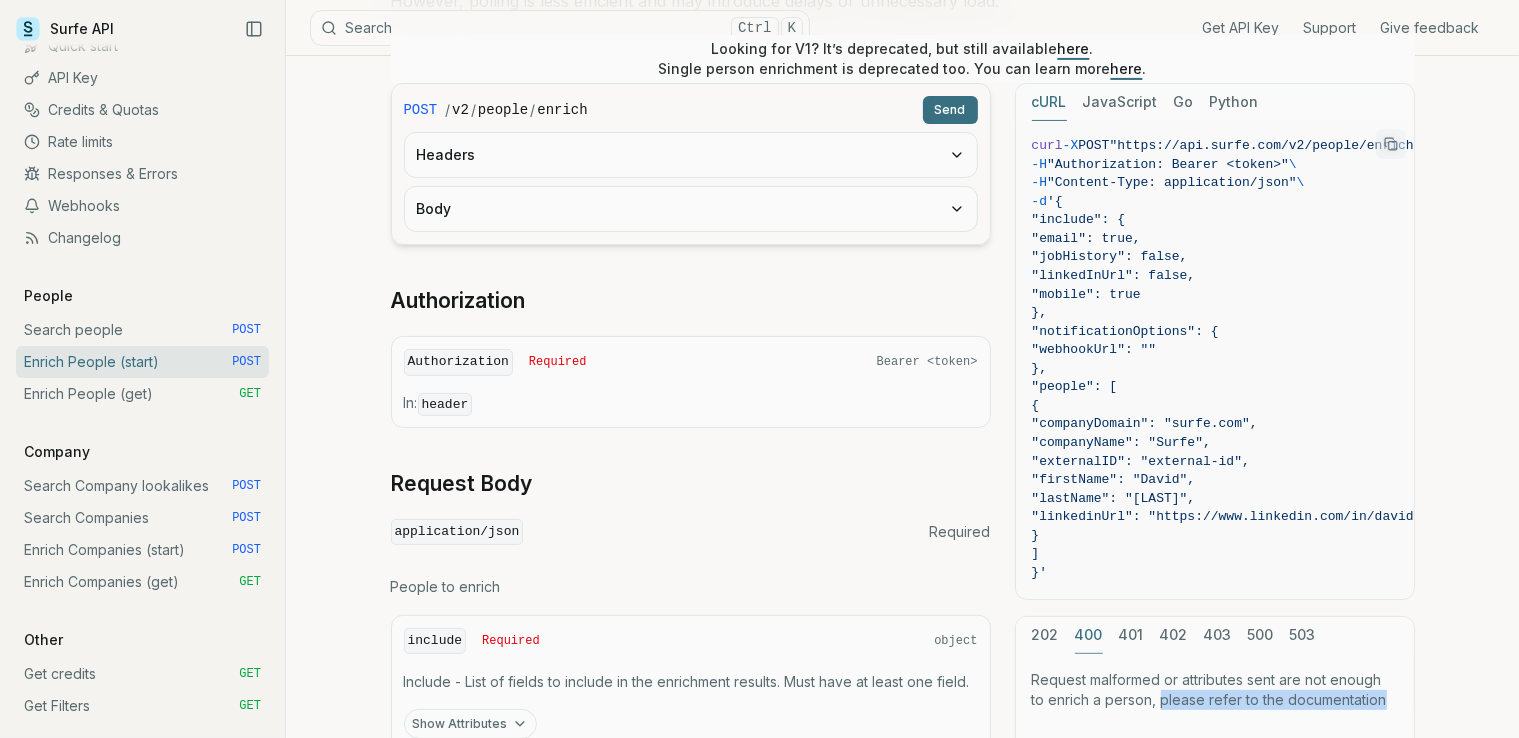 scroll, scrollTop: 450, scrollLeft: 0, axis: vertical 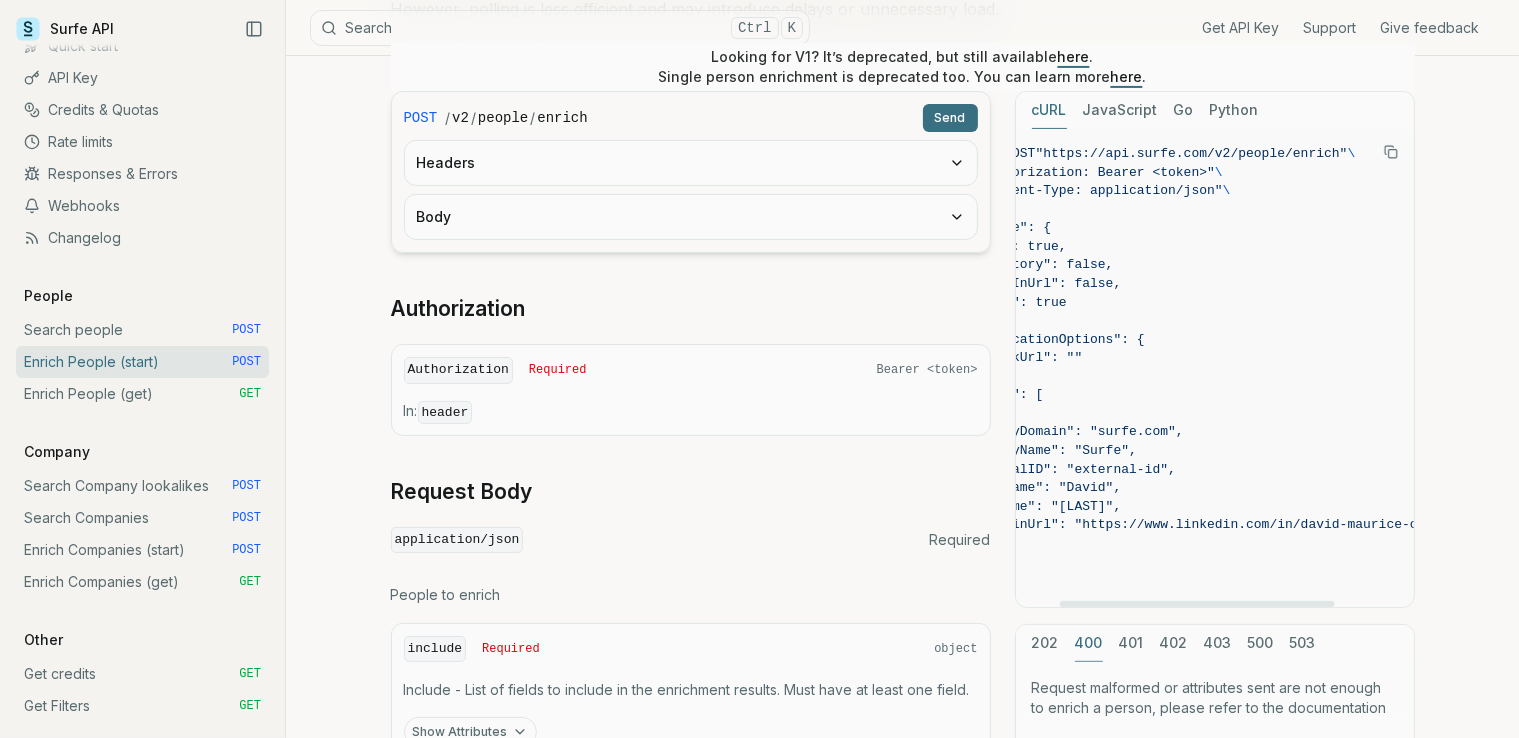 click at bounding box center (1196, 604) 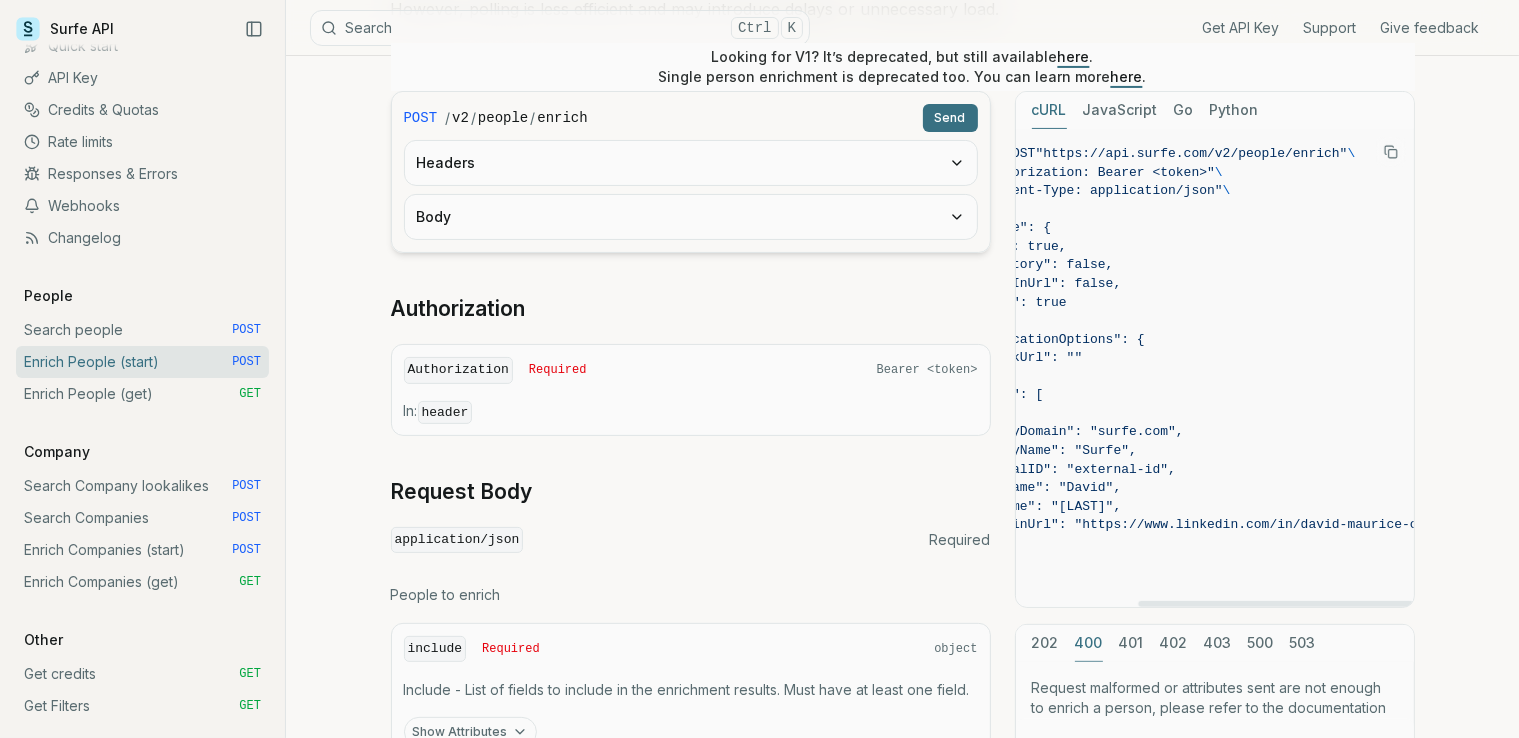 scroll, scrollTop: 0, scrollLeft: 176, axis: horizontal 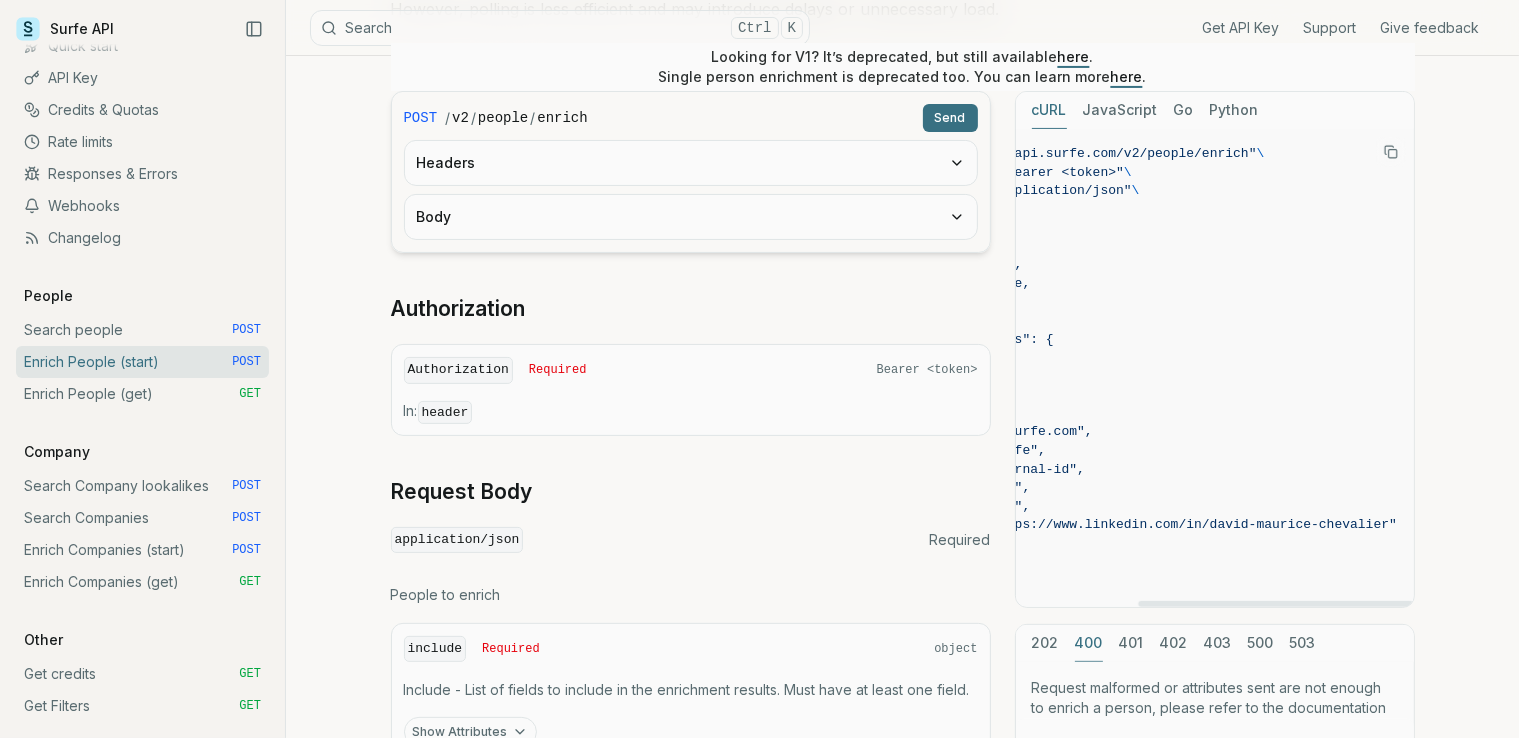 drag, startPoint x: 1125, startPoint y: 600, endPoint x: 1229, endPoint y: 594, distance: 104.172935 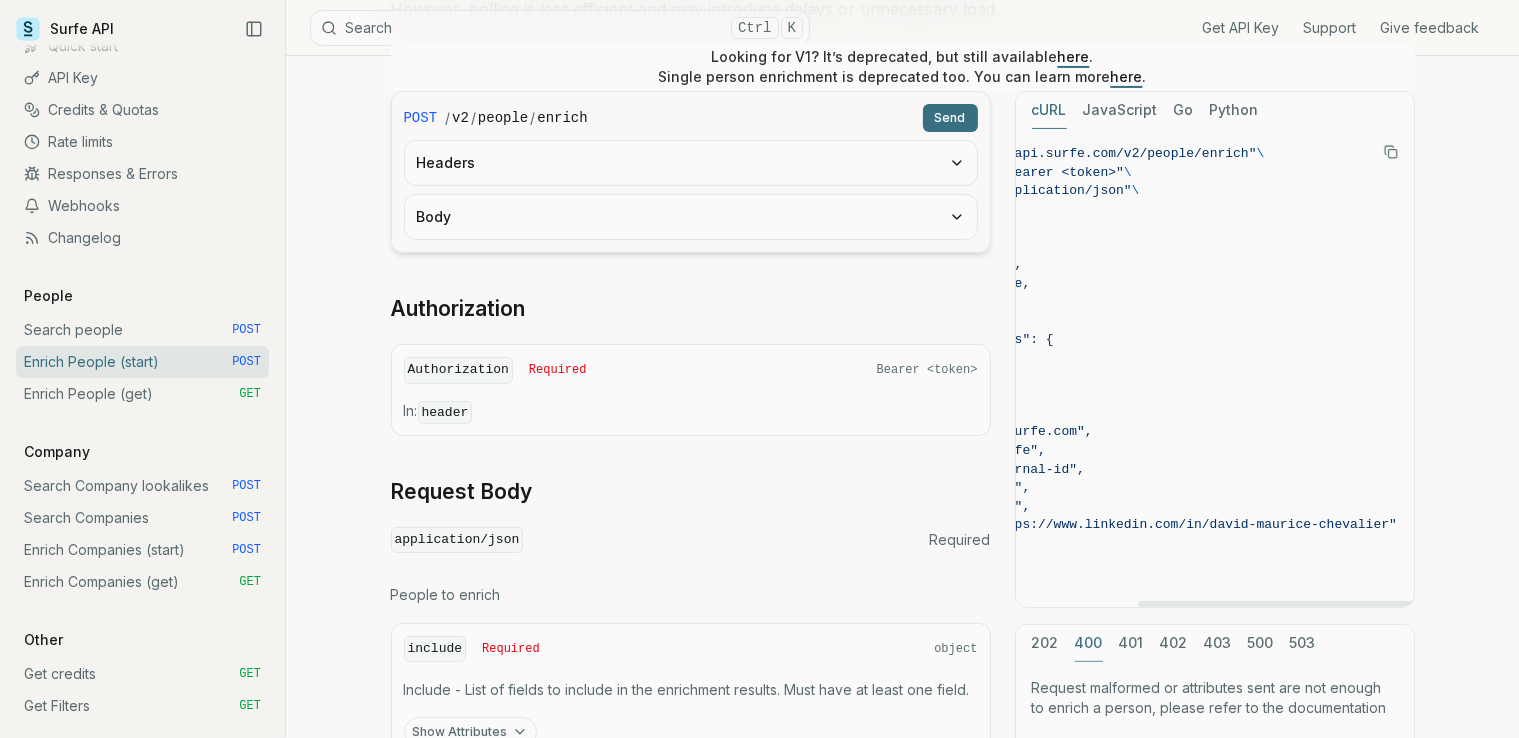 click on "Enrich People (start) Quota limitation This endpoint will not succeed if there is not enough  people enrichment quota  or  credits  available
Starts bulk enriching the provided list of people and returns an enrichment ID.
Enrichment runs asynchronously. To be notified when the enrichments are complete, we  highly recommend  using the  notificationOptions.webhookUrl  field. This enables webhook notifications that automatically send the result to your server when ready. For more details, see the webhook documentation  here .
Alternatively, you can manually check the enrichment's progress and results by sending a request to  GET /v2/people/enrich/:id . However, polling is less efficient and may introduce delays or unnecessary load.
Looking for V1? It’s deprecated, but still available  here .
Single person enrichment is deprecated too. You can learn more  here .
POST / v2 / people / enrich Send Headers Body Authorization Authorization Required Bearer <token> In:  header Request Body Required cURL" at bounding box center [902, 424] 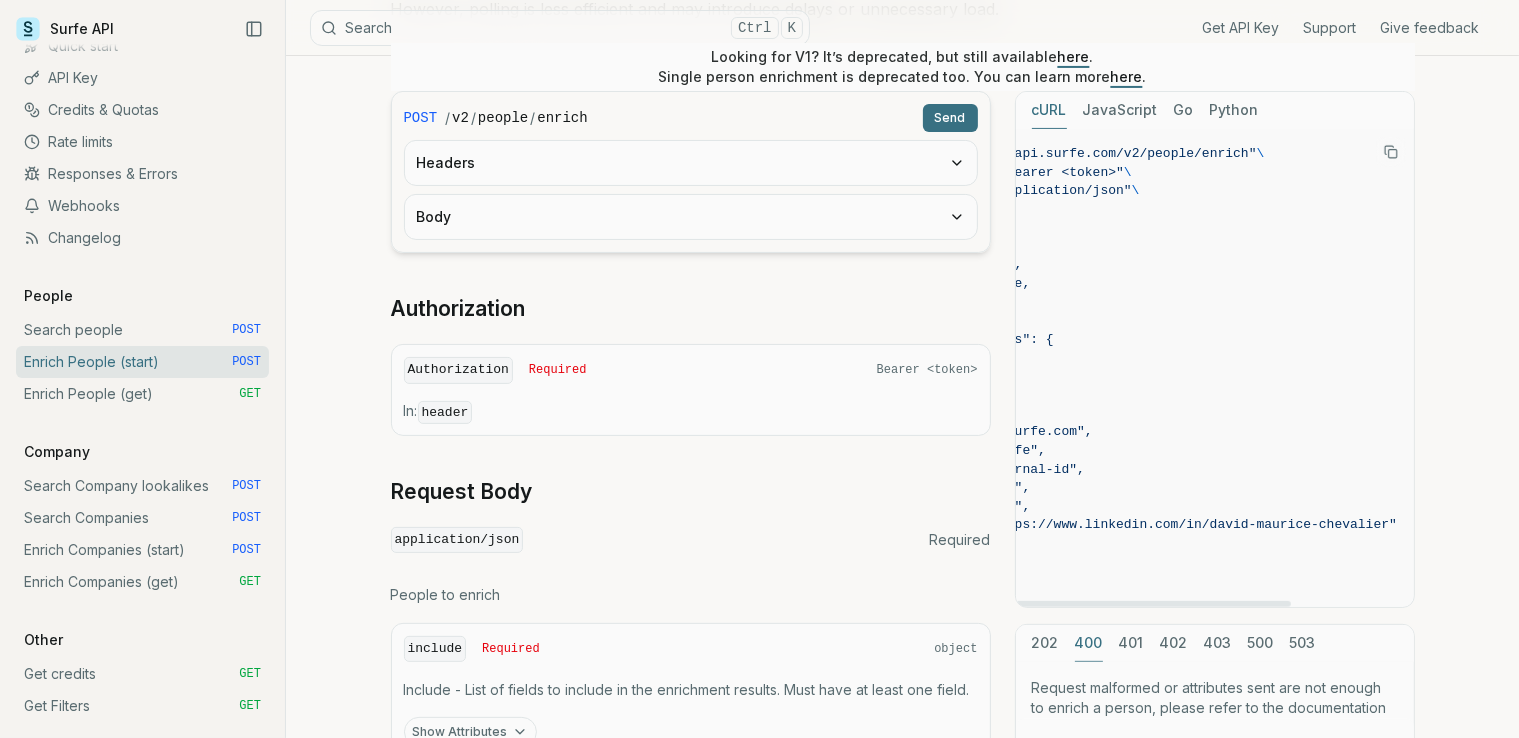 scroll, scrollTop: 0, scrollLeft: 0, axis: both 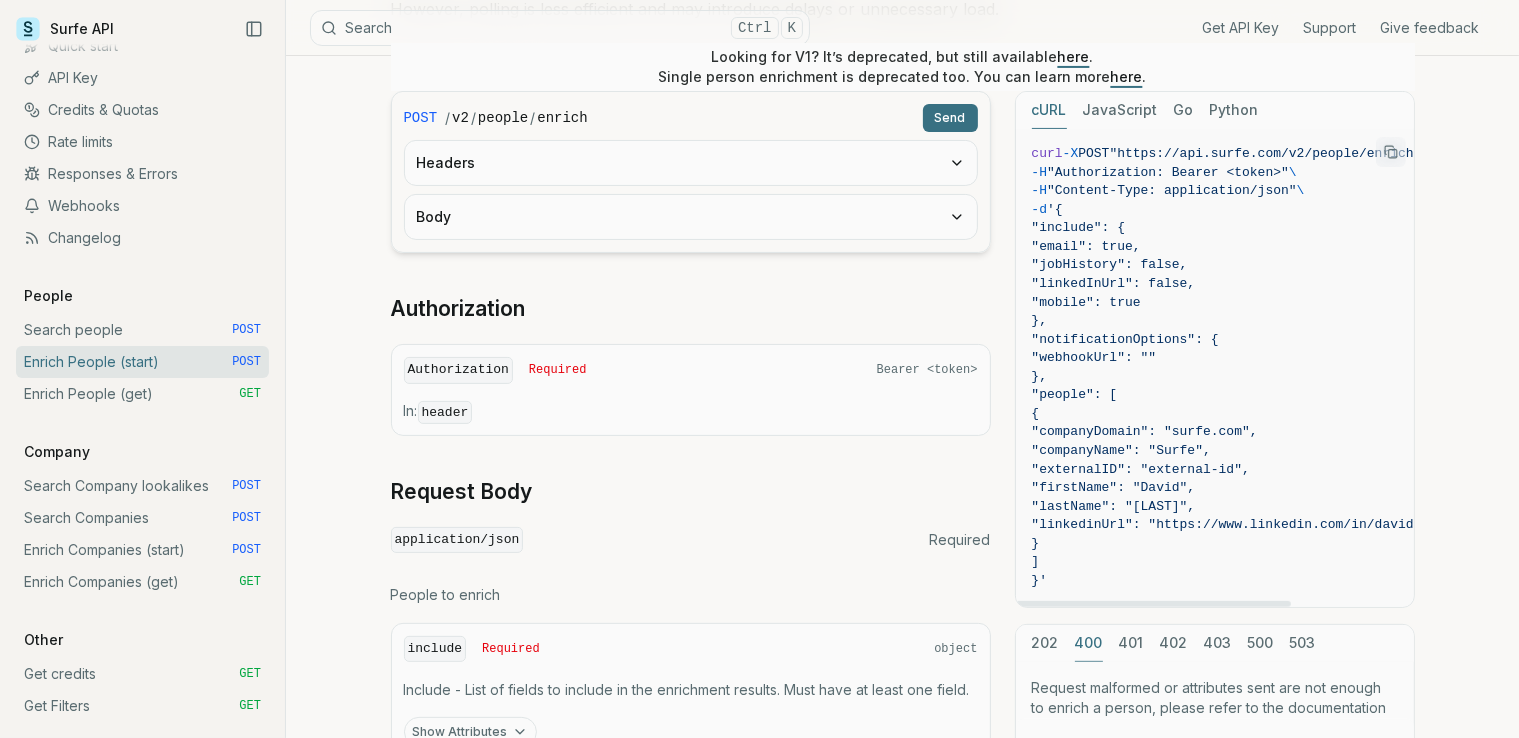 drag, startPoint x: 1296, startPoint y: 601, endPoint x: 1163, endPoint y: 538, distance: 147.16656 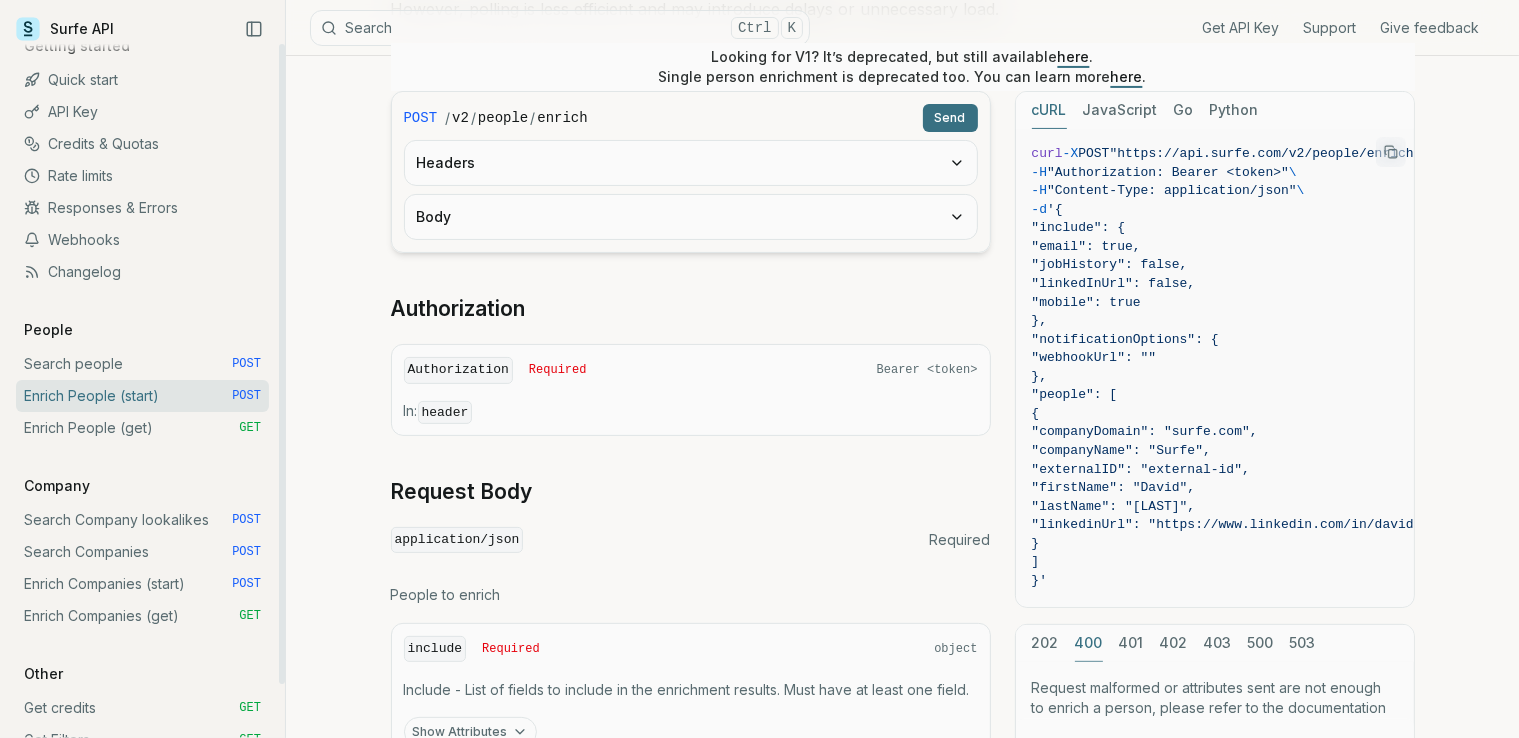 scroll, scrollTop: 0, scrollLeft: 0, axis: both 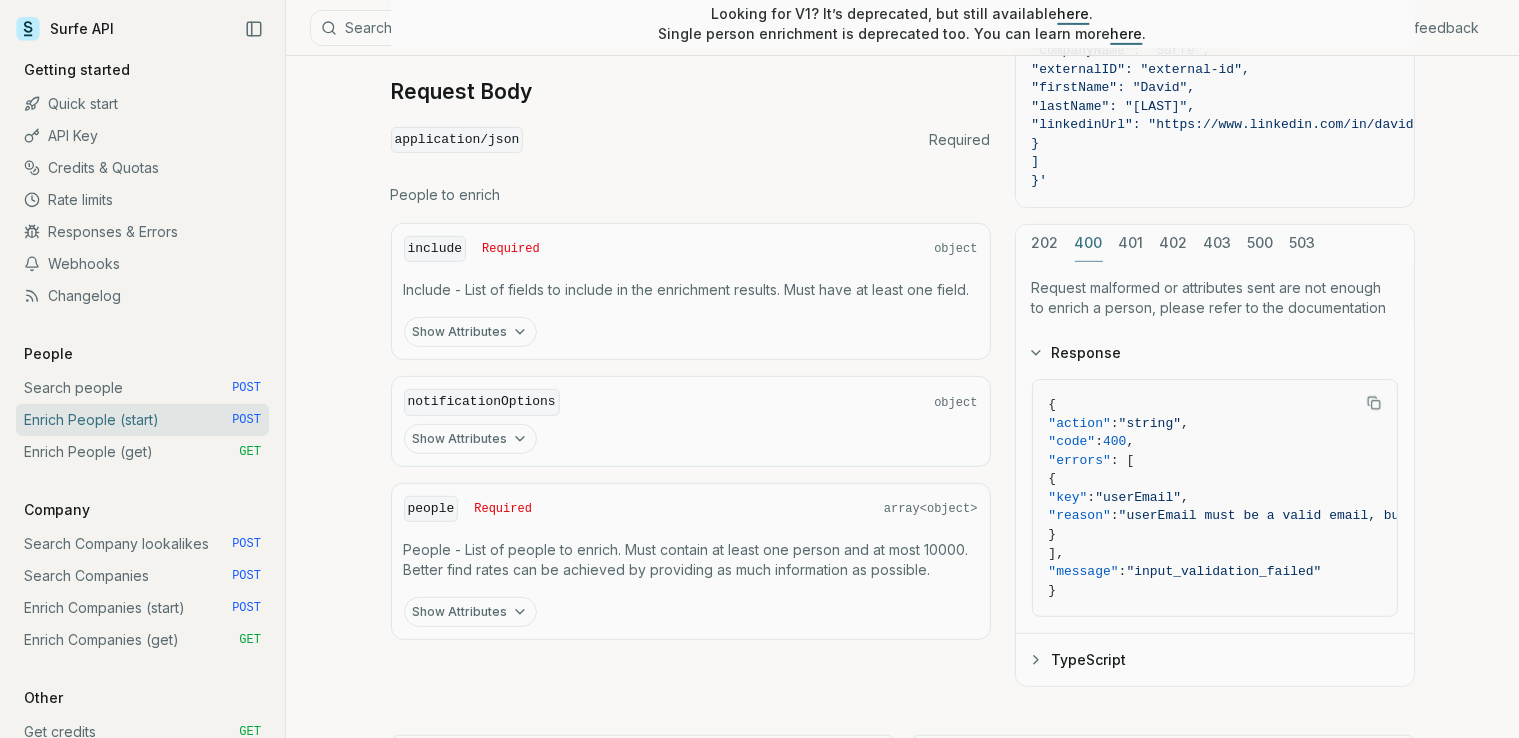 click 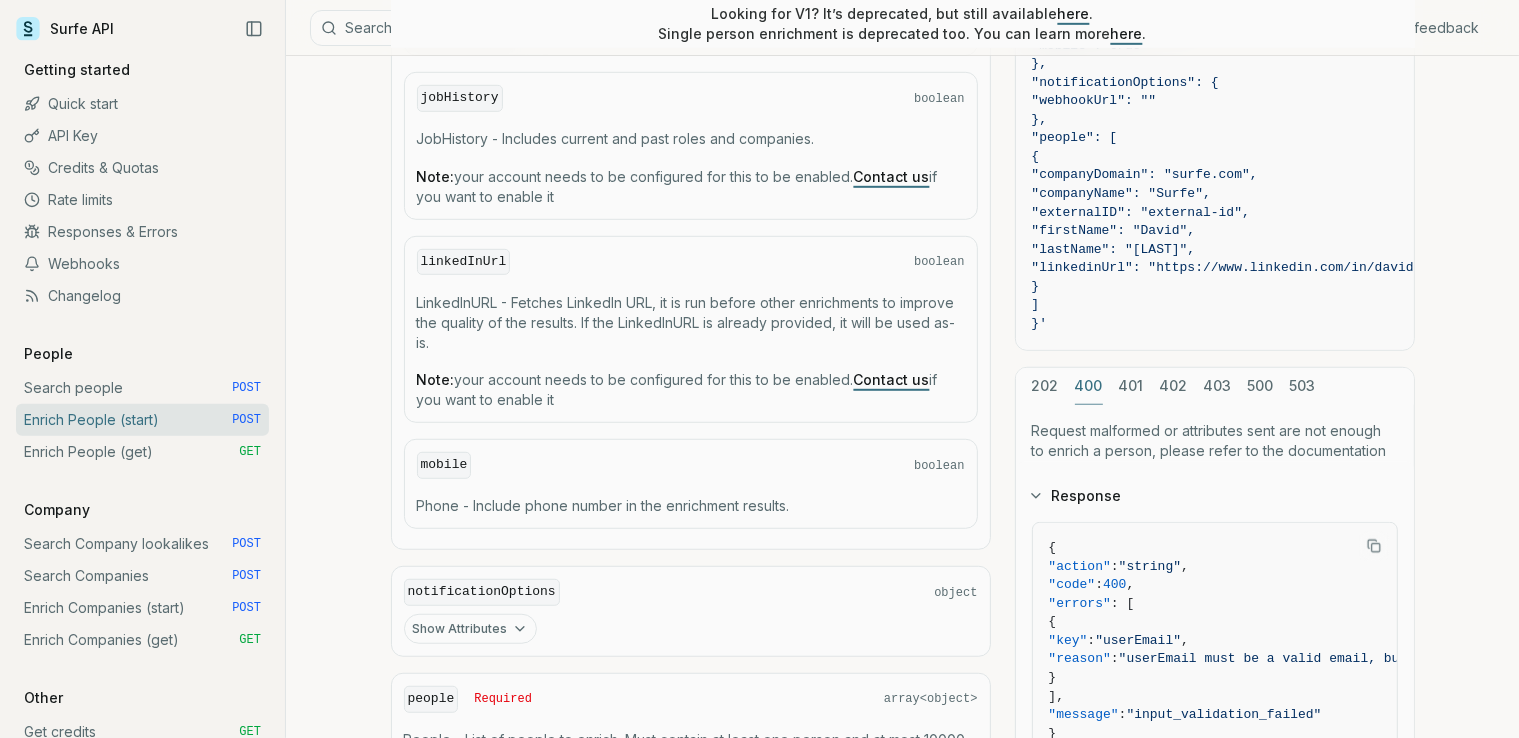 scroll, scrollTop: 1350, scrollLeft: 0, axis: vertical 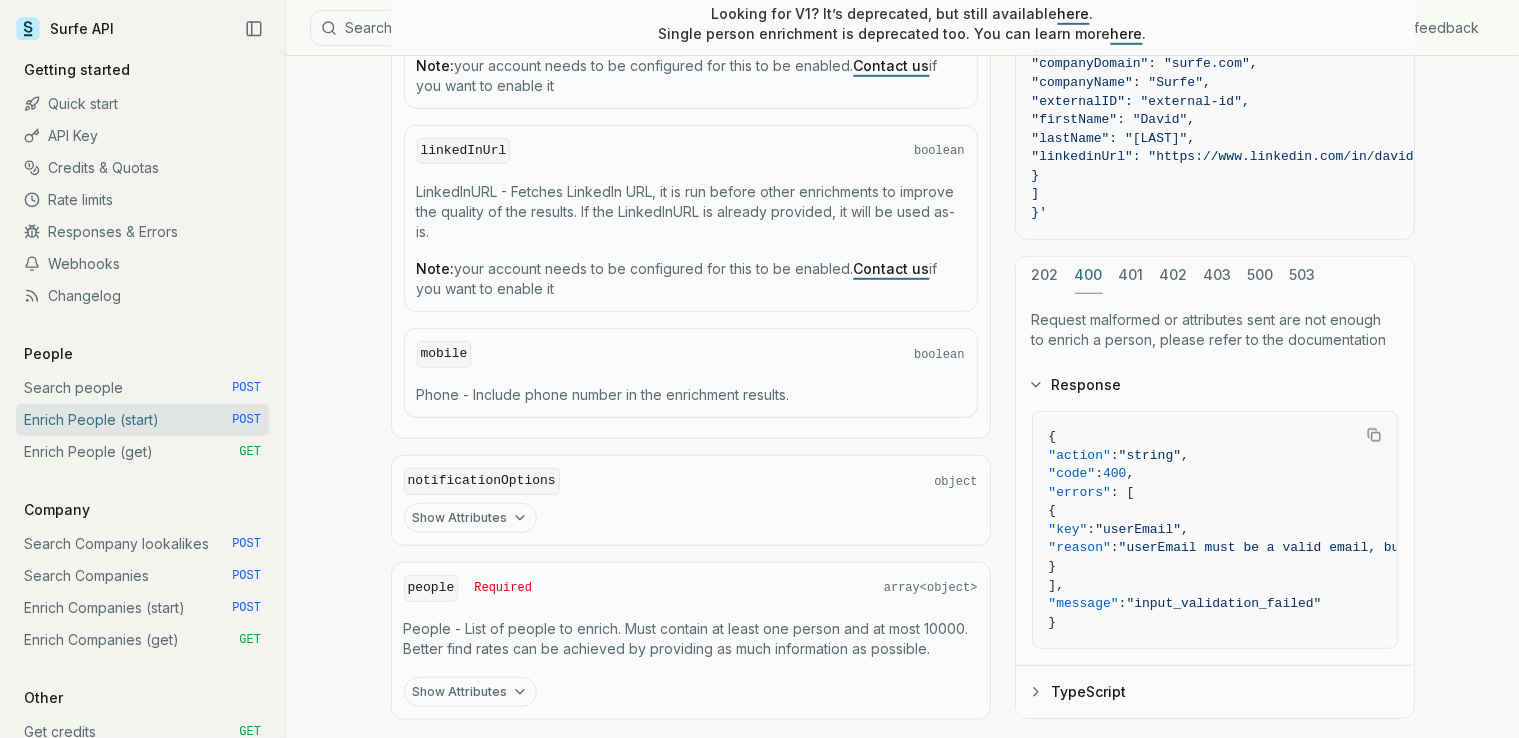 click 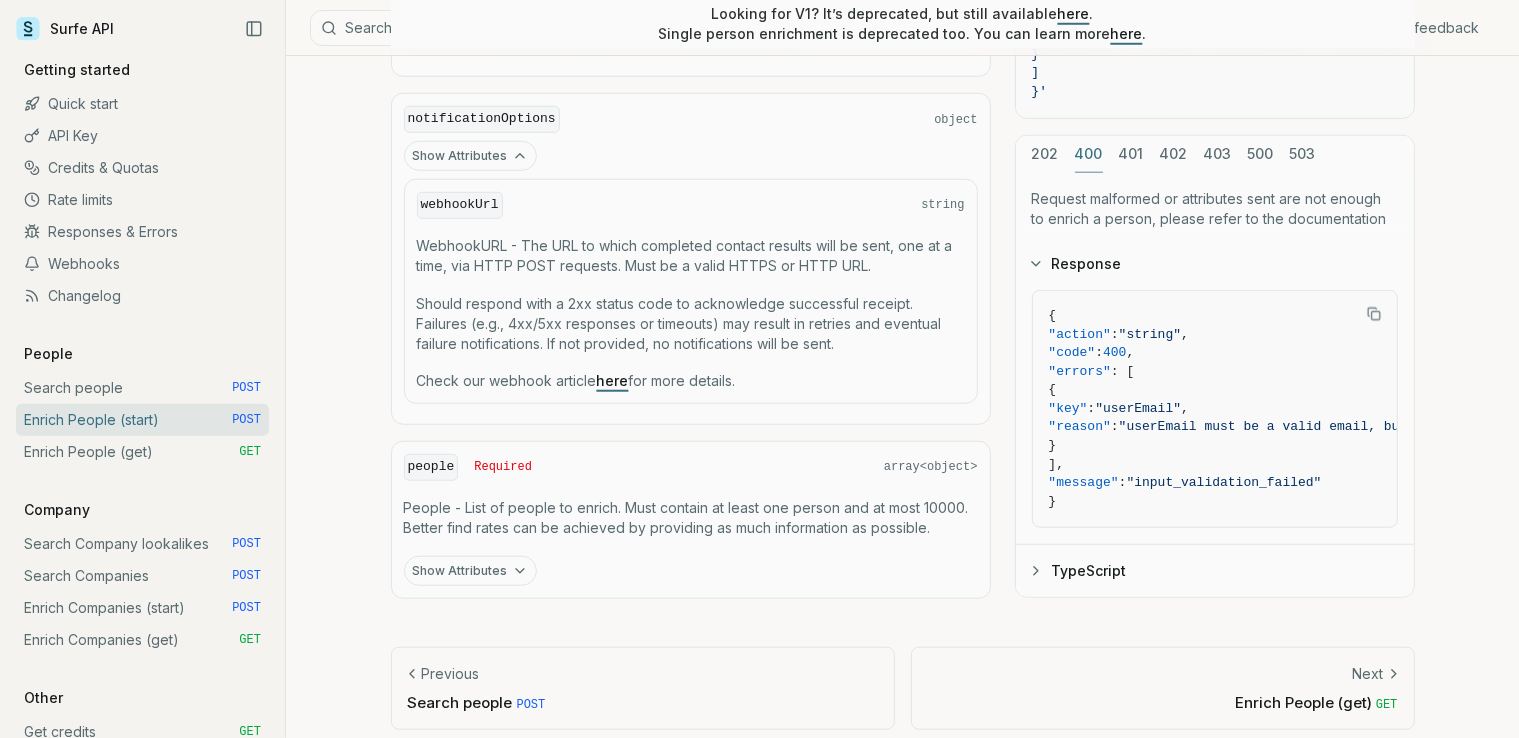 scroll, scrollTop: 1714, scrollLeft: 0, axis: vertical 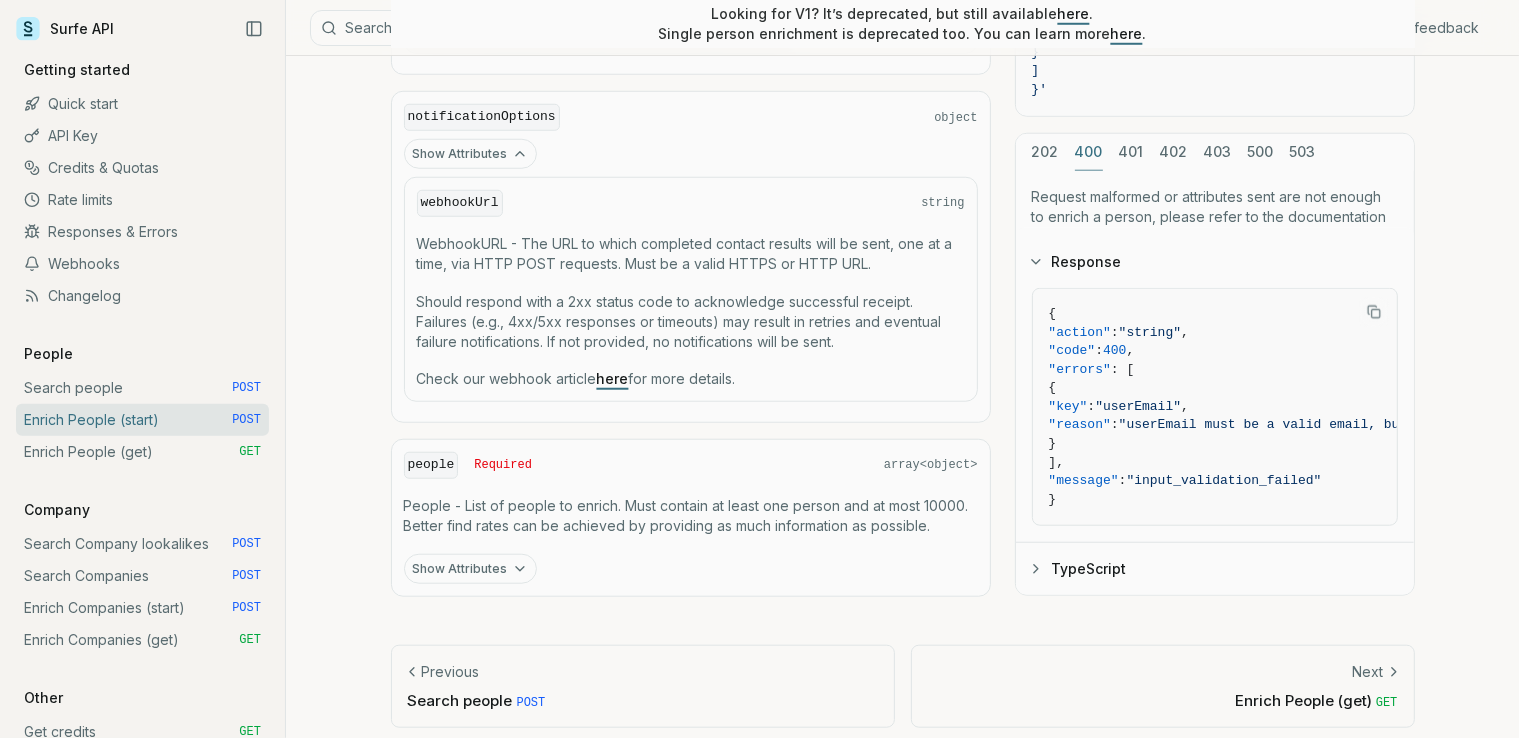 click 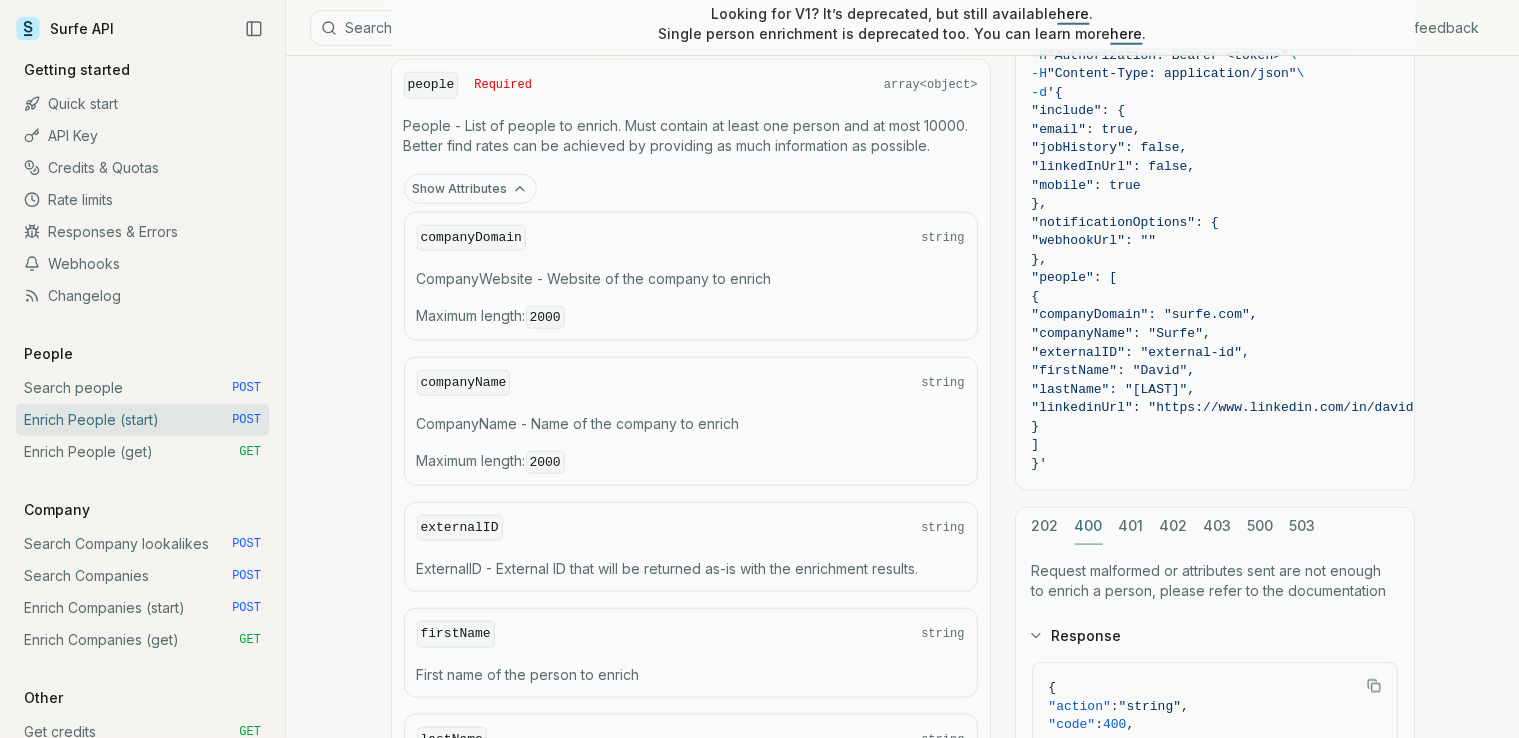 scroll, scrollTop: 2114, scrollLeft: 0, axis: vertical 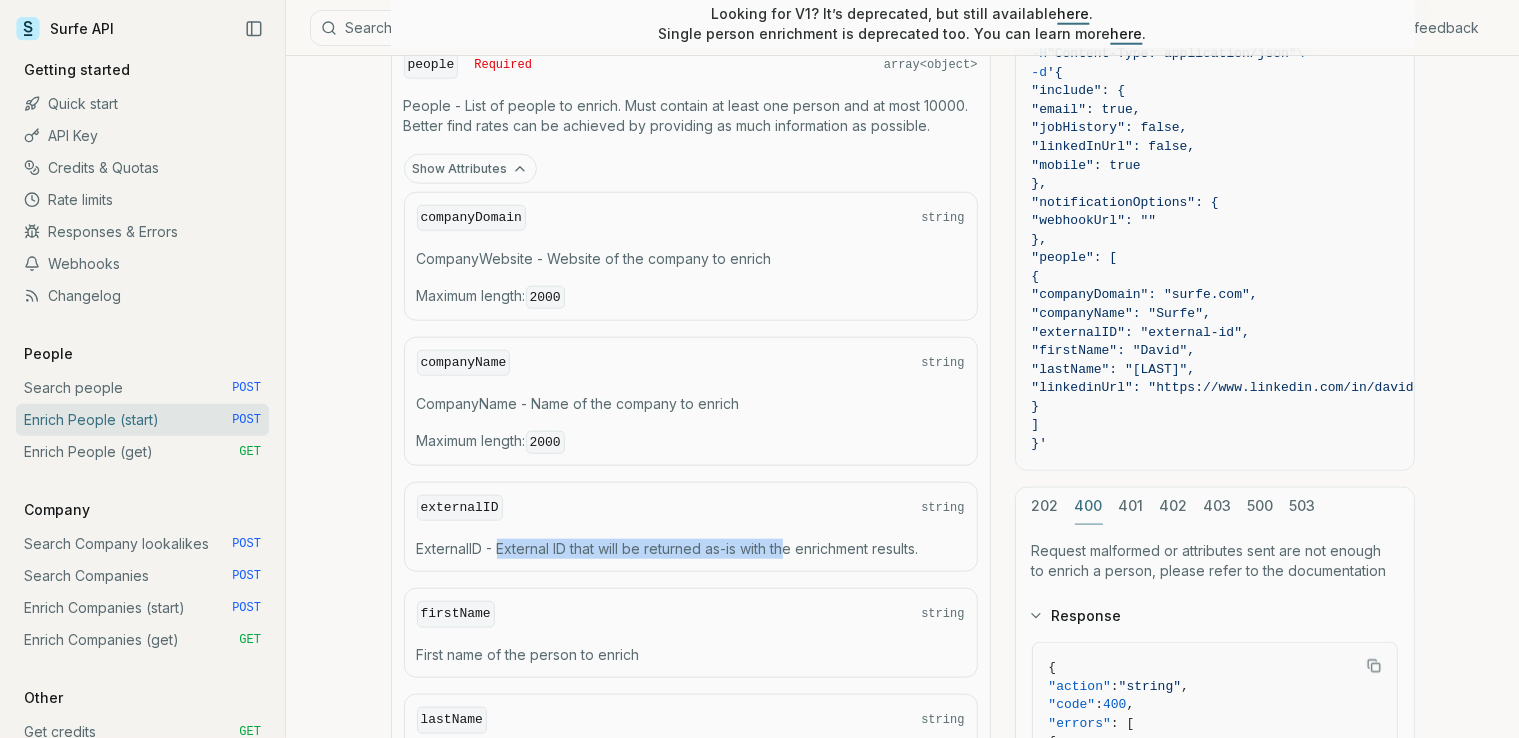 drag, startPoint x: 497, startPoint y: 532, endPoint x: 791, endPoint y: 535, distance: 294.01532 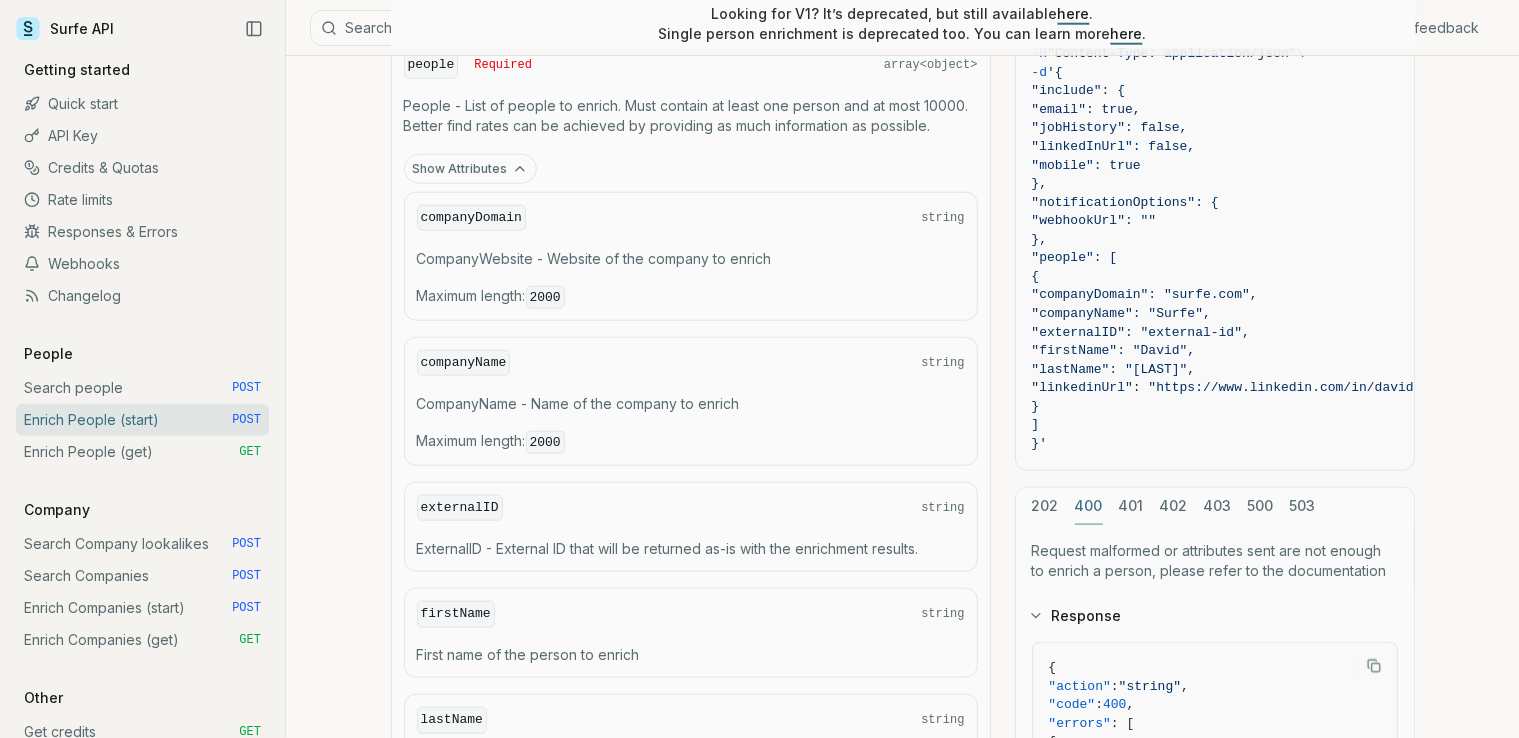click on "firstName string First name of the person to enrich" at bounding box center [691, 633] 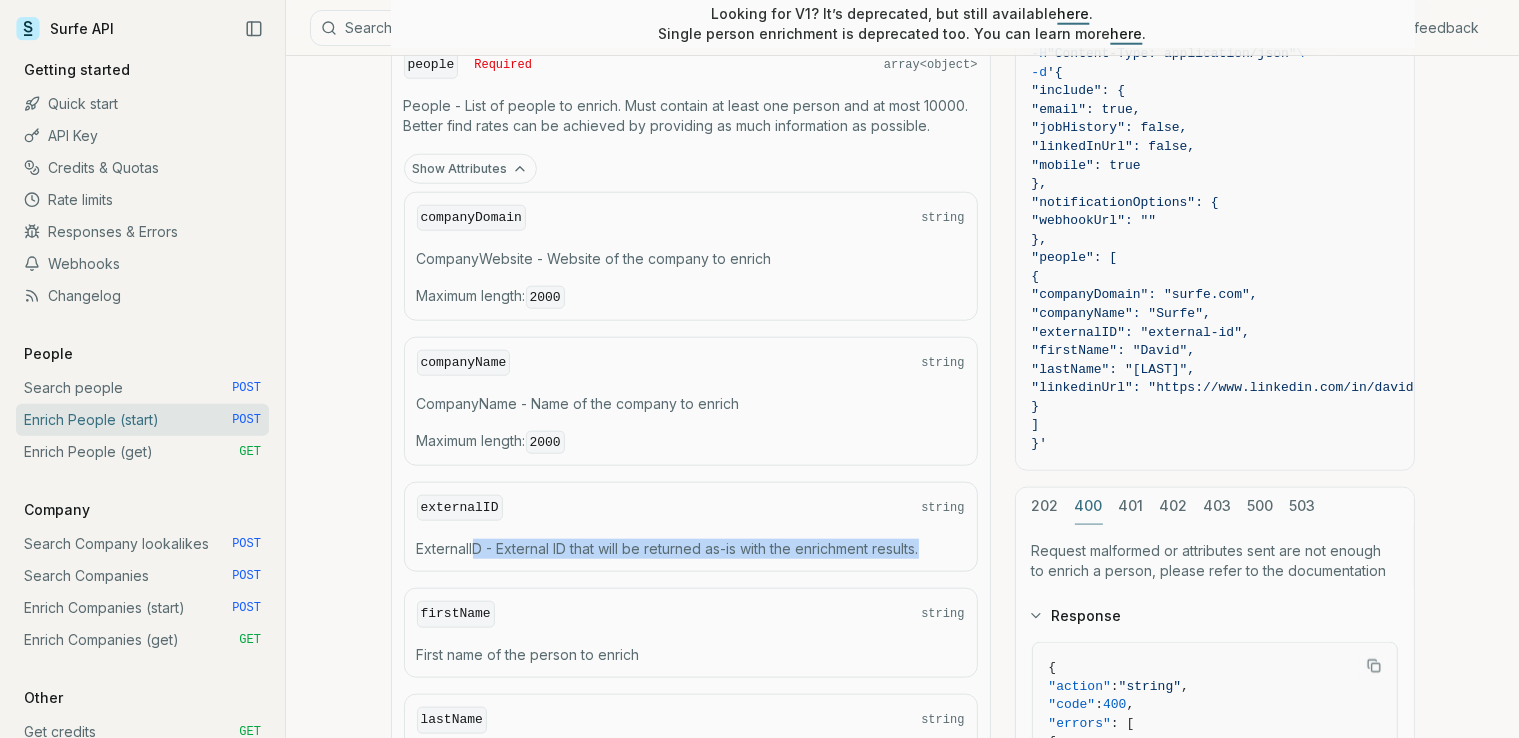 drag, startPoint x: 923, startPoint y: 535, endPoint x: 475, endPoint y: 533, distance: 448.00446 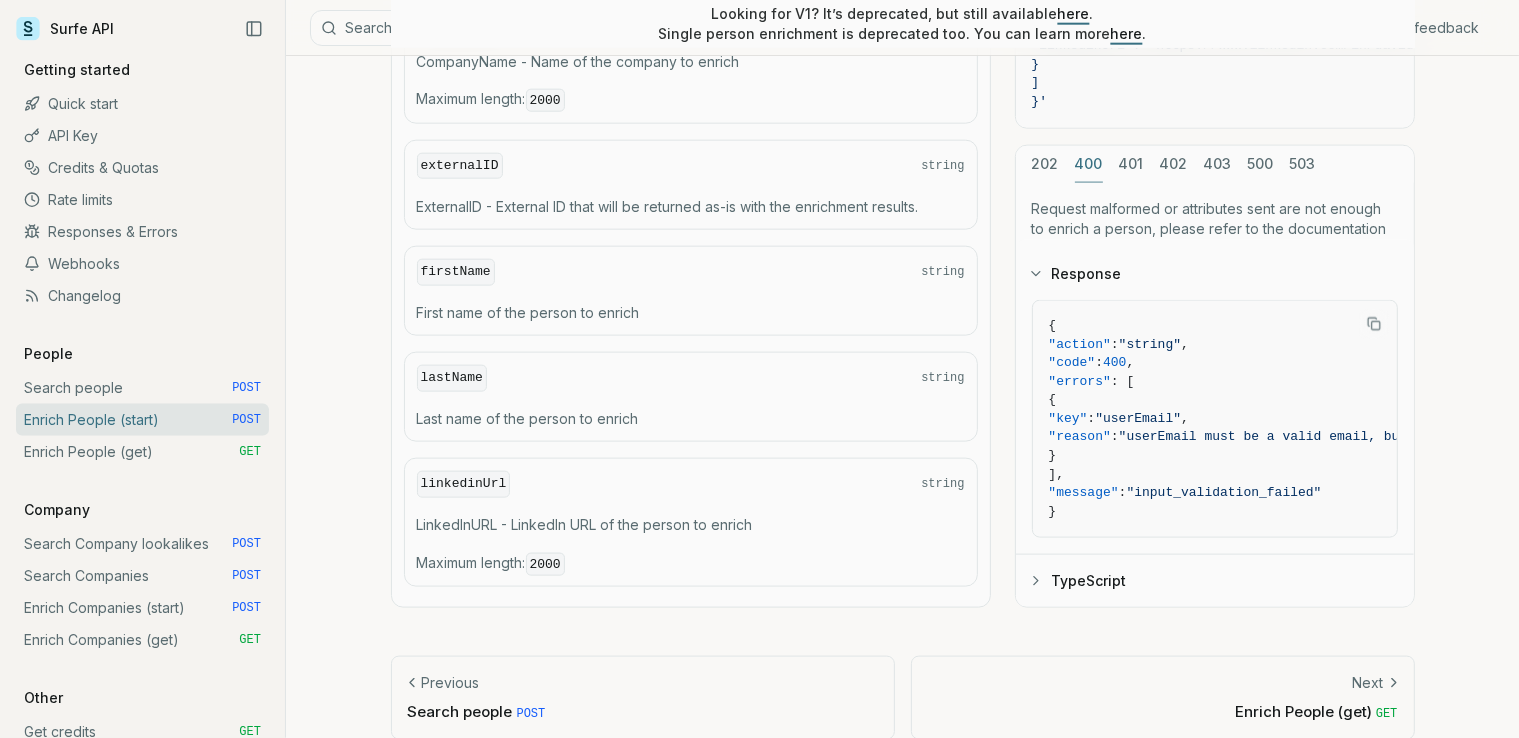 scroll, scrollTop: 2458, scrollLeft: 0, axis: vertical 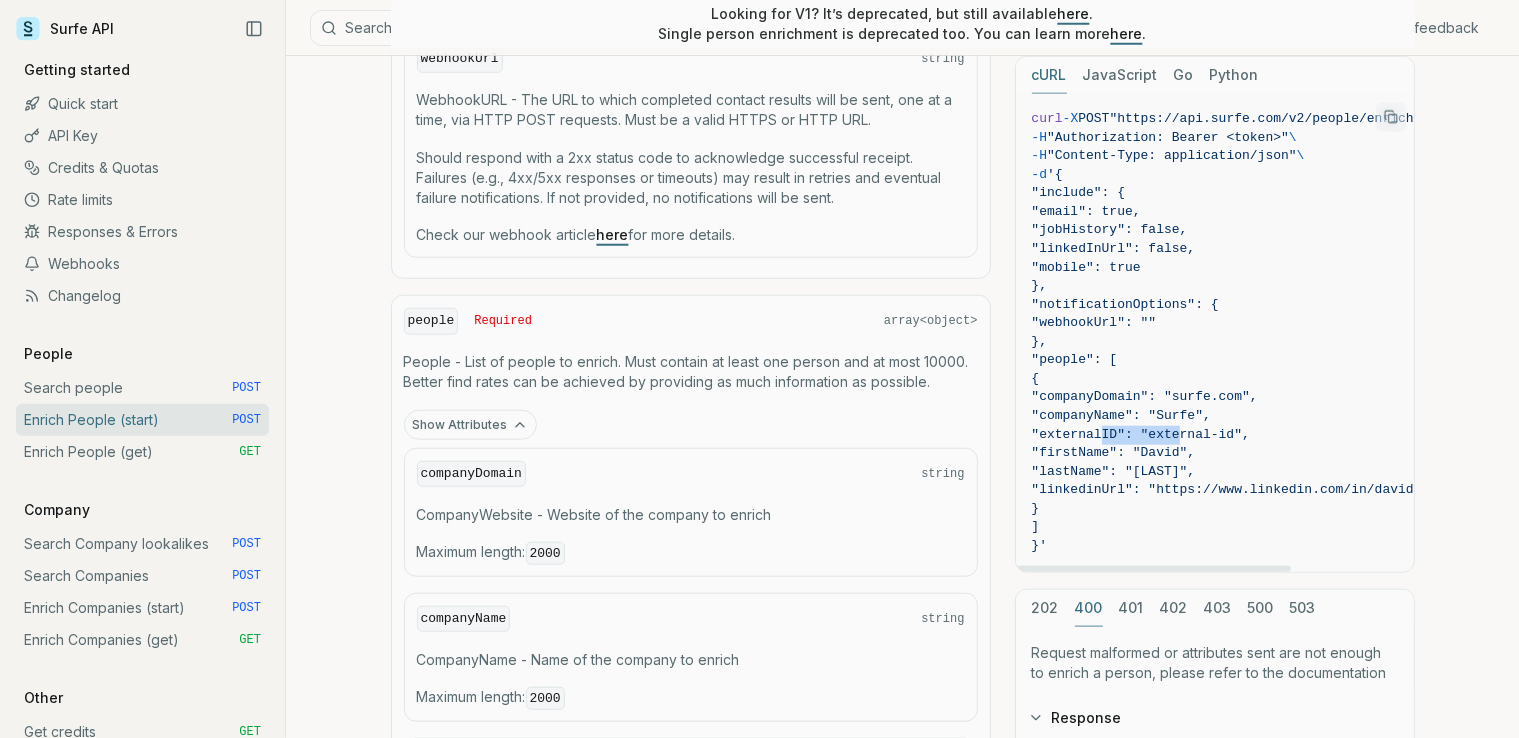 click on "400" at bounding box center (1089, 608) 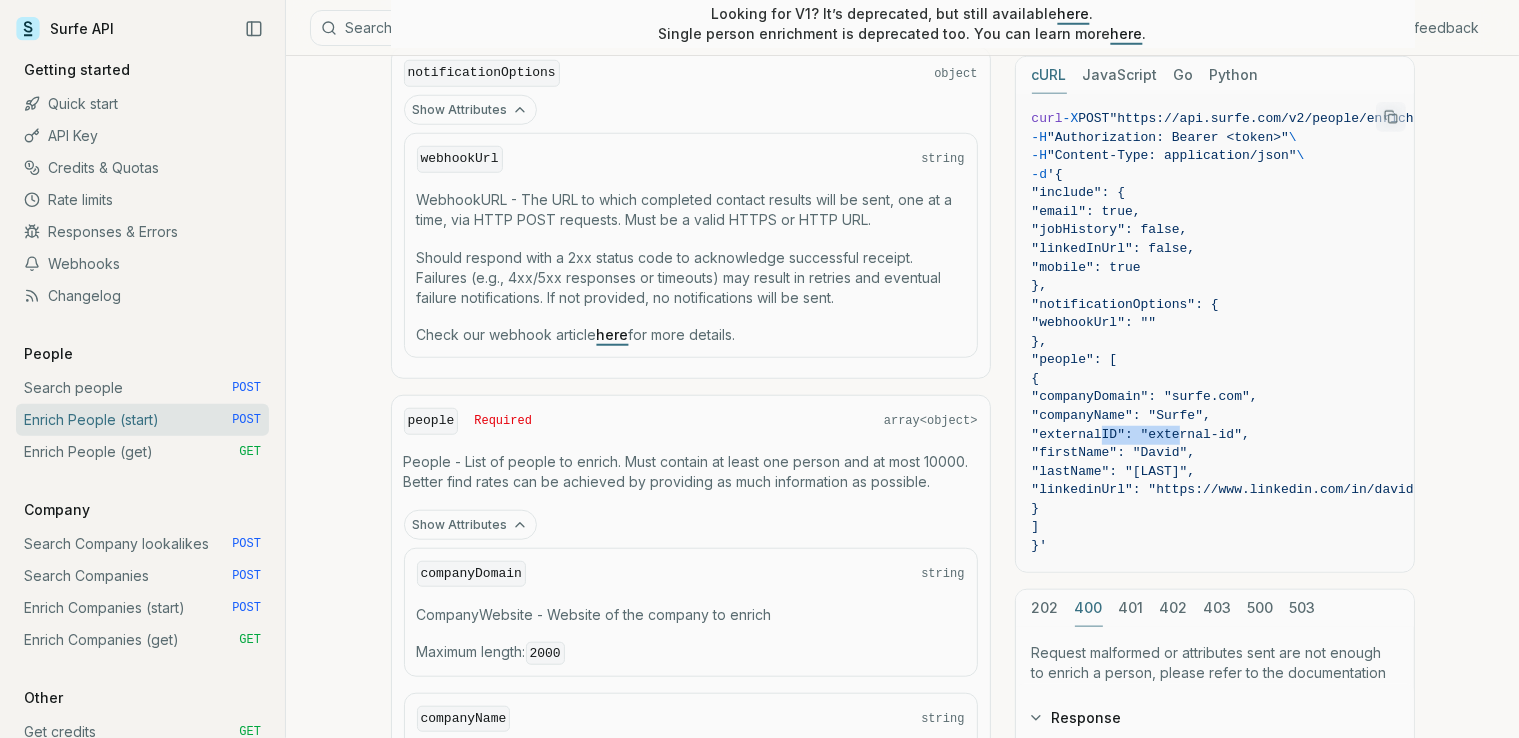 scroll, scrollTop: 1558, scrollLeft: 0, axis: vertical 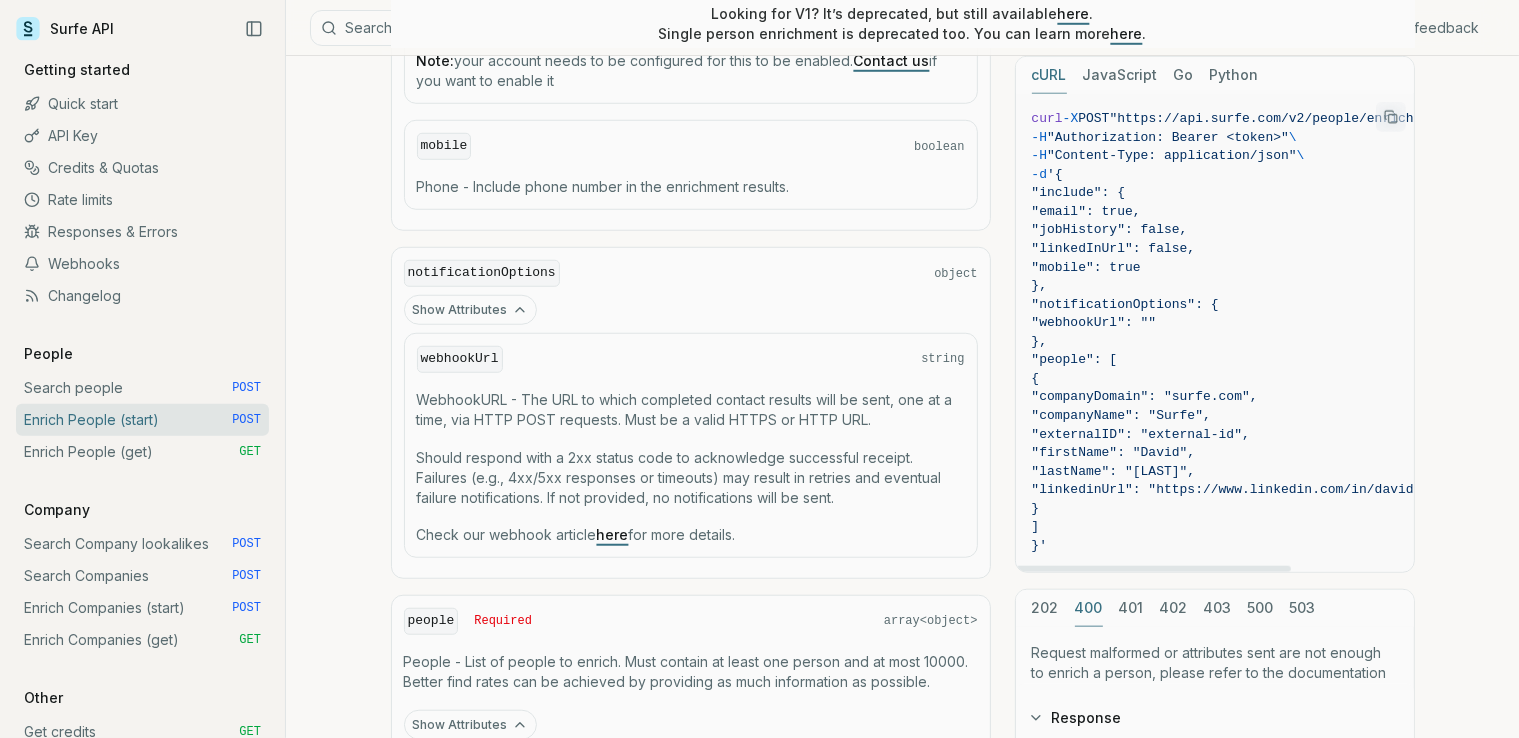 click on ""Content-Type: application/json"" at bounding box center [1172, 155] 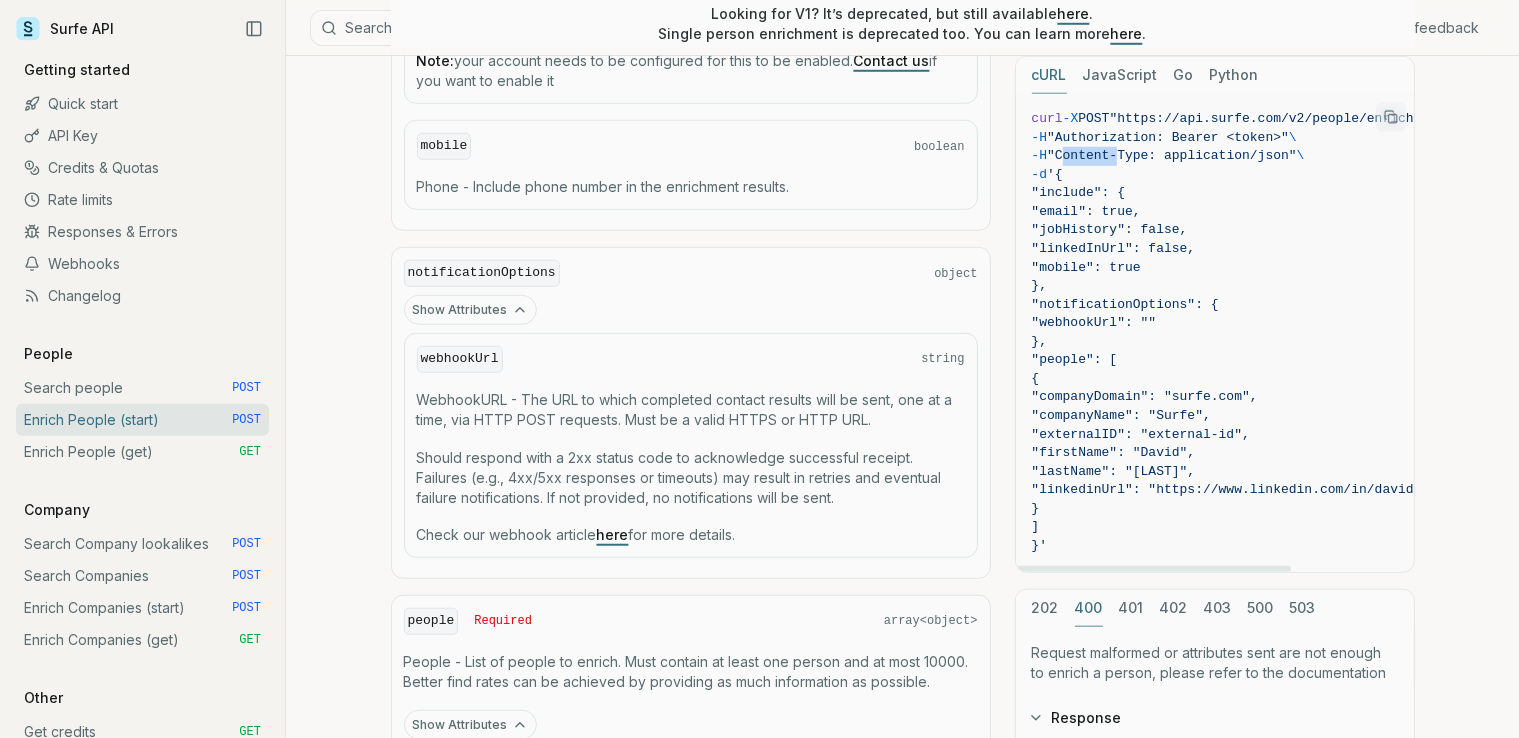click on ""Content-Type: application/json"" at bounding box center (1172, 155) 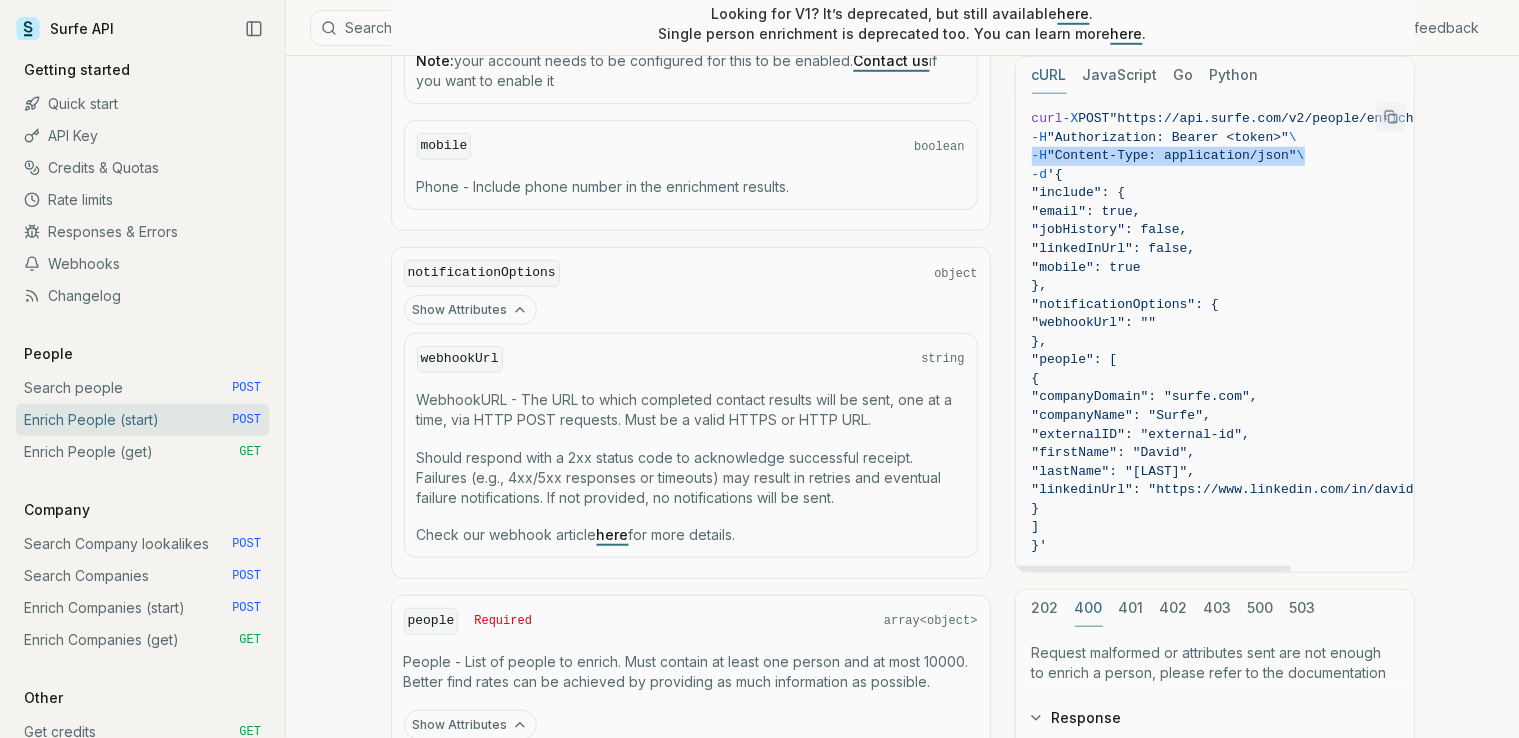 click on ""Content-Type: application/json"" at bounding box center [1172, 155] 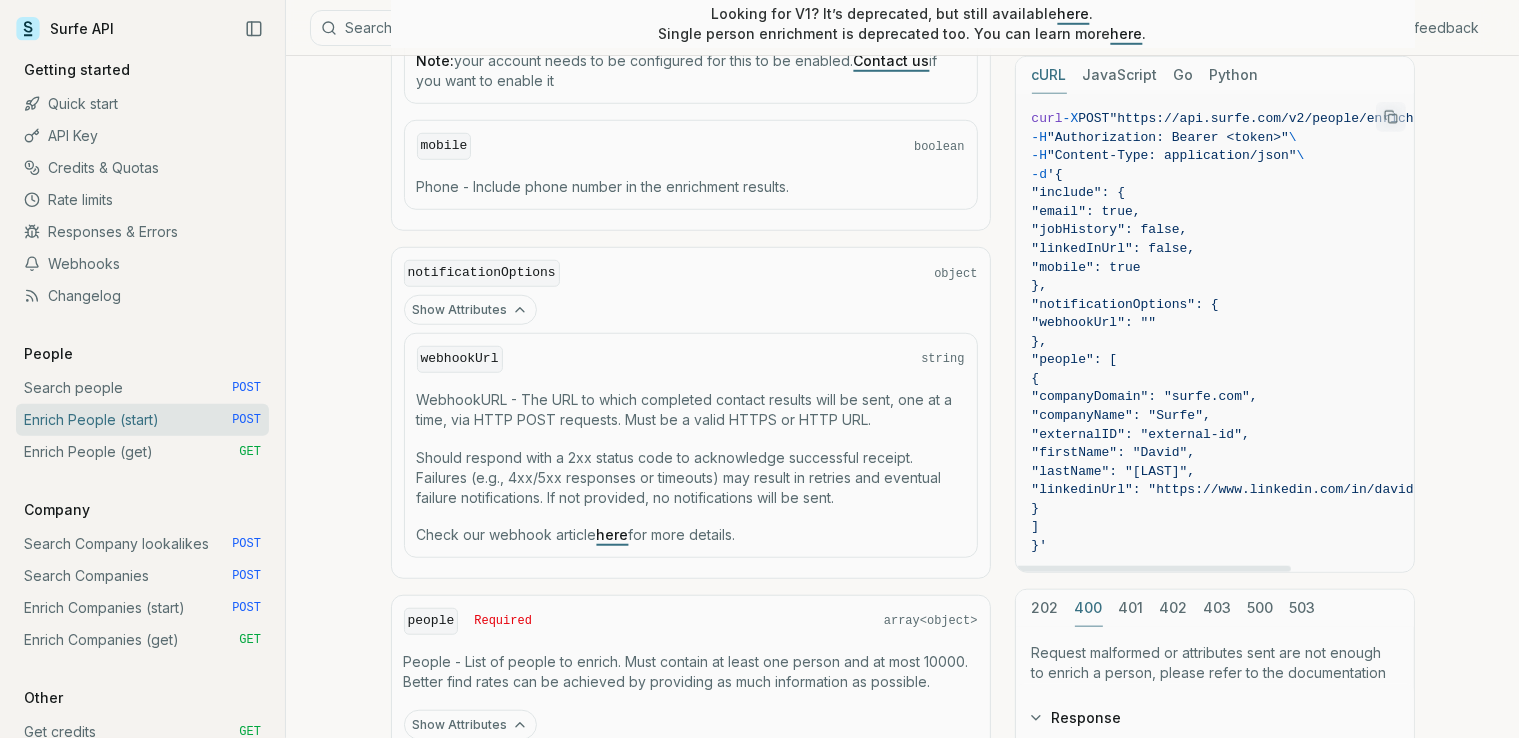 click on "-d  '{" at bounding box center [1297, 175] 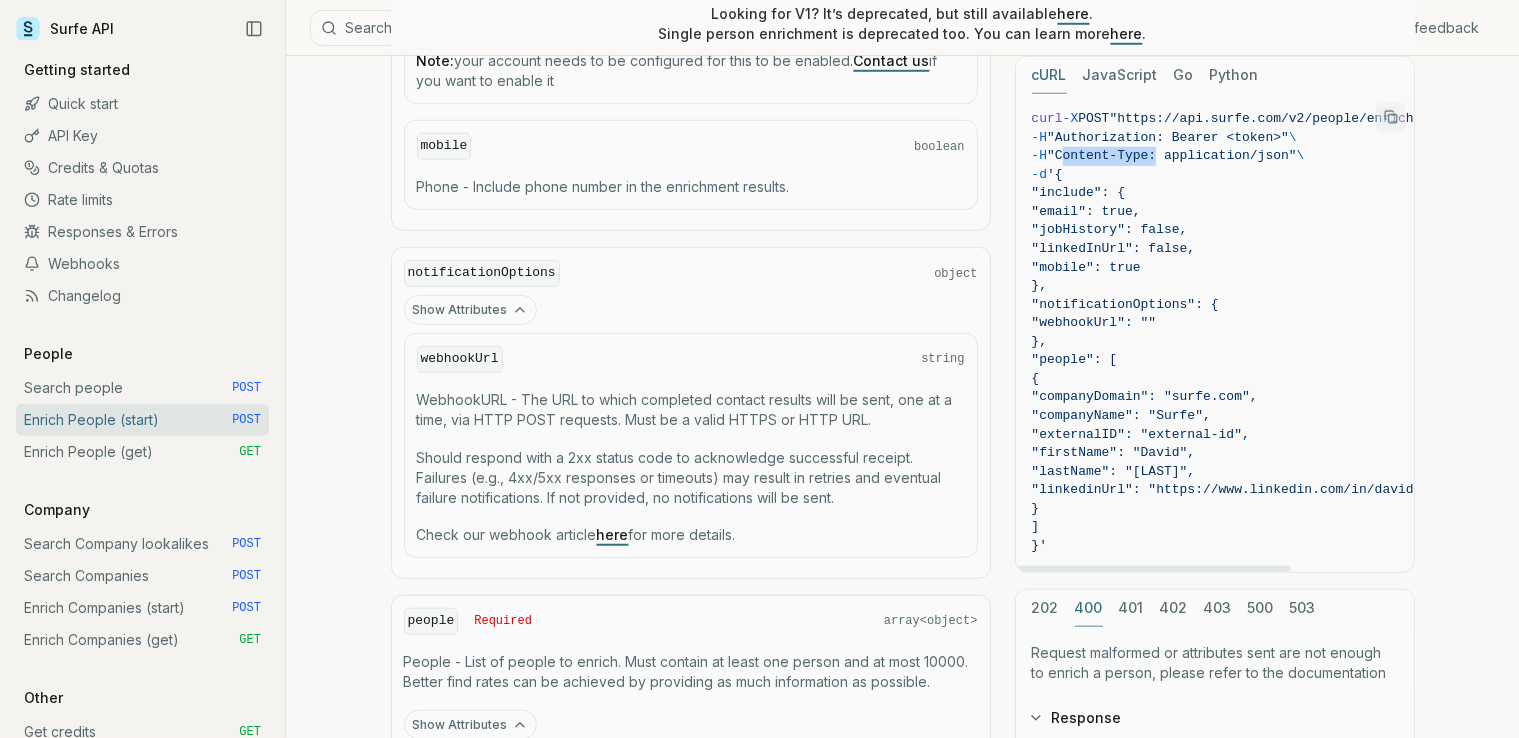 drag, startPoint x: 1073, startPoint y: 158, endPoint x: 1159, endPoint y: 155, distance: 86.05231 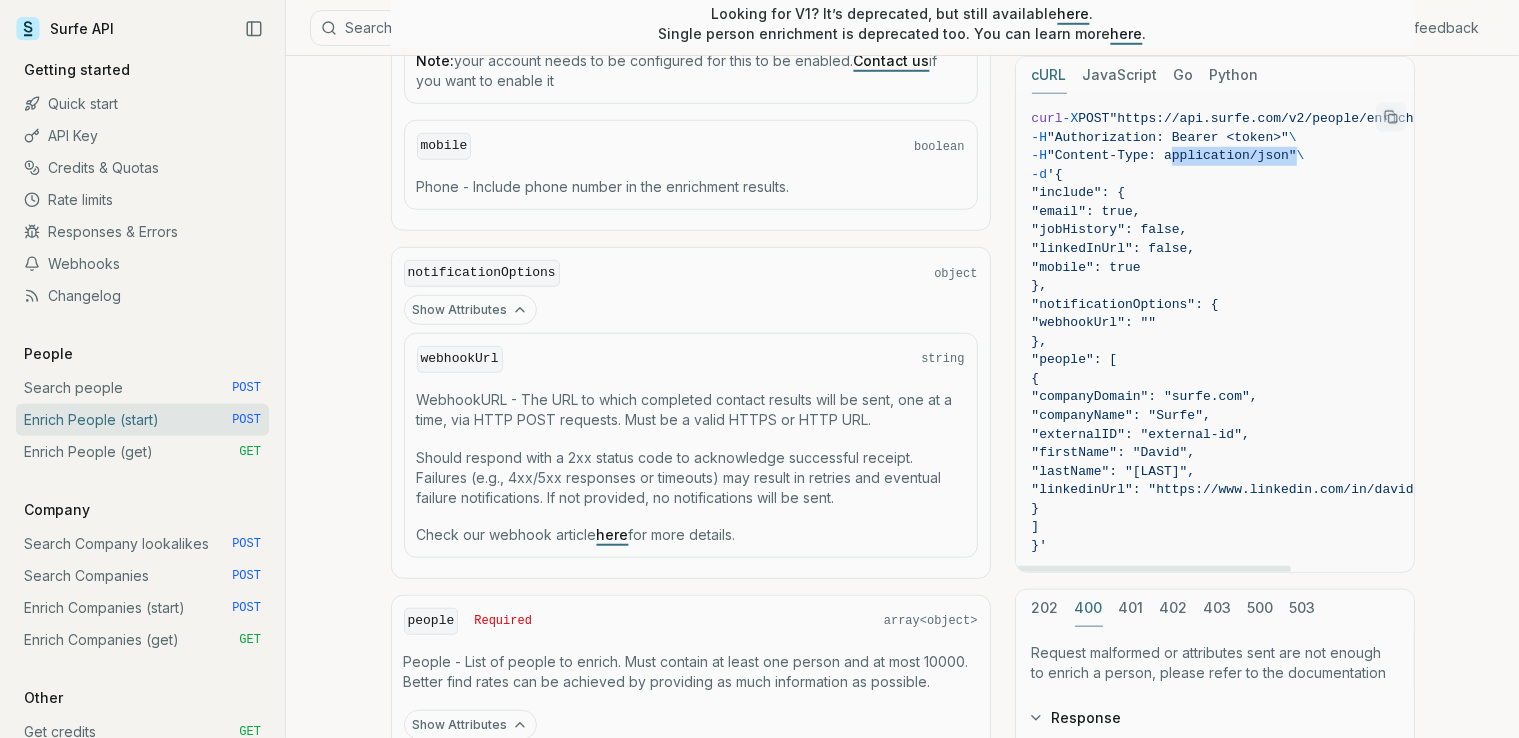 drag, startPoint x: 1175, startPoint y: 155, endPoint x: 1289, endPoint y: 159, distance: 114.07015 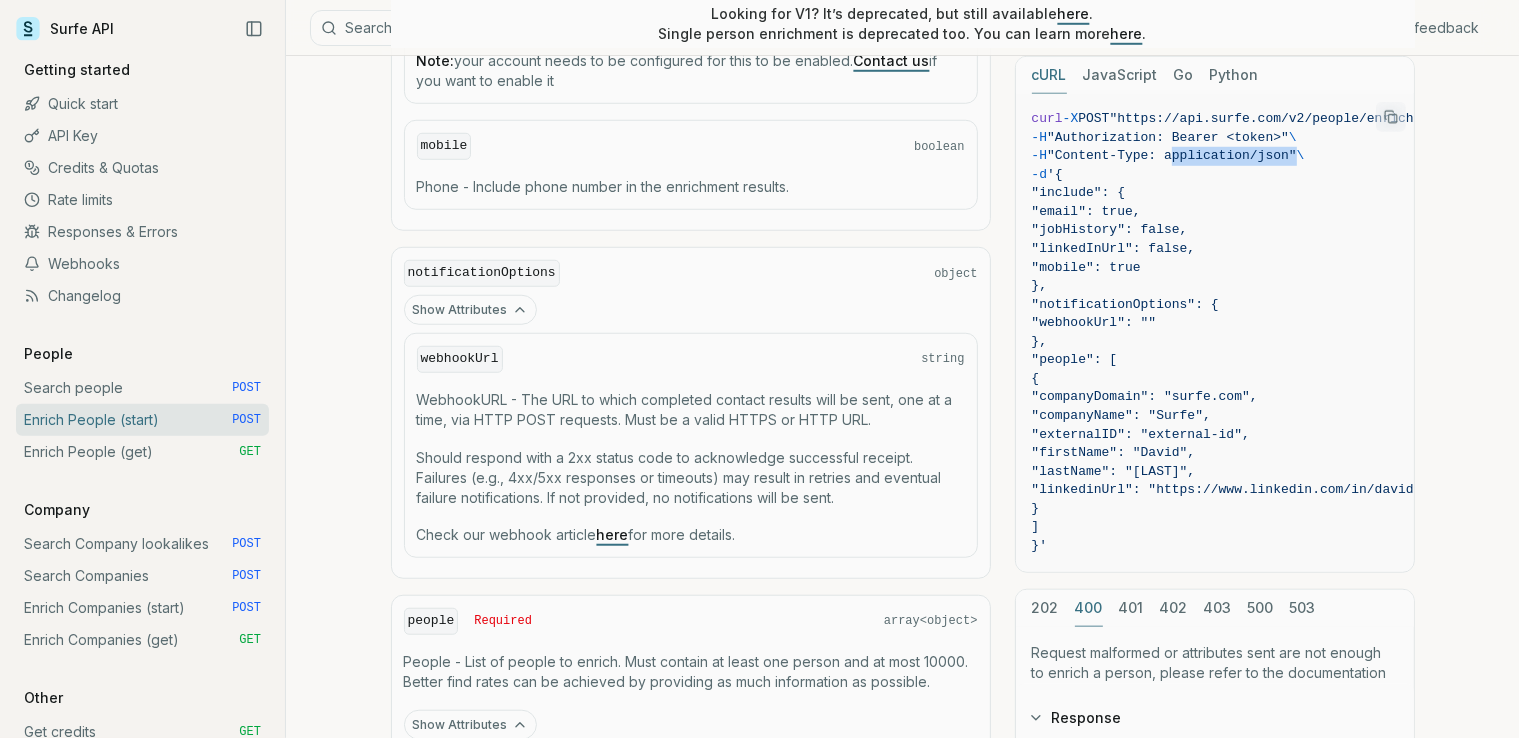 click on "Enrich People (get)   GET" at bounding box center [142, 452] 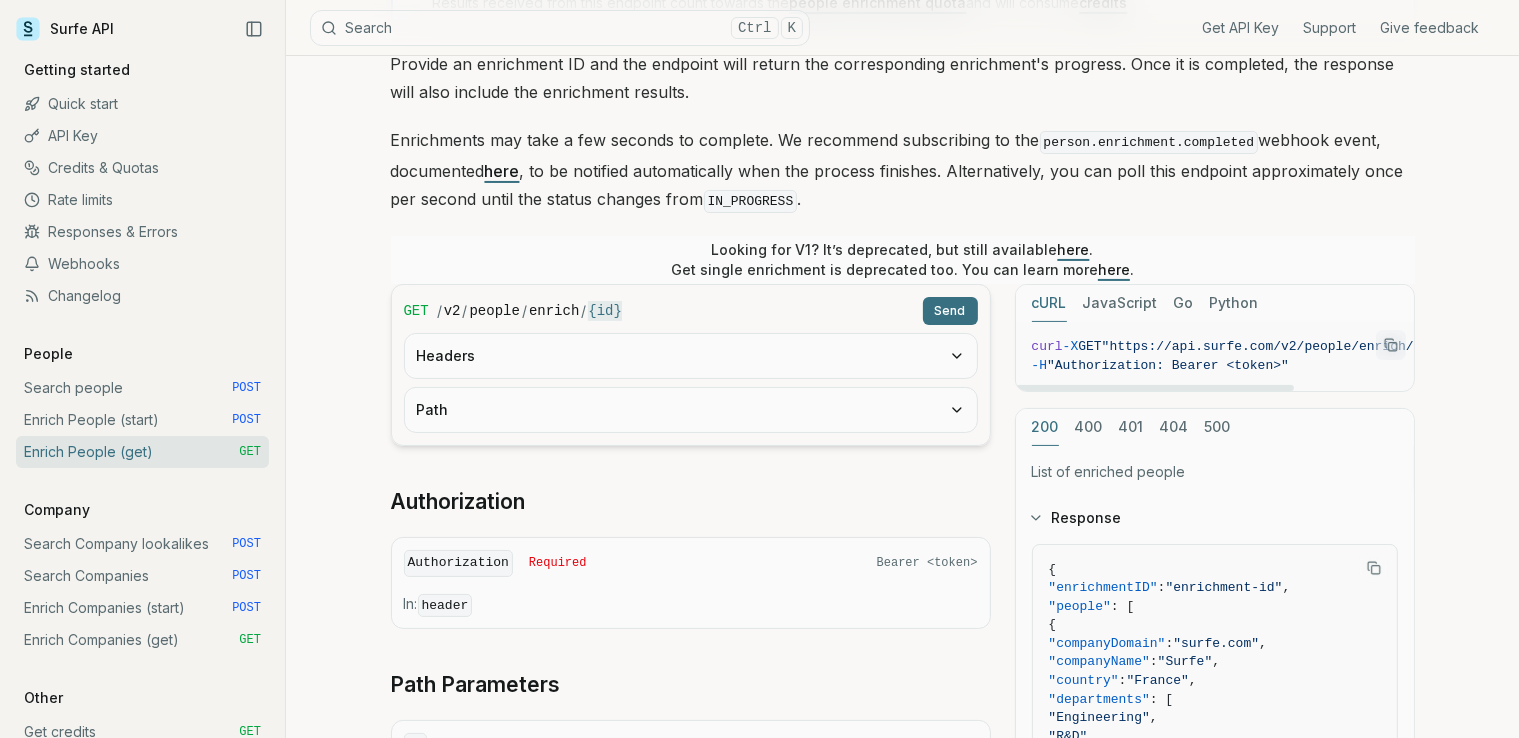 scroll, scrollTop: 400, scrollLeft: 0, axis: vertical 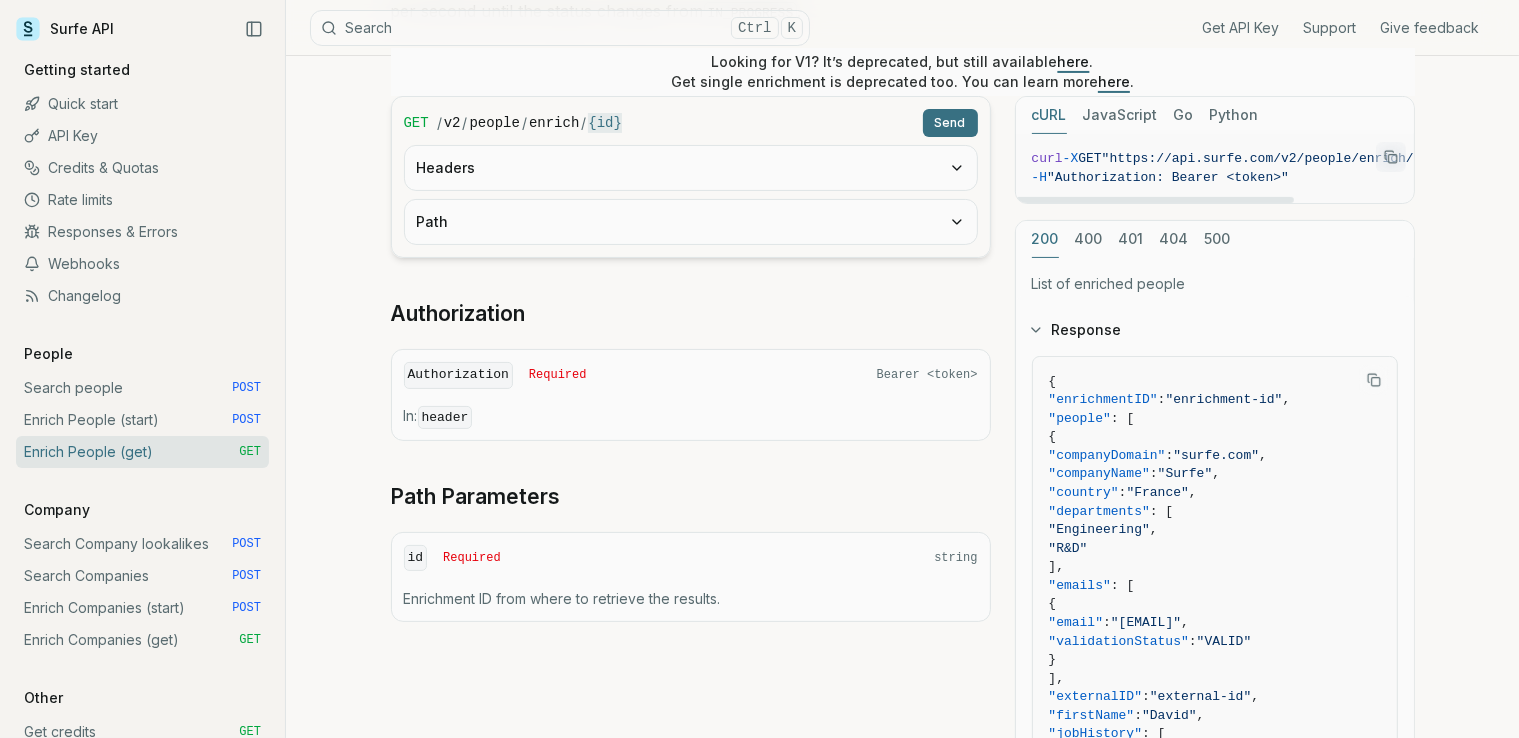 click 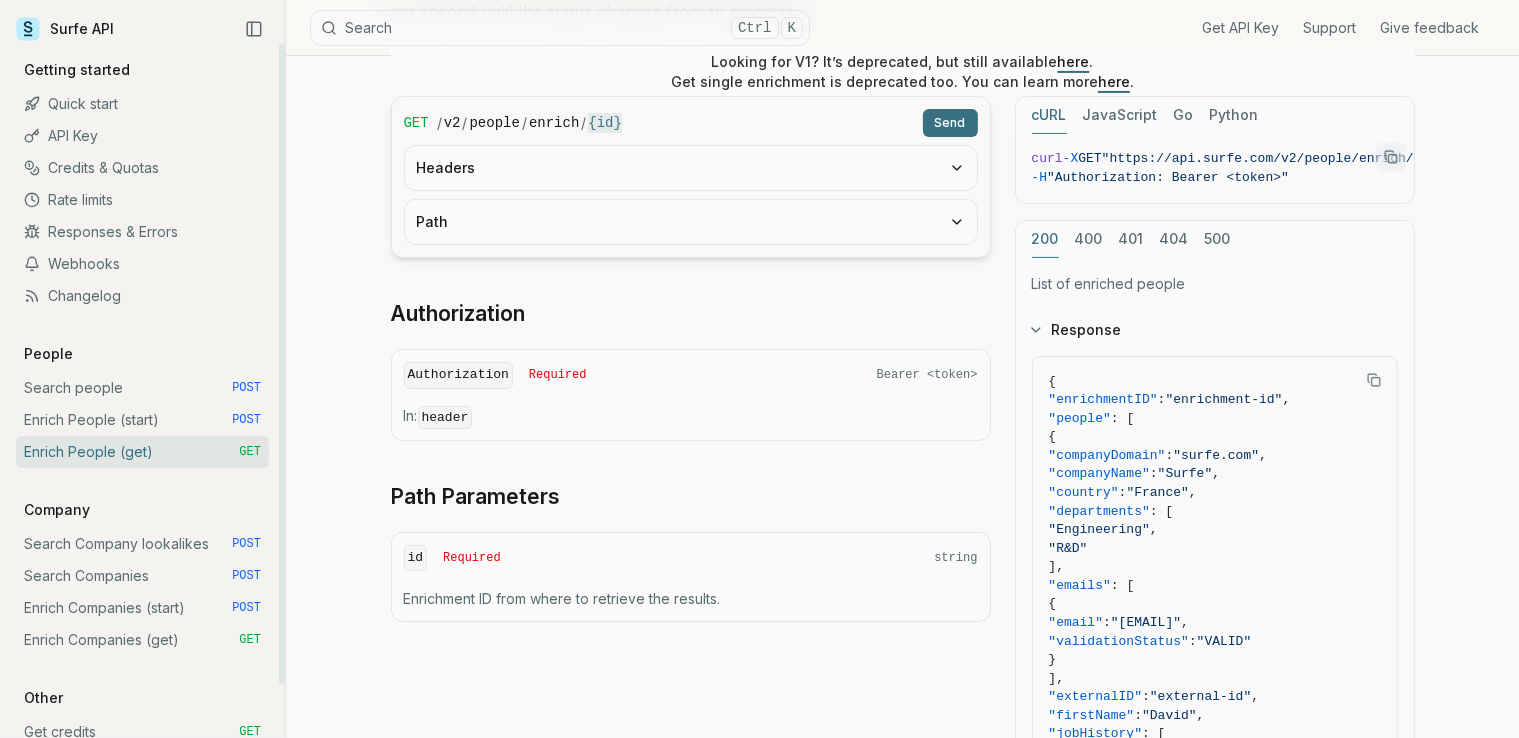 click on "Rate limits" at bounding box center (142, 200) 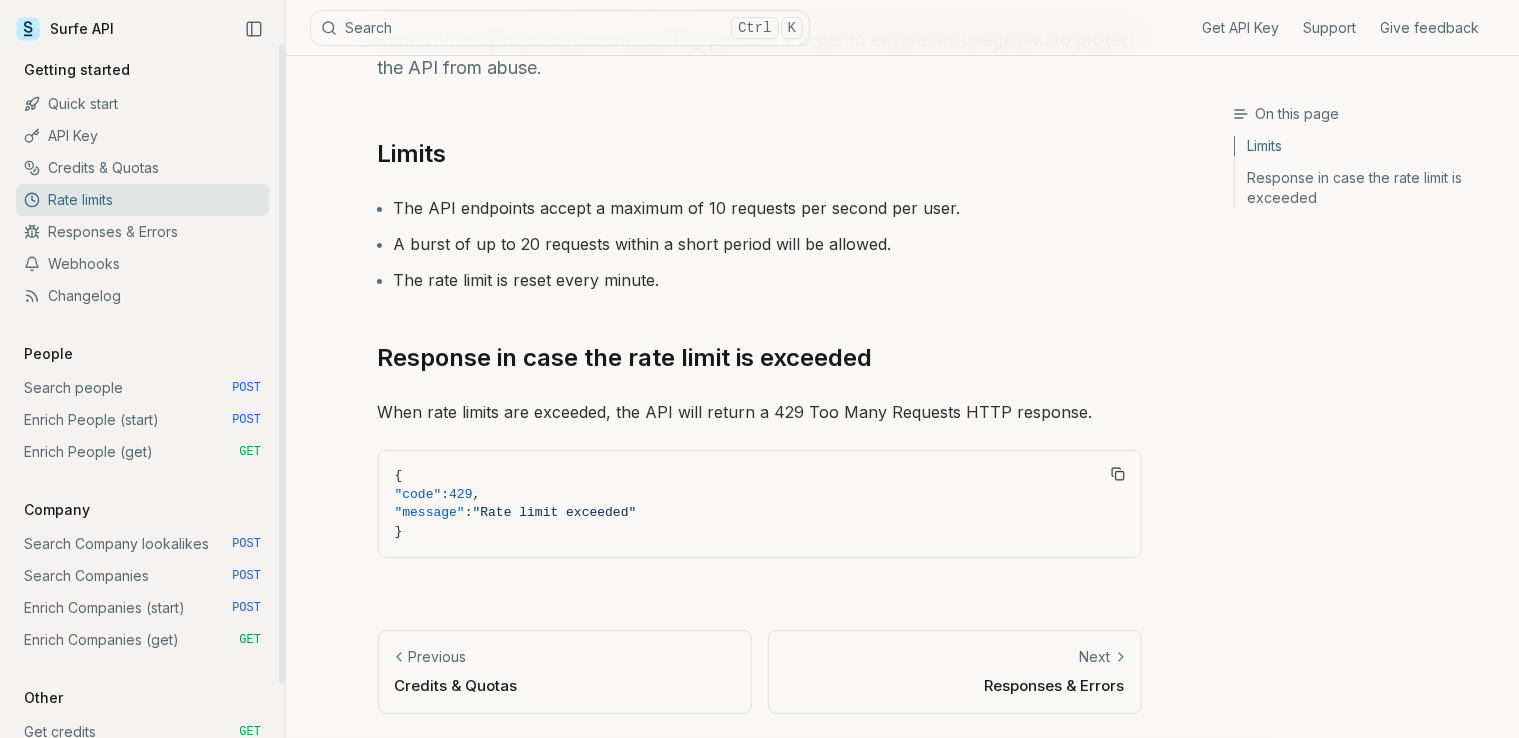 scroll, scrollTop: 0, scrollLeft: 0, axis: both 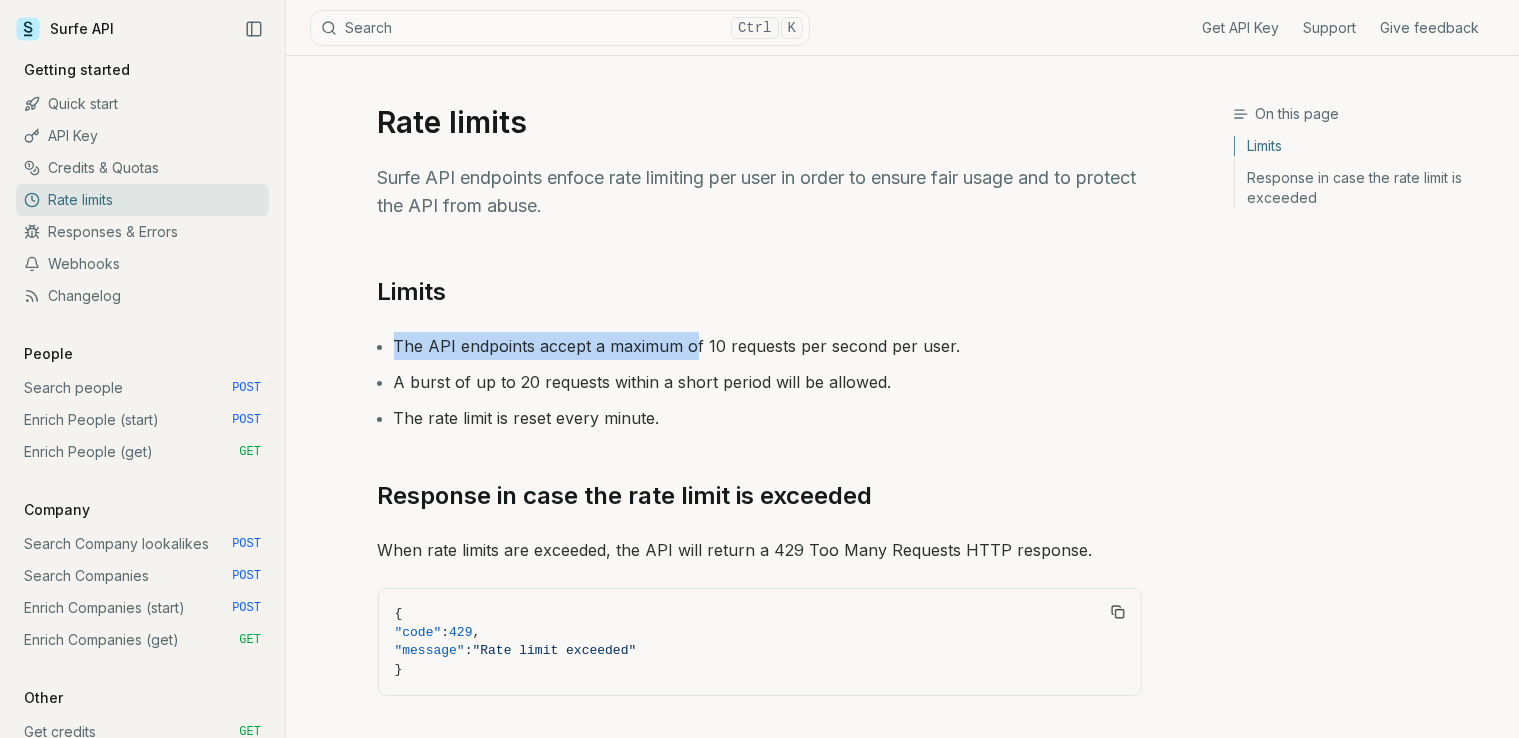 drag, startPoint x: 384, startPoint y: 347, endPoint x: 693, endPoint y: 347, distance: 309 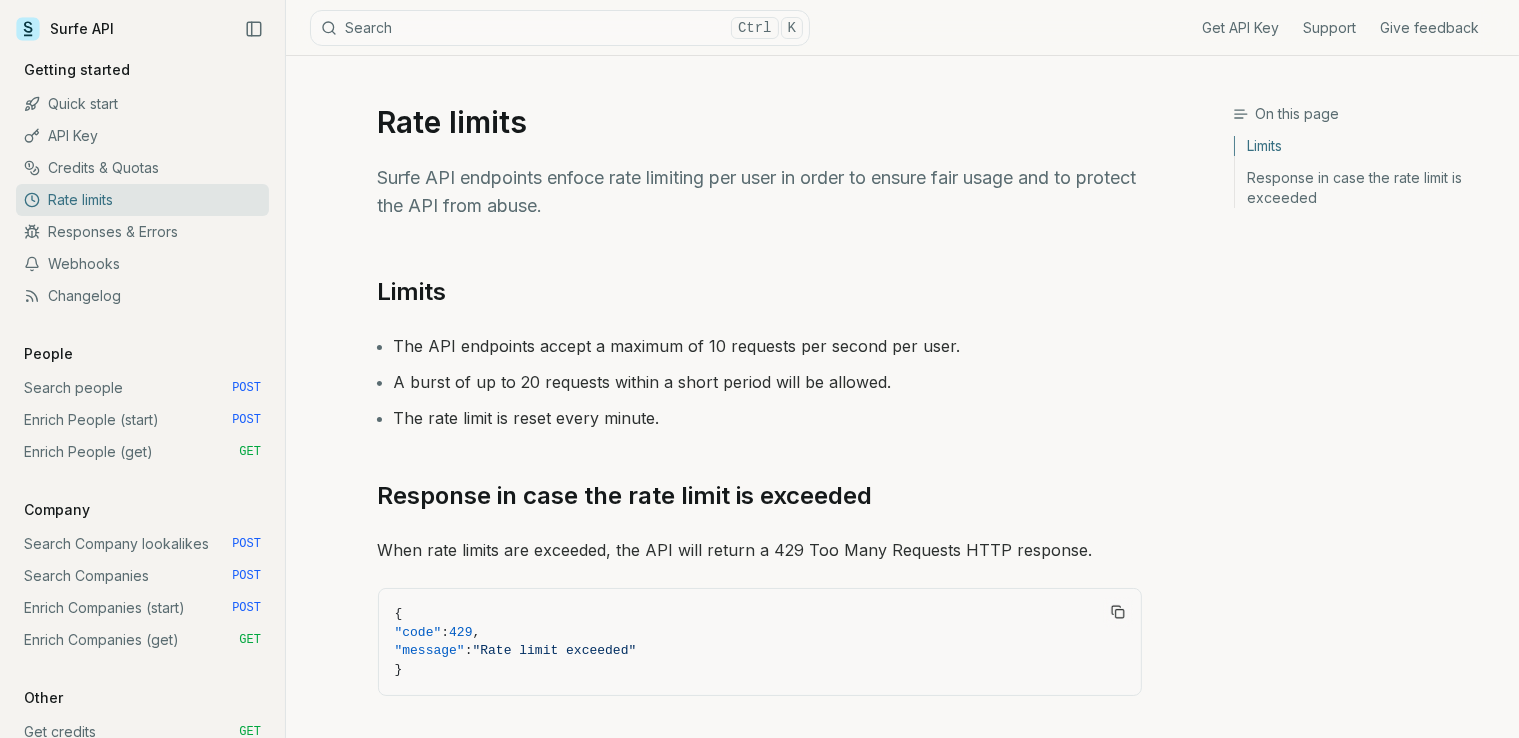 click on "The rate limit is reset every minute." at bounding box center [768, 418] 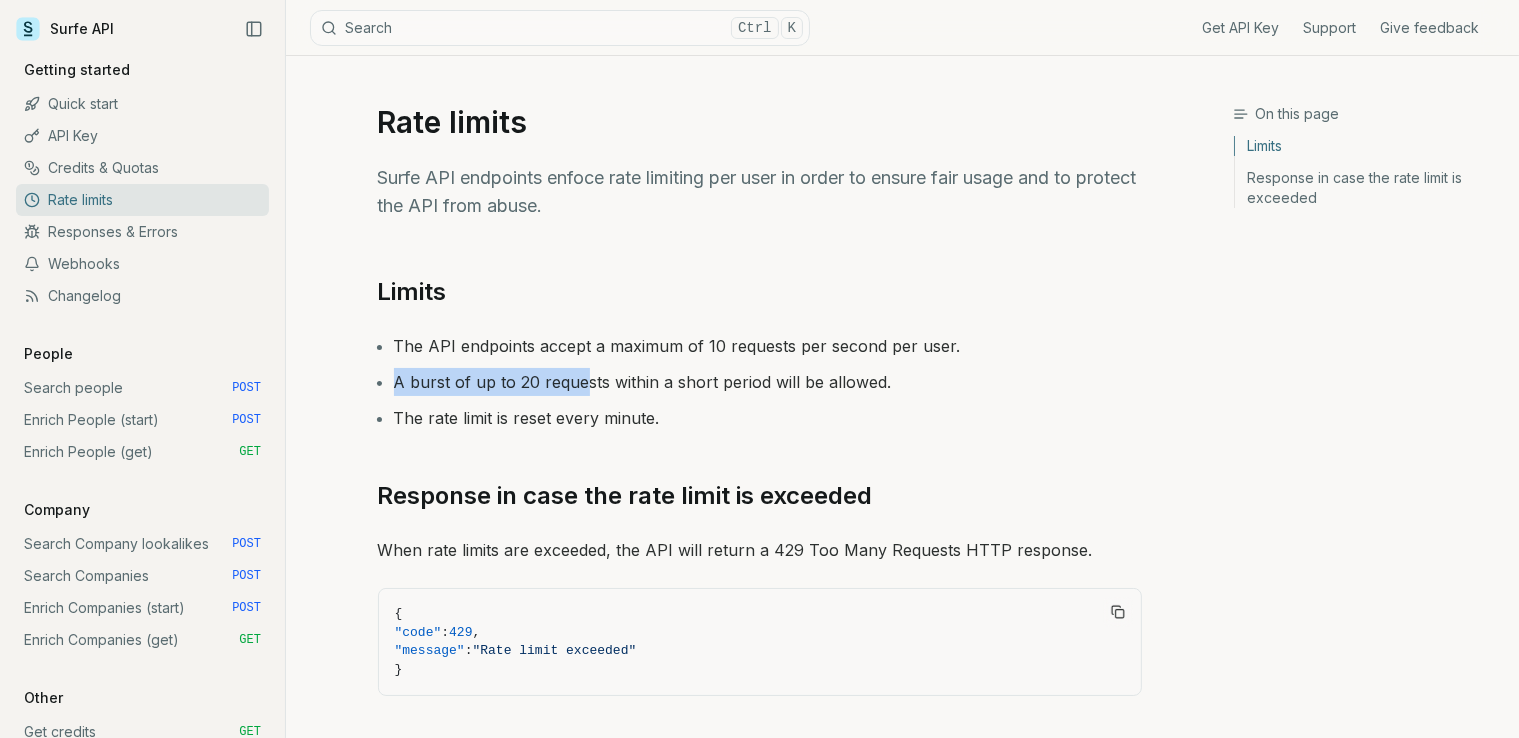 drag, startPoint x: 393, startPoint y: 383, endPoint x: 583, endPoint y: 383, distance: 190 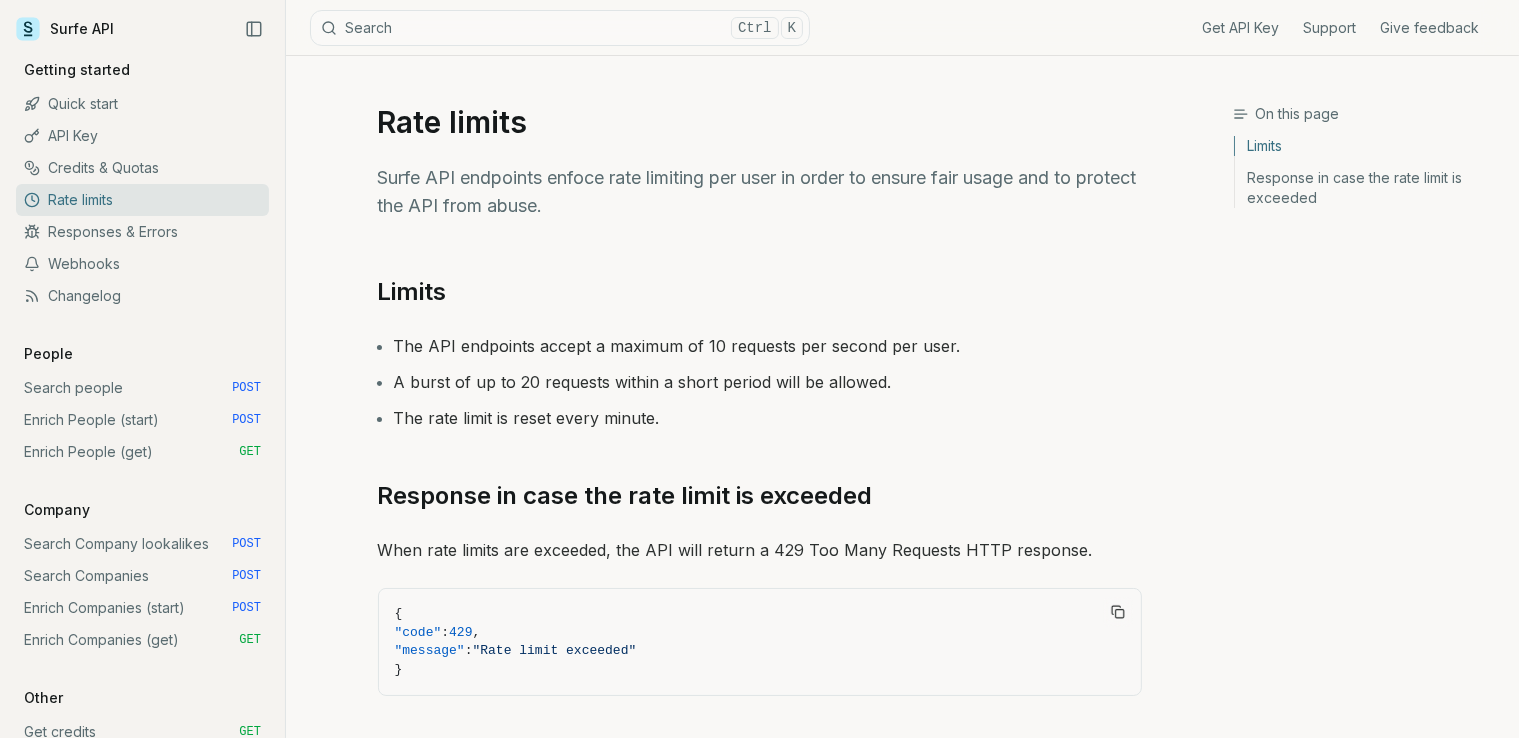 click on "The rate limit is reset every minute." at bounding box center [768, 418] 